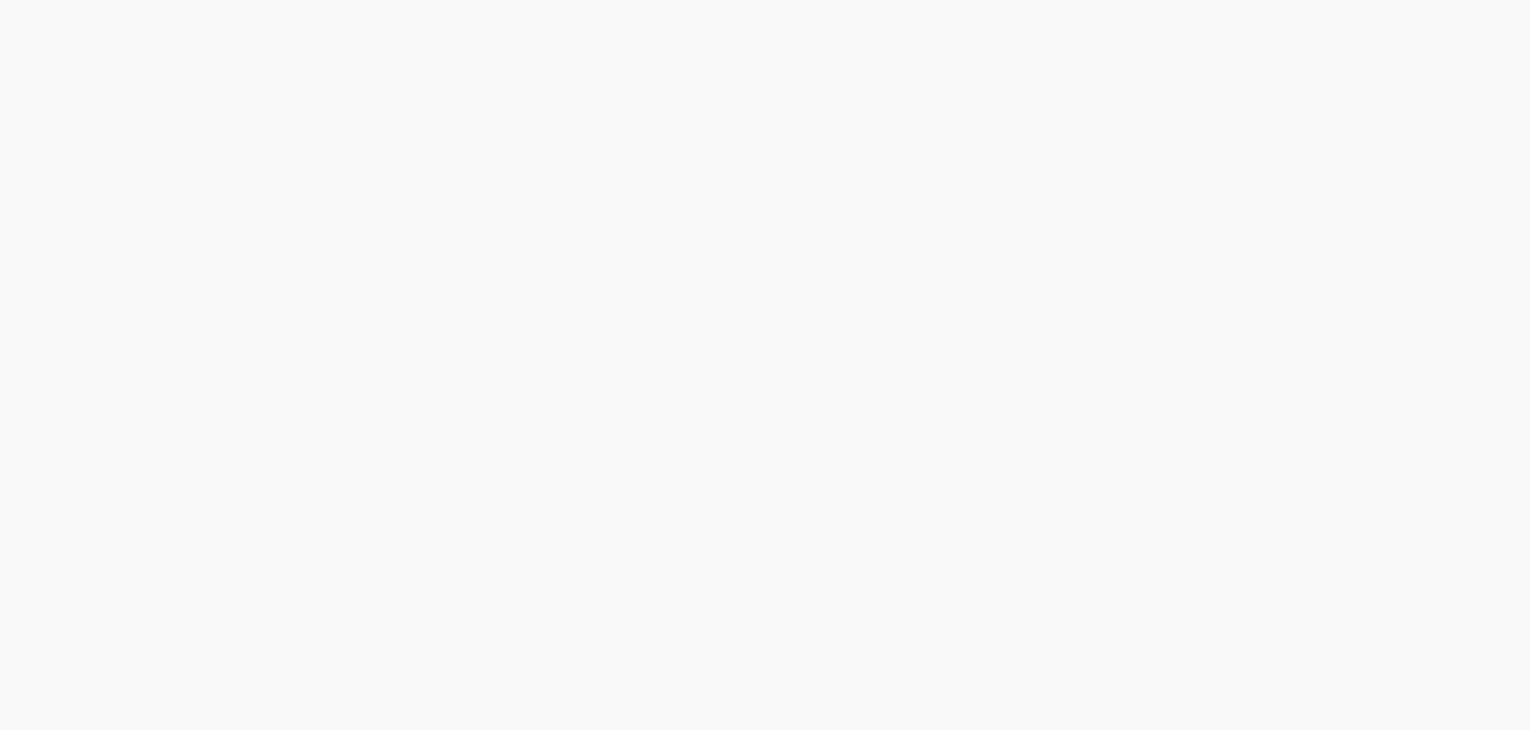 scroll, scrollTop: 0, scrollLeft: 0, axis: both 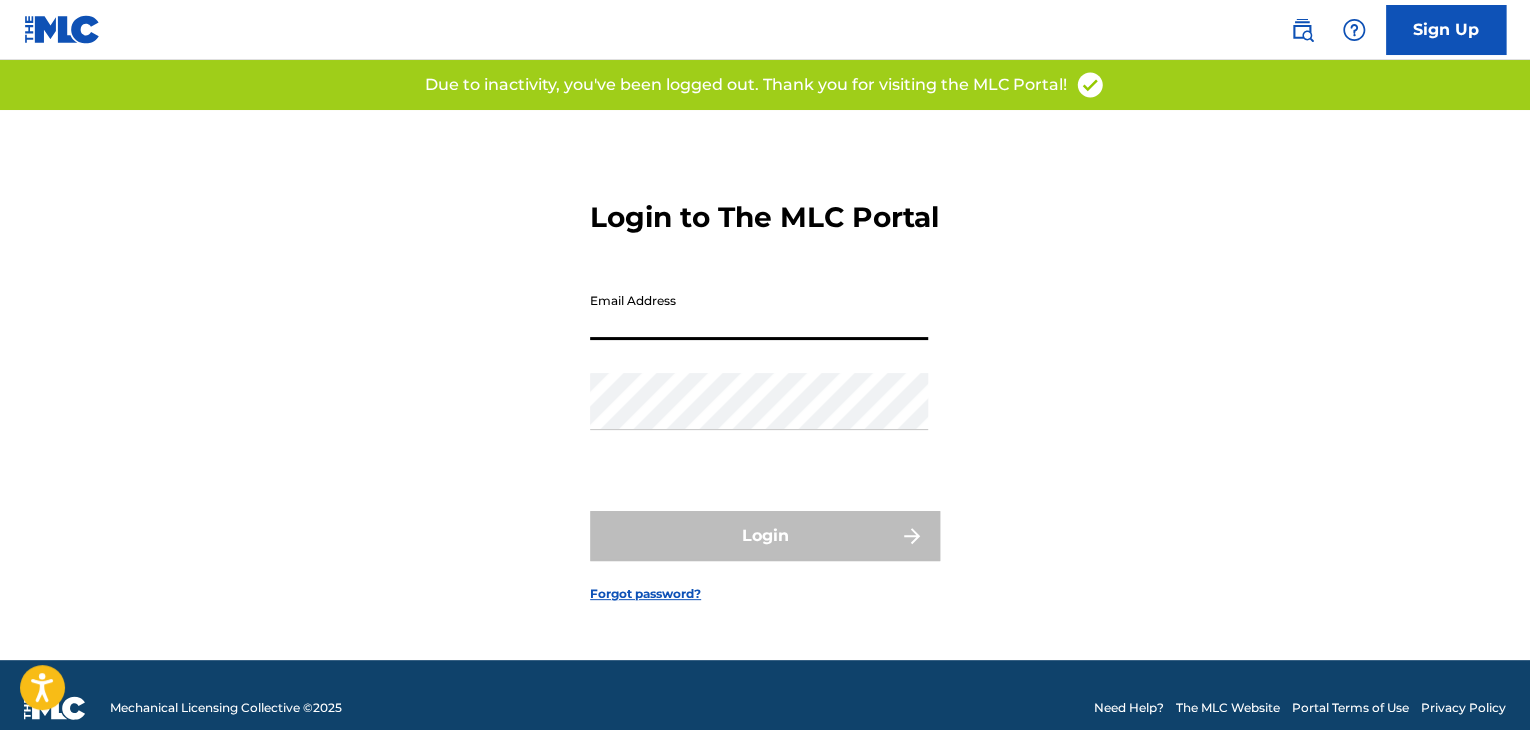 click on "Email Address" at bounding box center [759, 311] 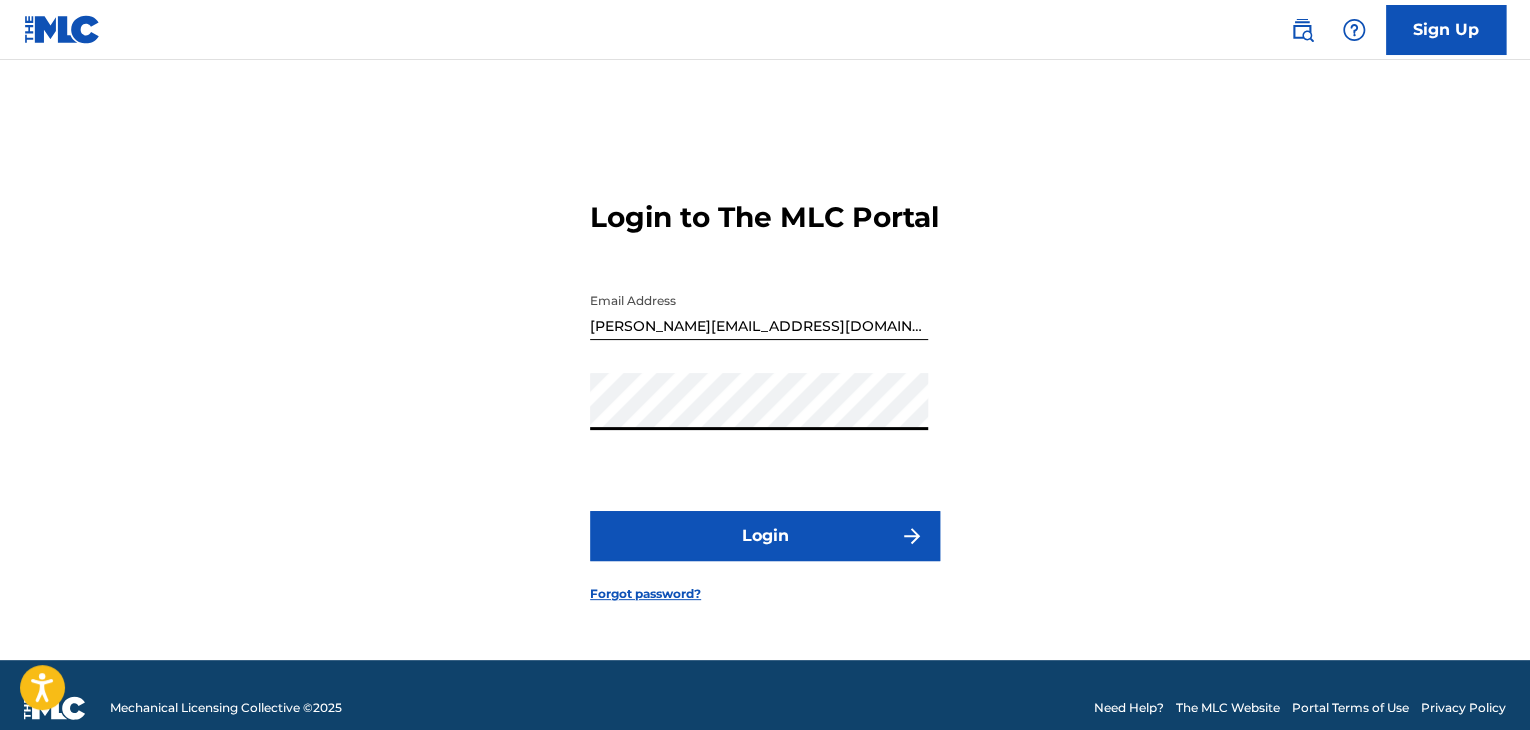 click on "Login" at bounding box center [765, 536] 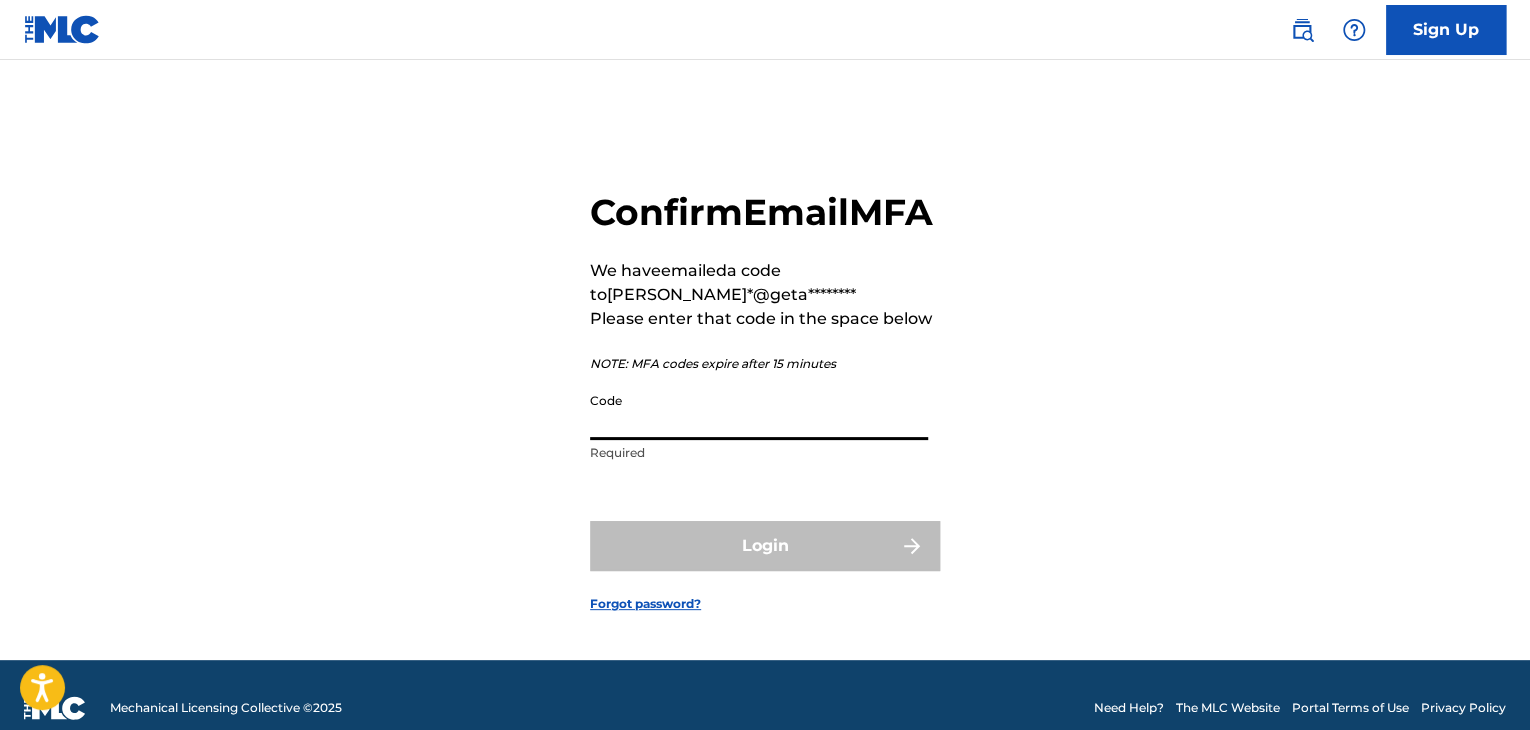 click on "Code" at bounding box center (759, 411) 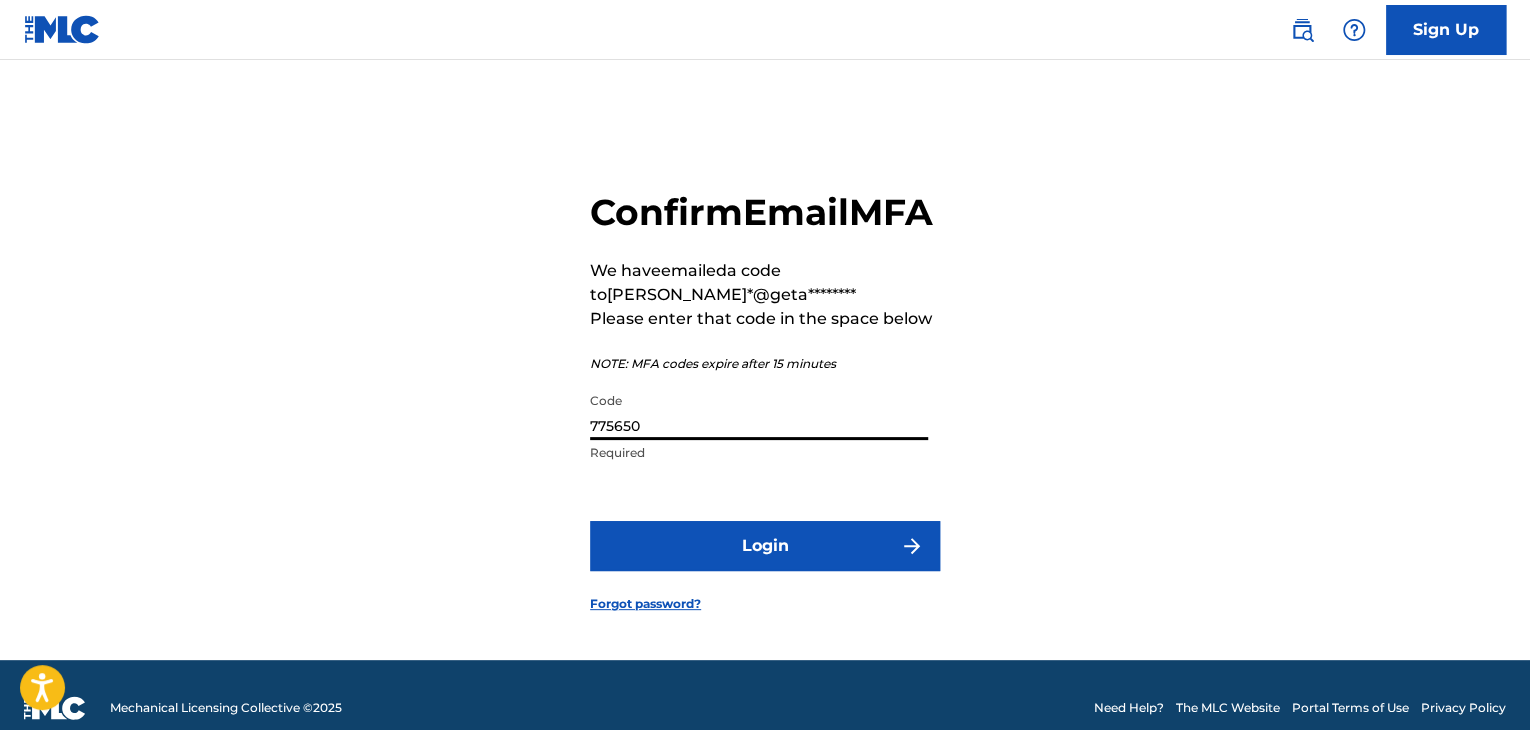 type on "775650" 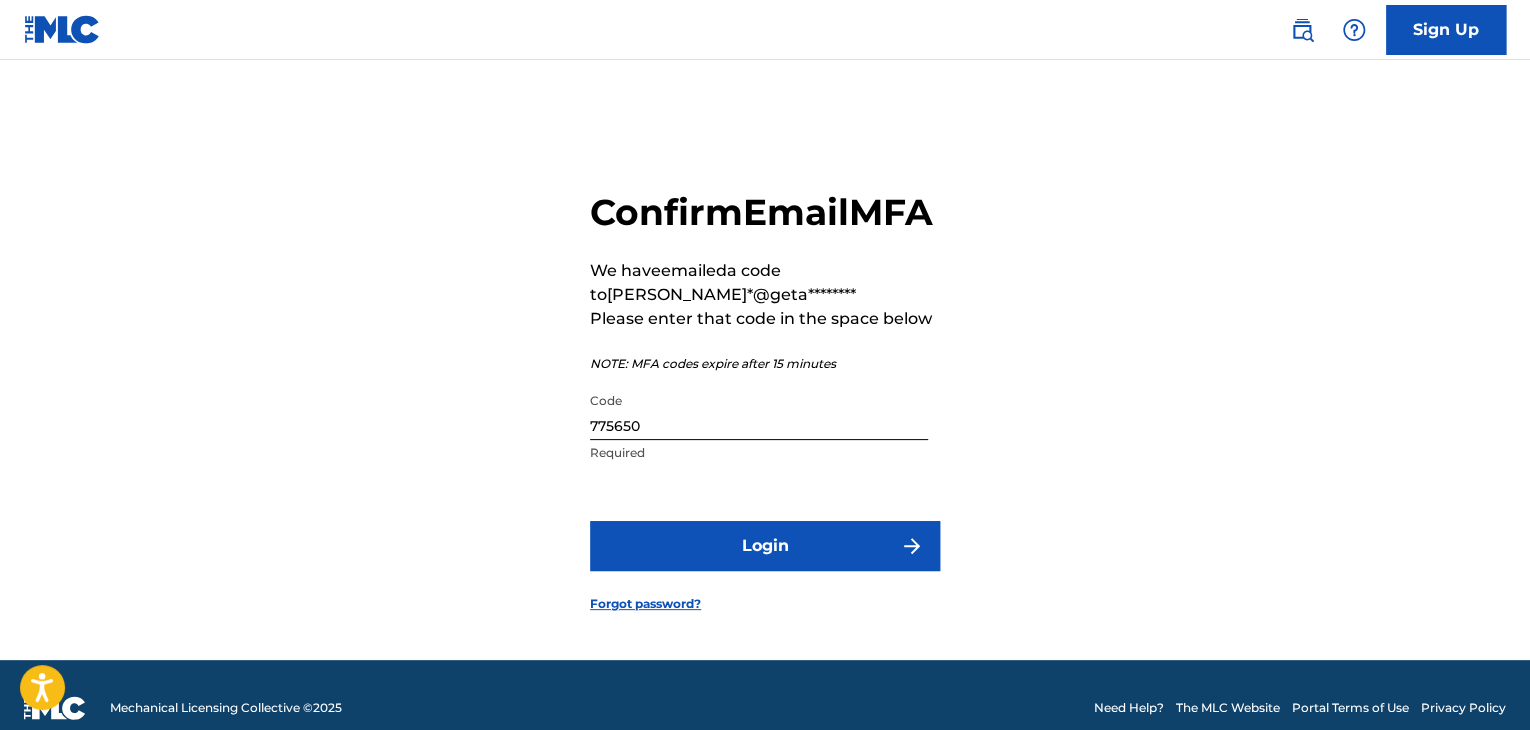 click on "Login" at bounding box center (765, 546) 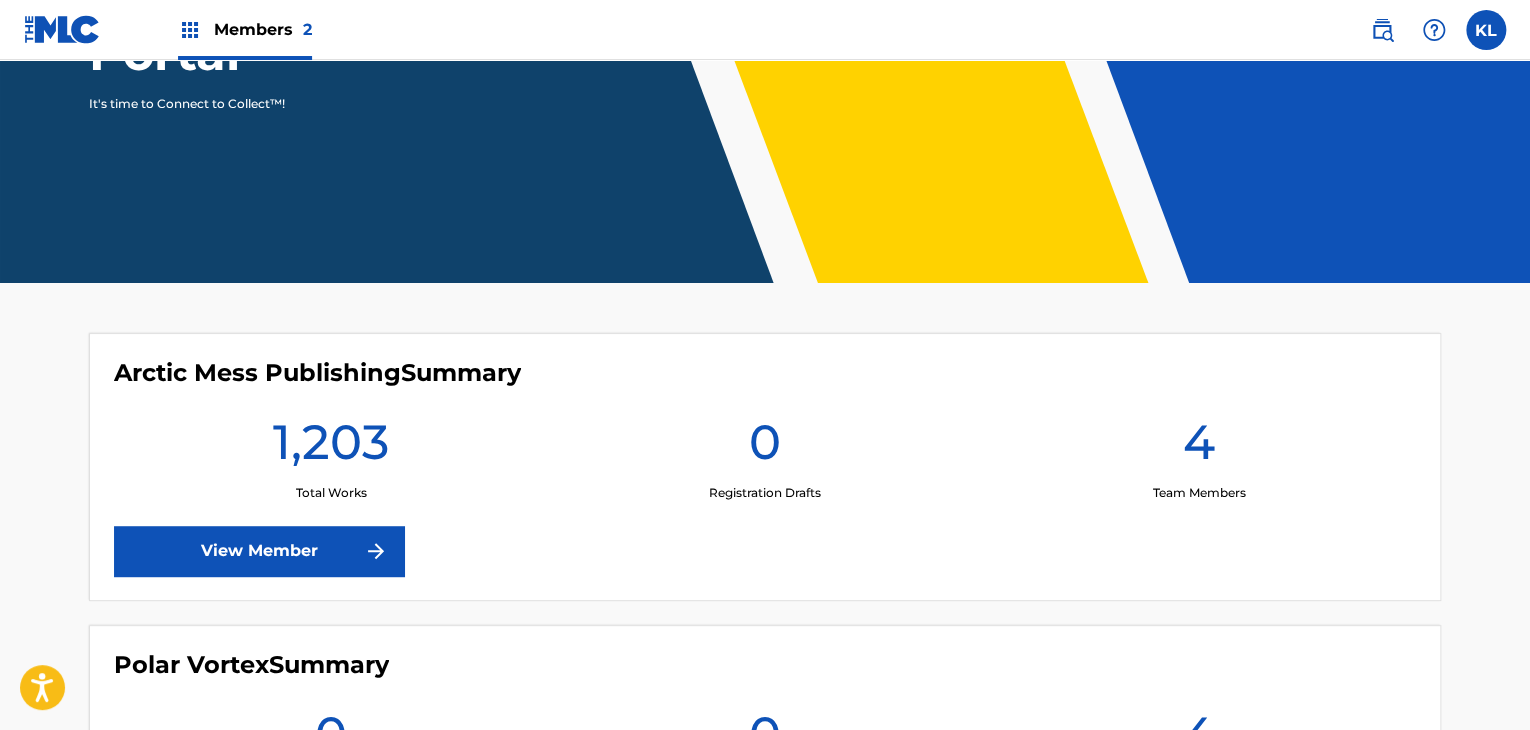 scroll, scrollTop: 304, scrollLeft: 0, axis: vertical 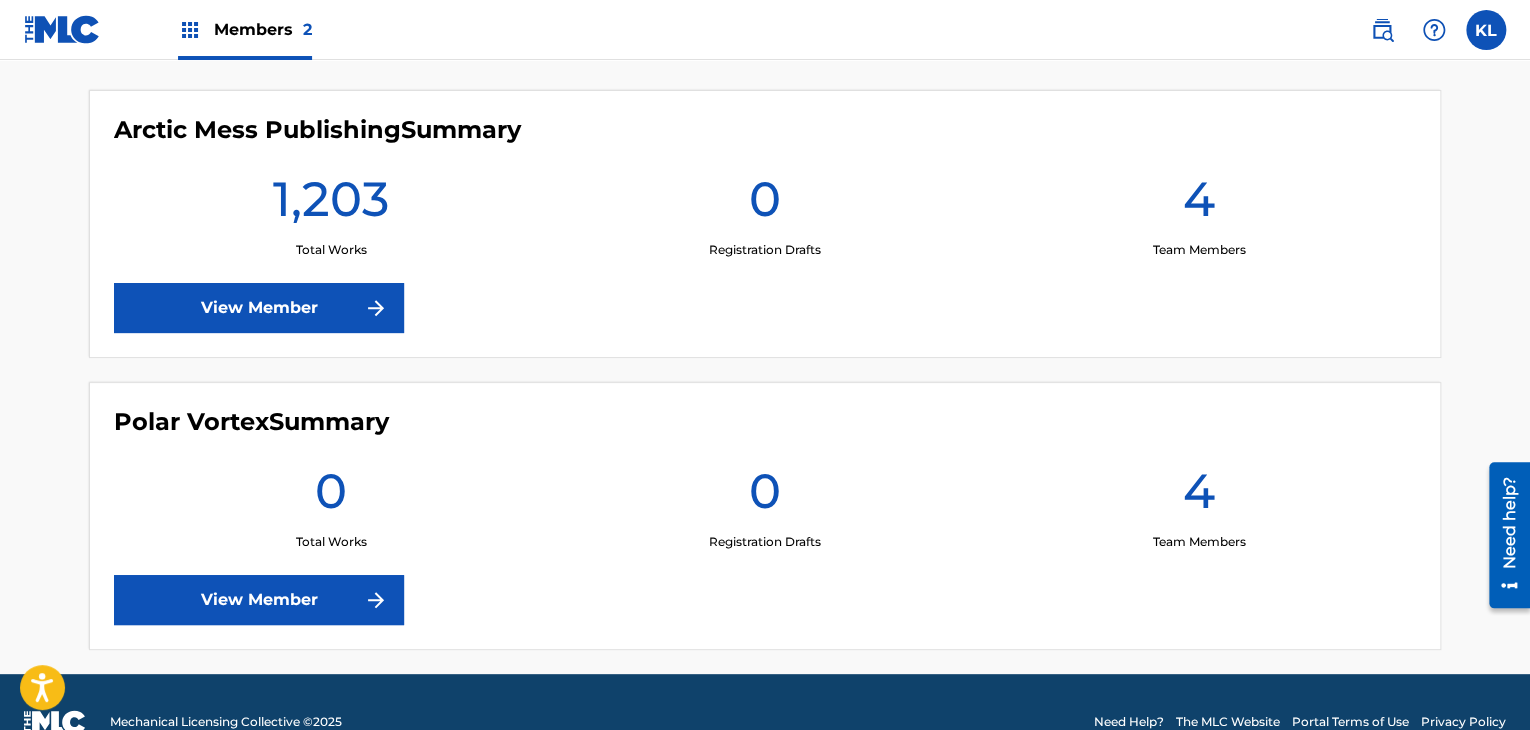 click on "View Member" at bounding box center (259, 600) 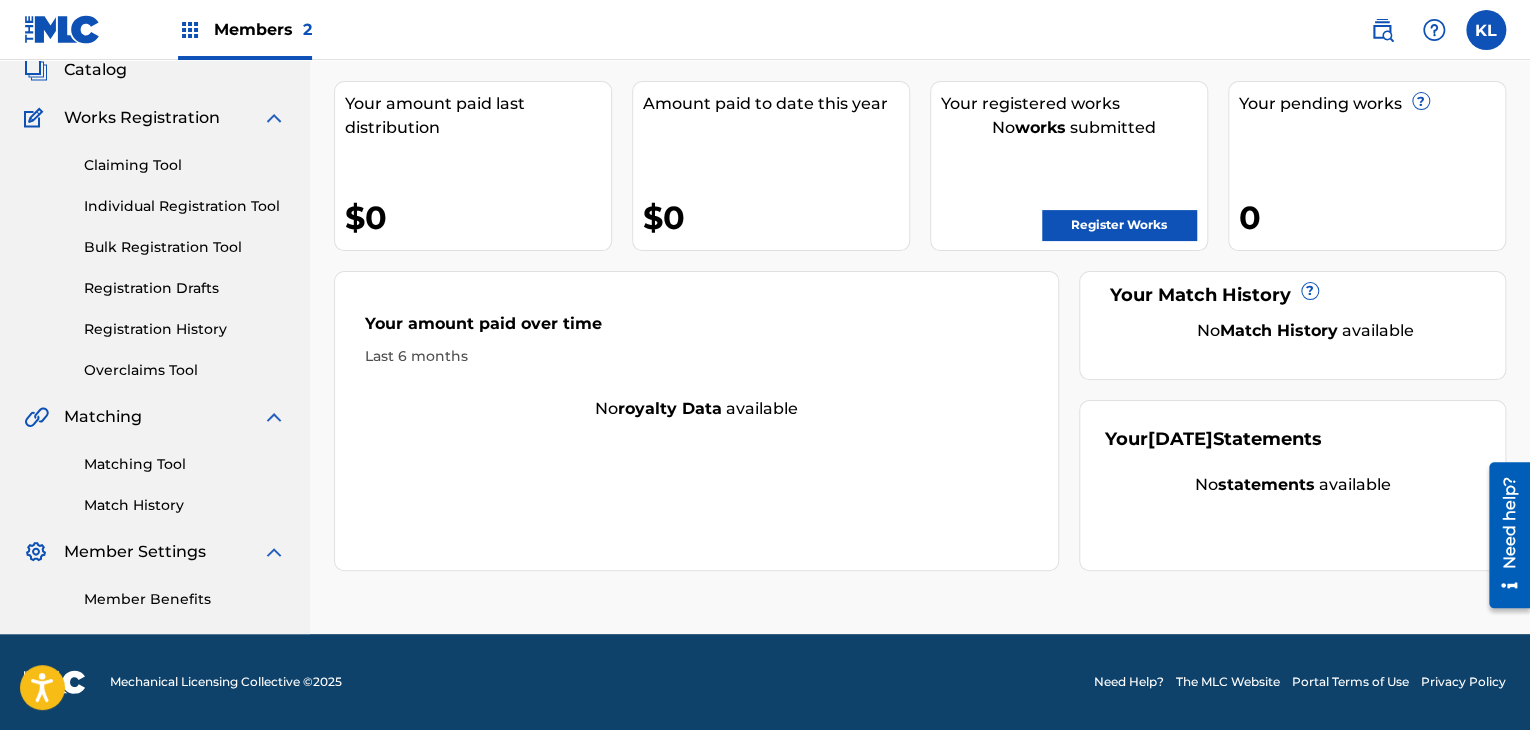 scroll, scrollTop: 0, scrollLeft: 0, axis: both 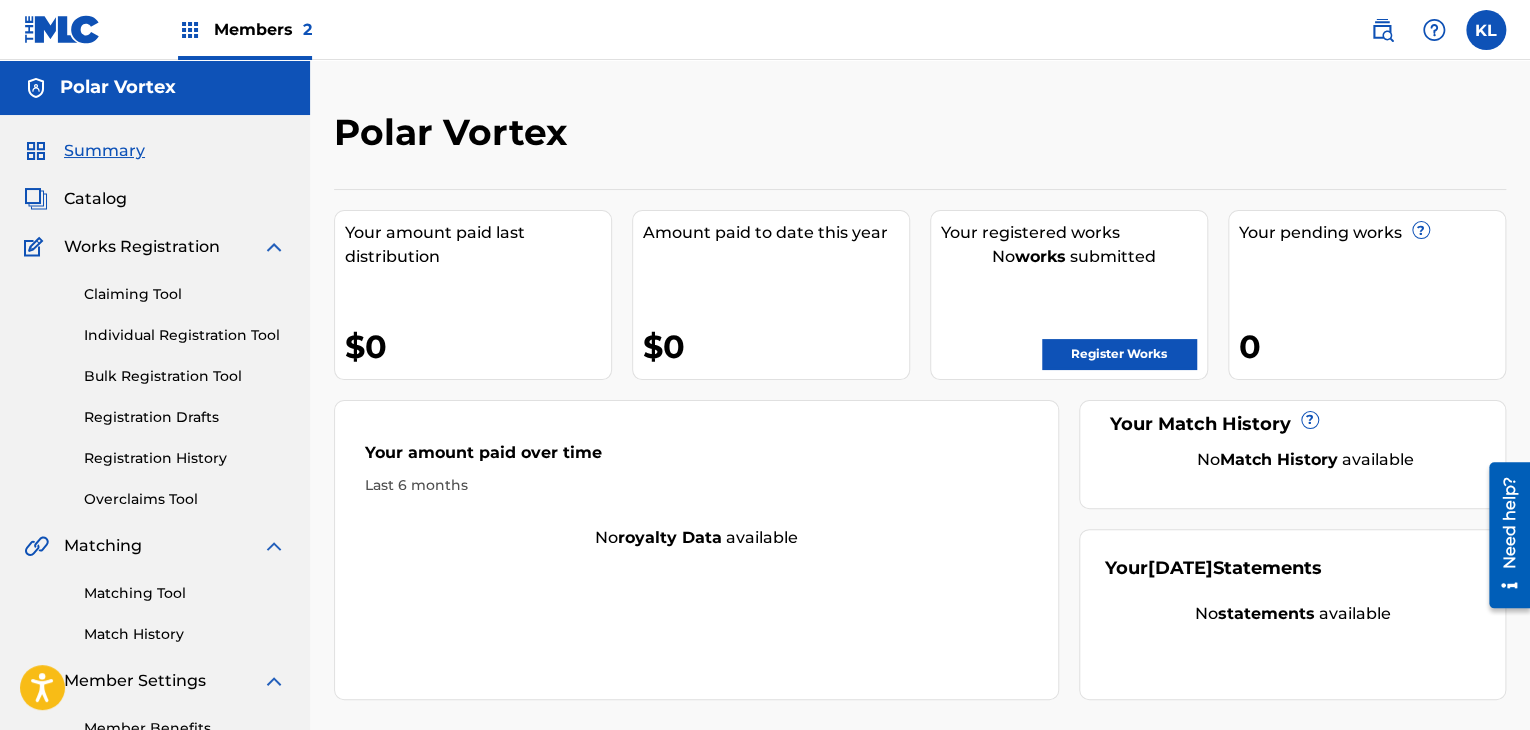 click on "Summary" at bounding box center [104, 151] 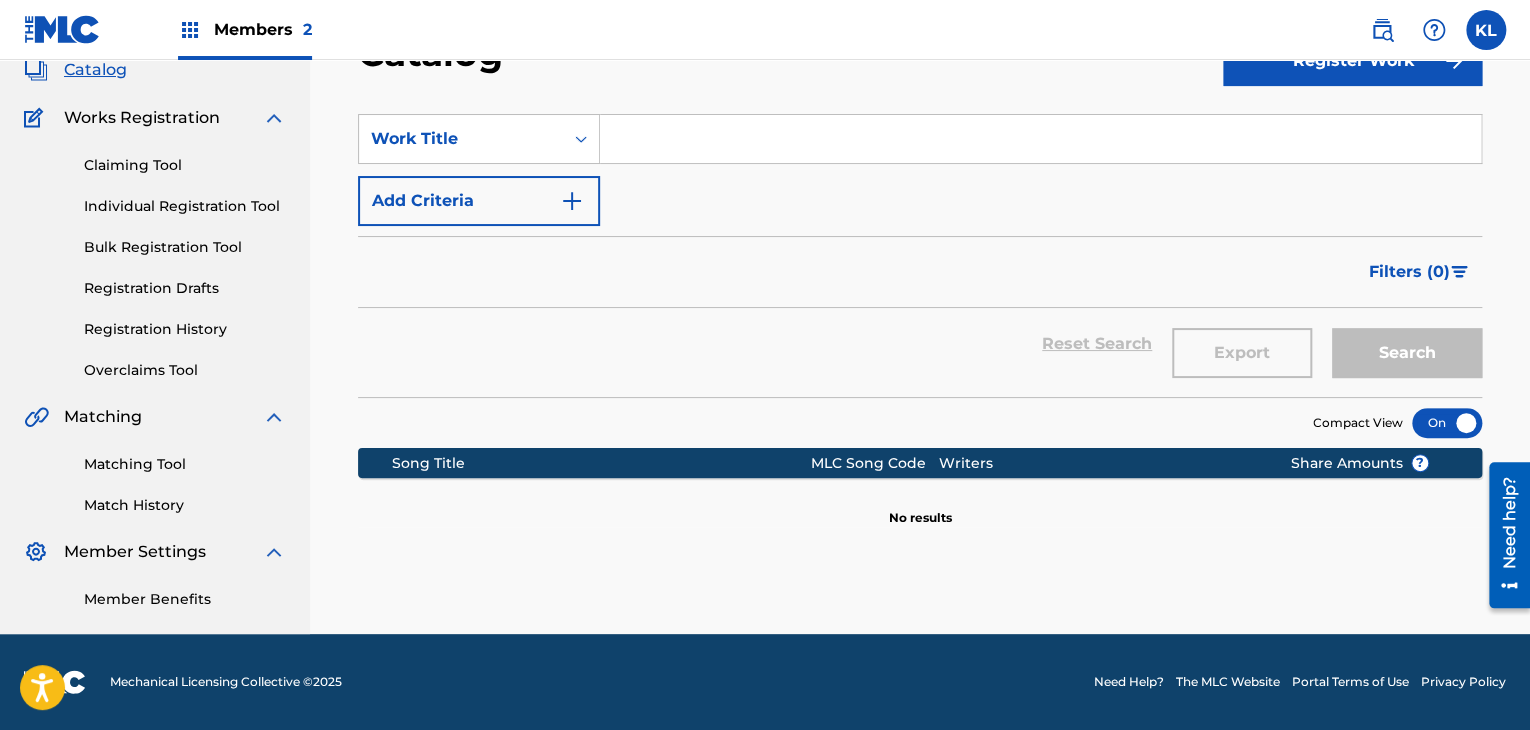 scroll, scrollTop: 128, scrollLeft: 0, axis: vertical 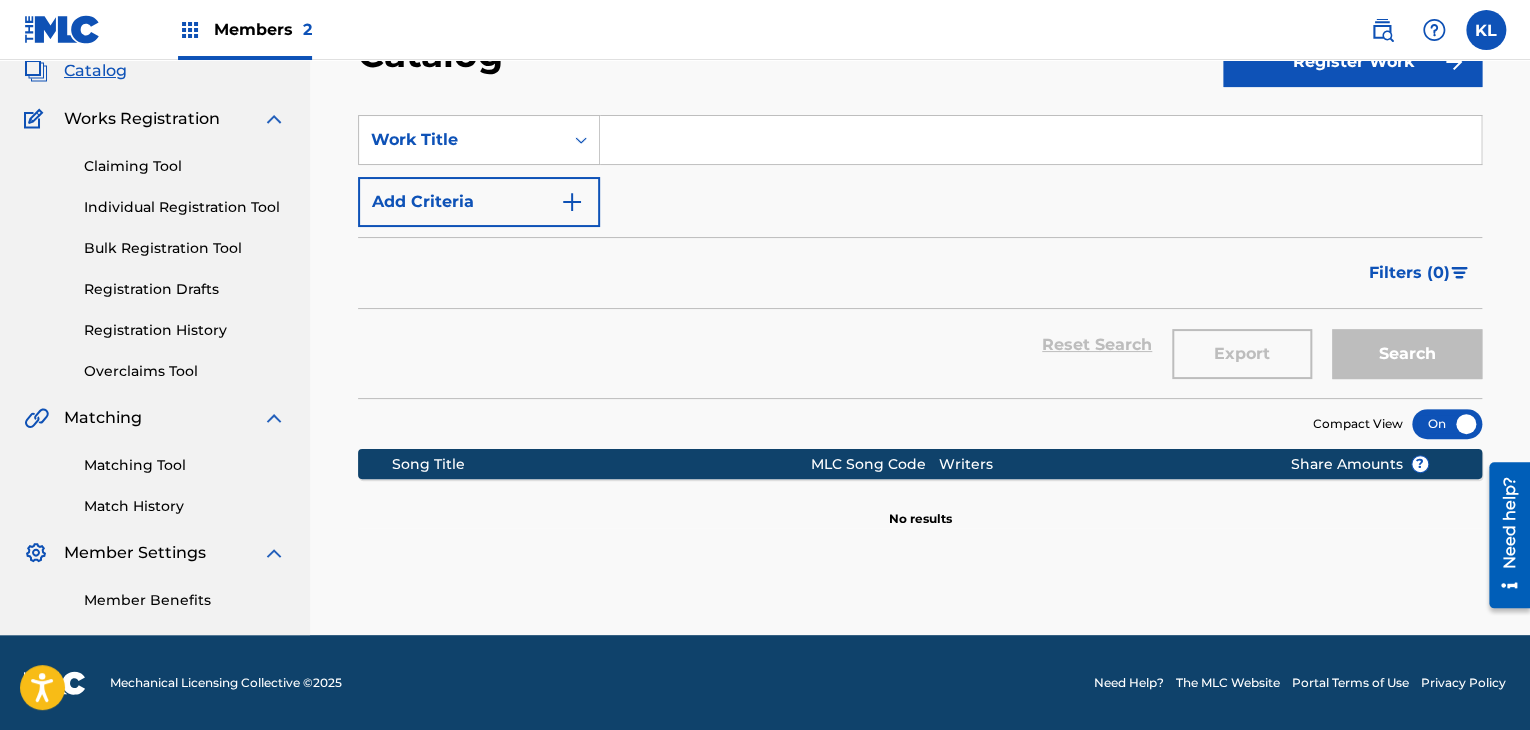 click on "Member Benefits" at bounding box center [185, 600] 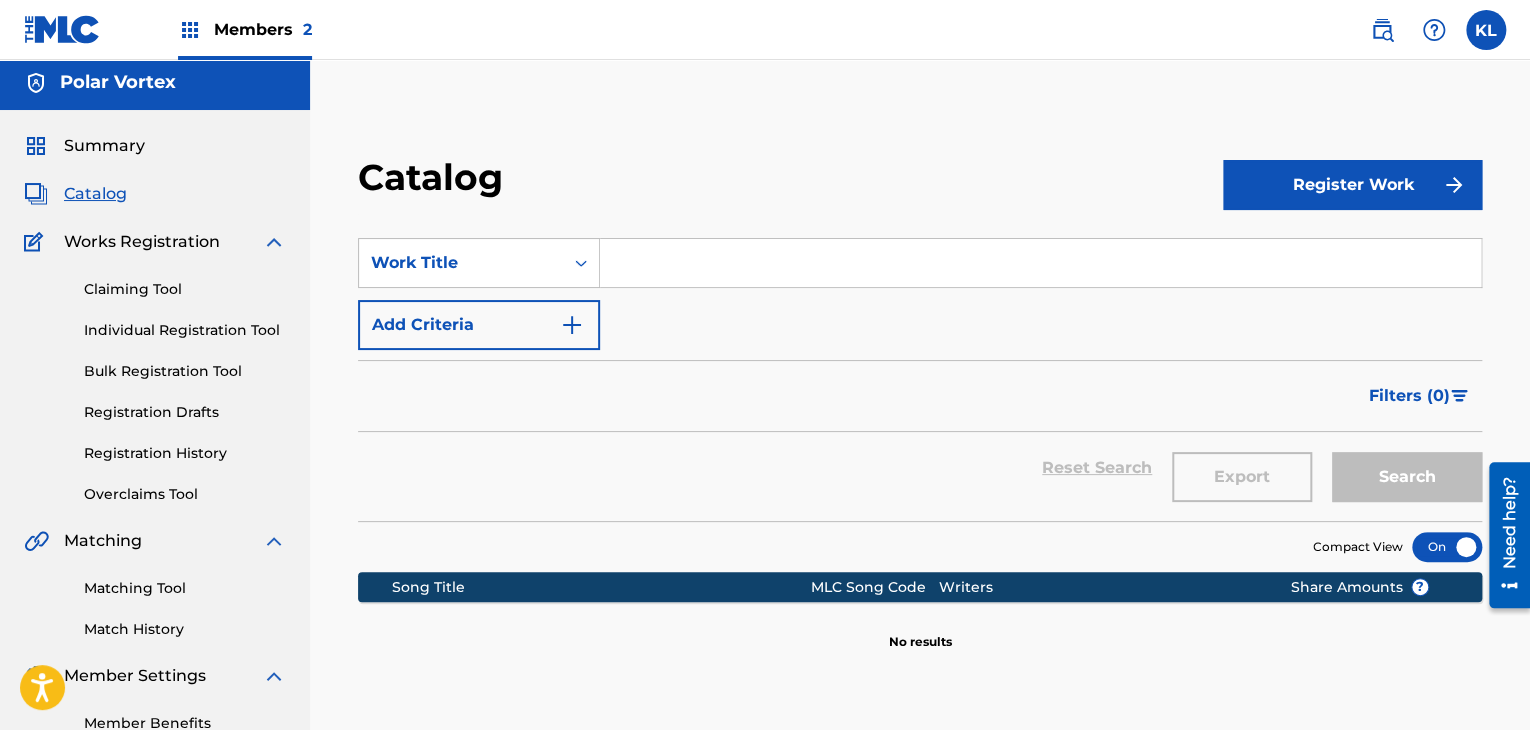 scroll, scrollTop: 0, scrollLeft: 0, axis: both 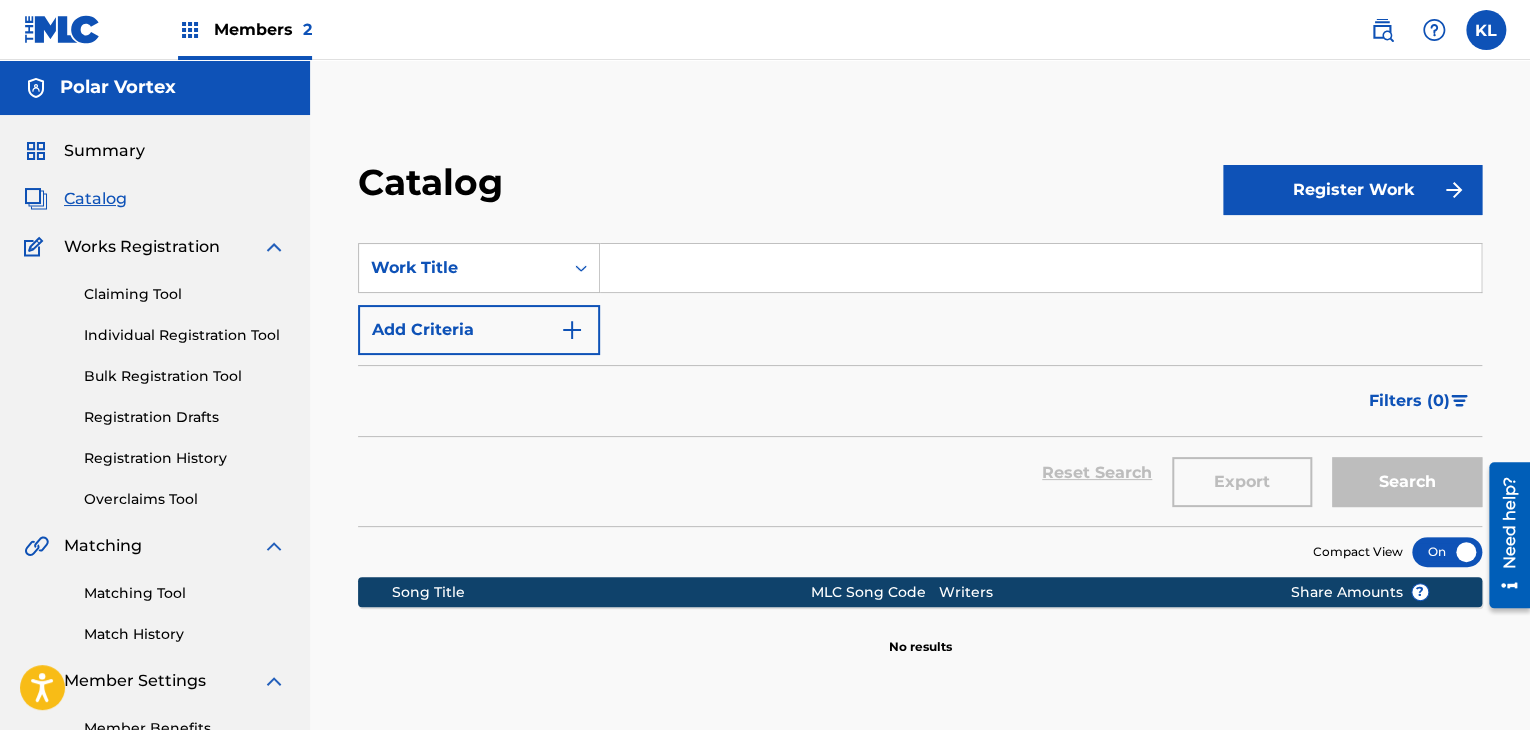 click at bounding box center (1434, 30) 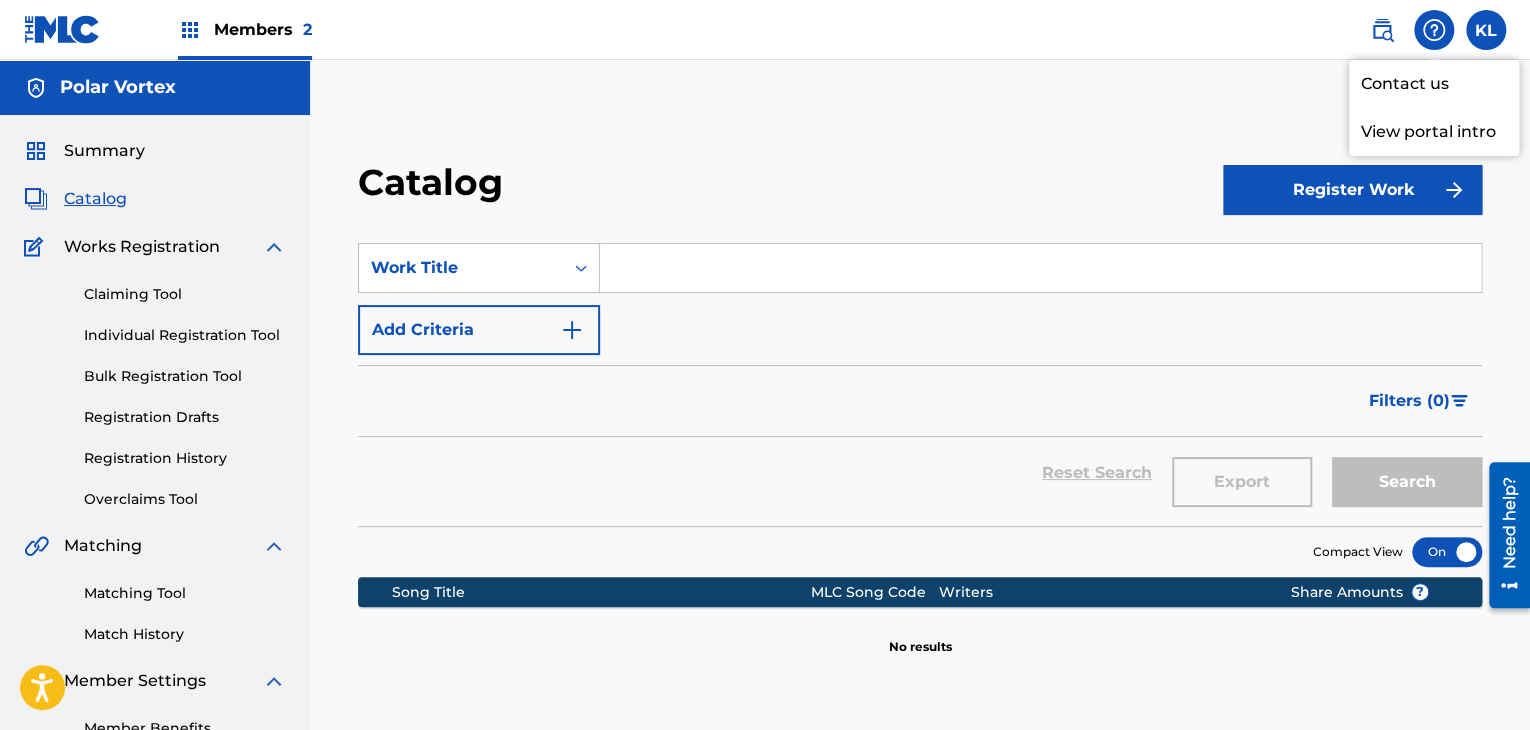 click at bounding box center (1486, 30) 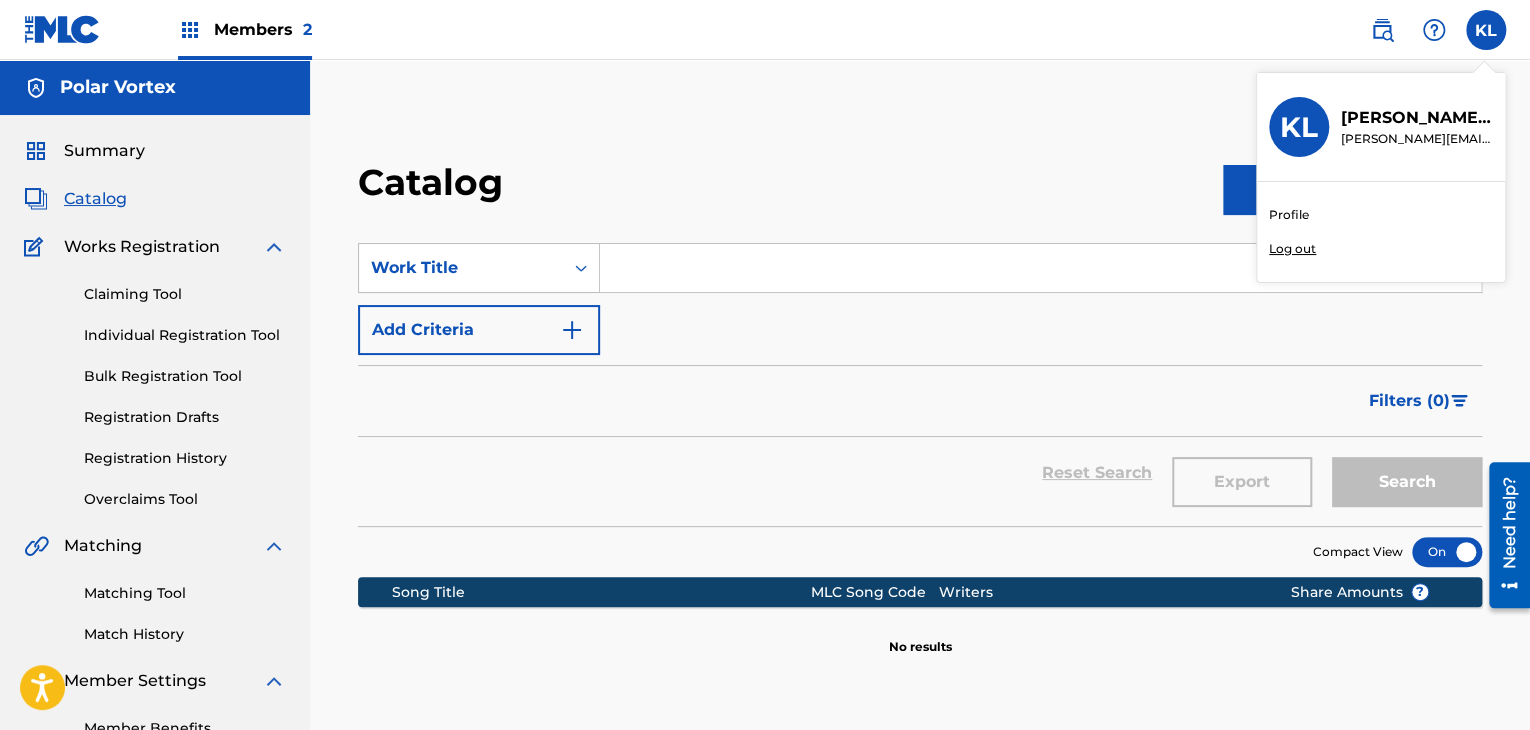 click on "Profile" at bounding box center [1289, 215] 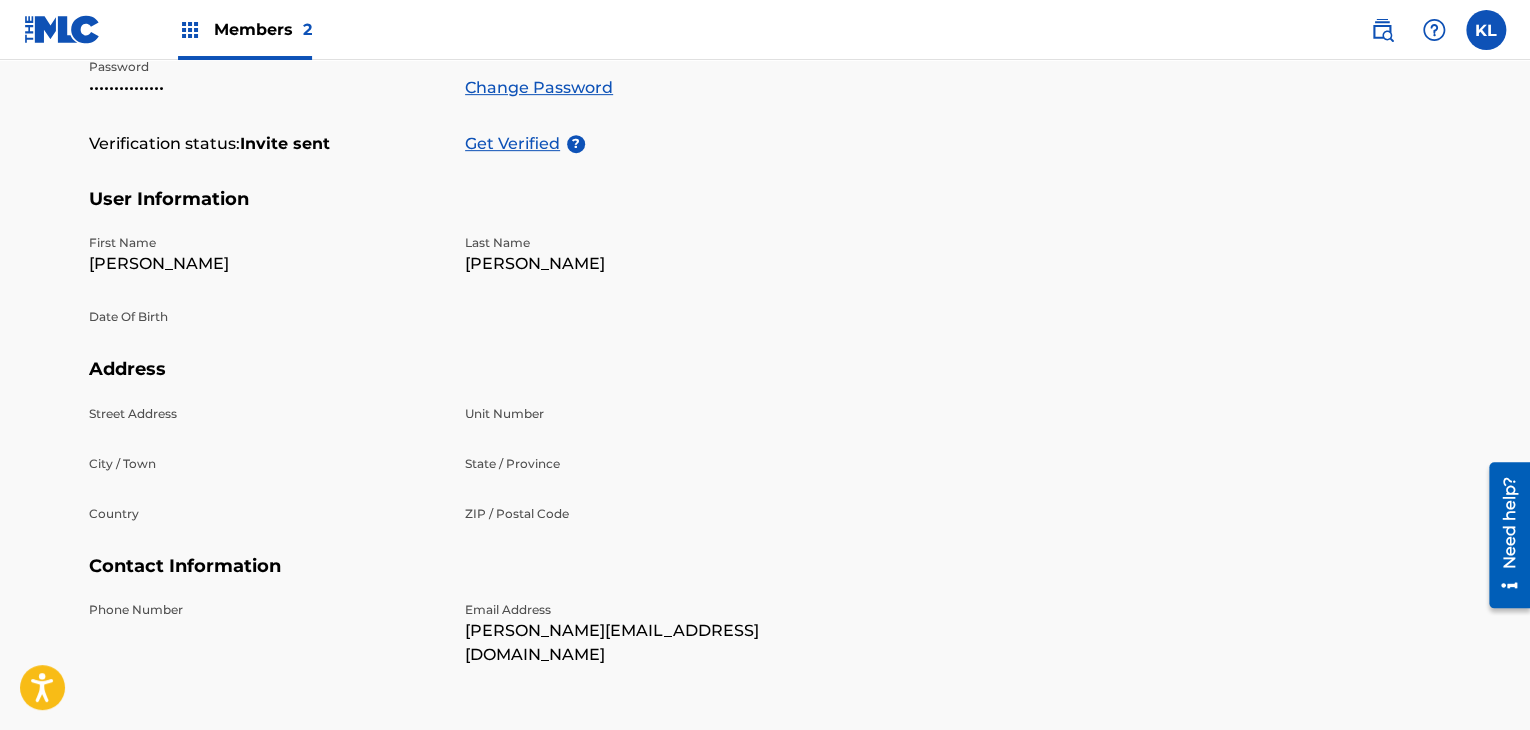 scroll, scrollTop: 434, scrollLeft: 0, axis: vertical 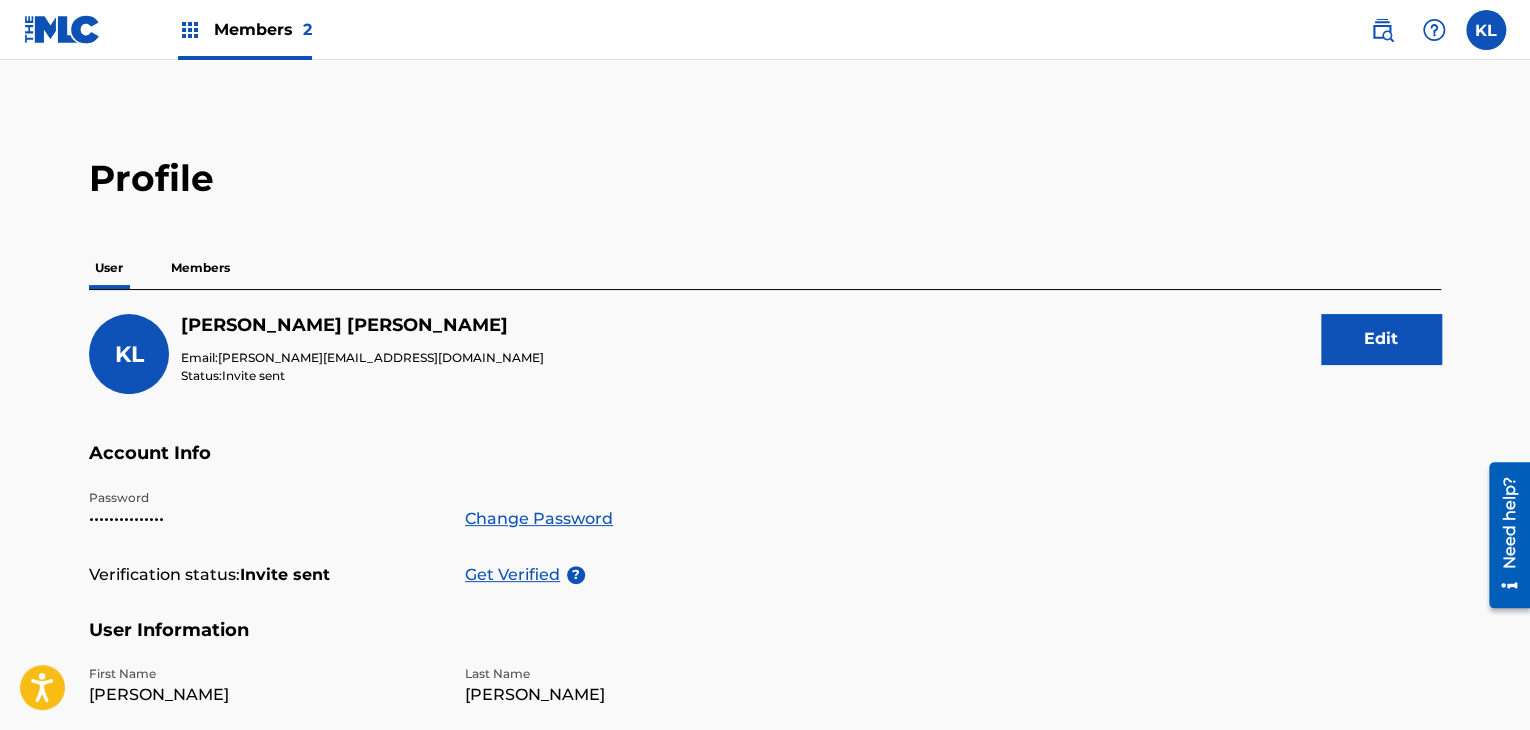 click on "Members" at bounding box center (200, 268) 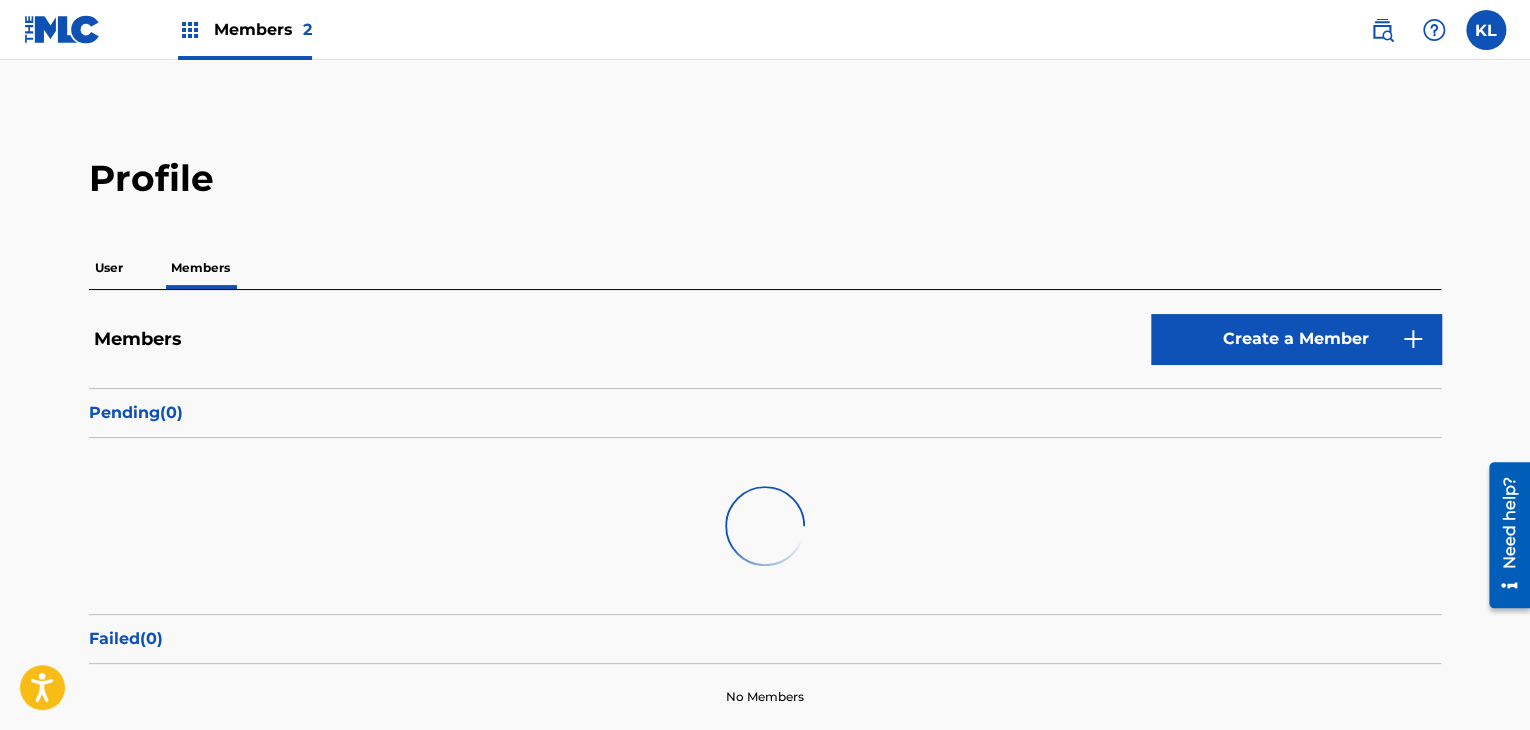 scroll, scrollTop: 33, scrollLeft: 0, axis: vertical 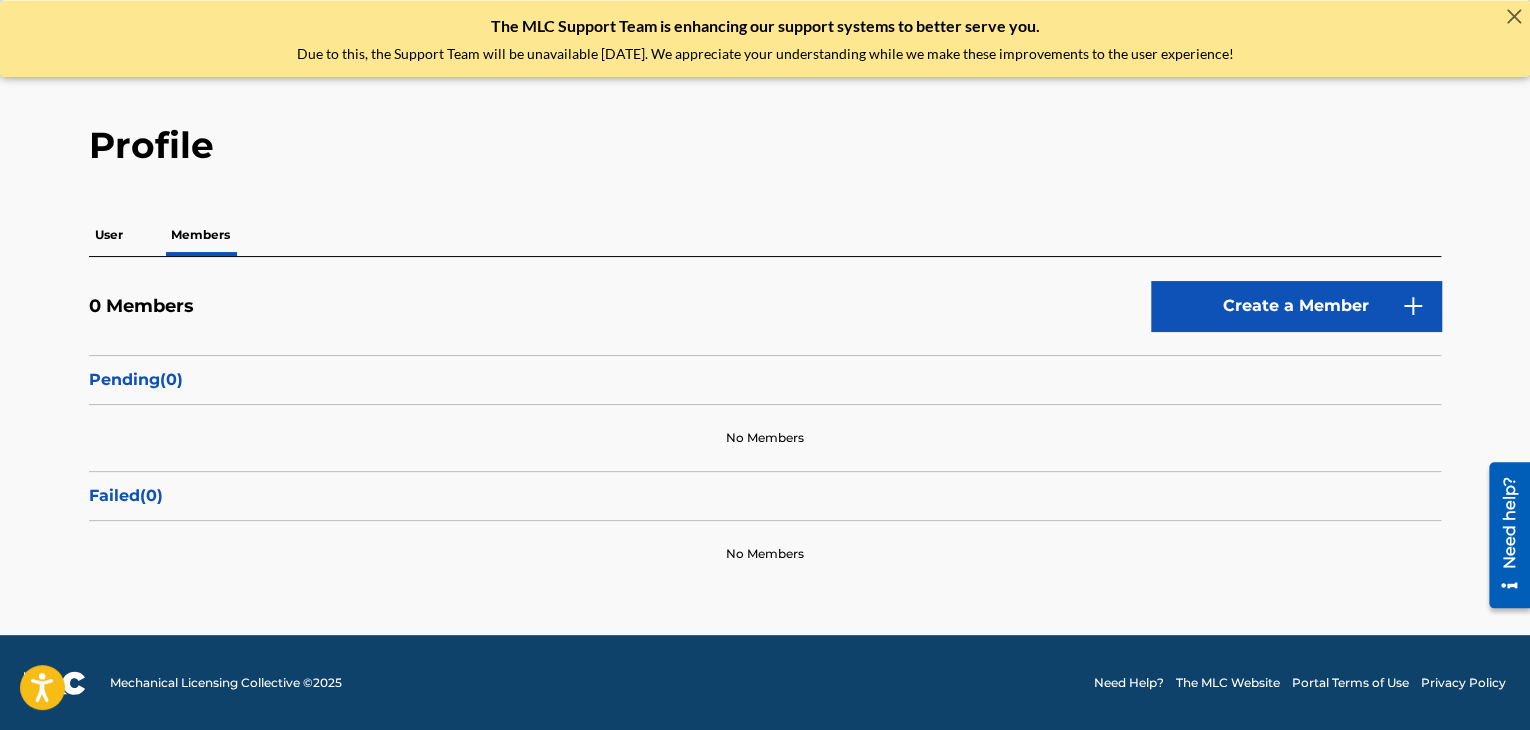 click on "User" at bounding box center (109, 235) 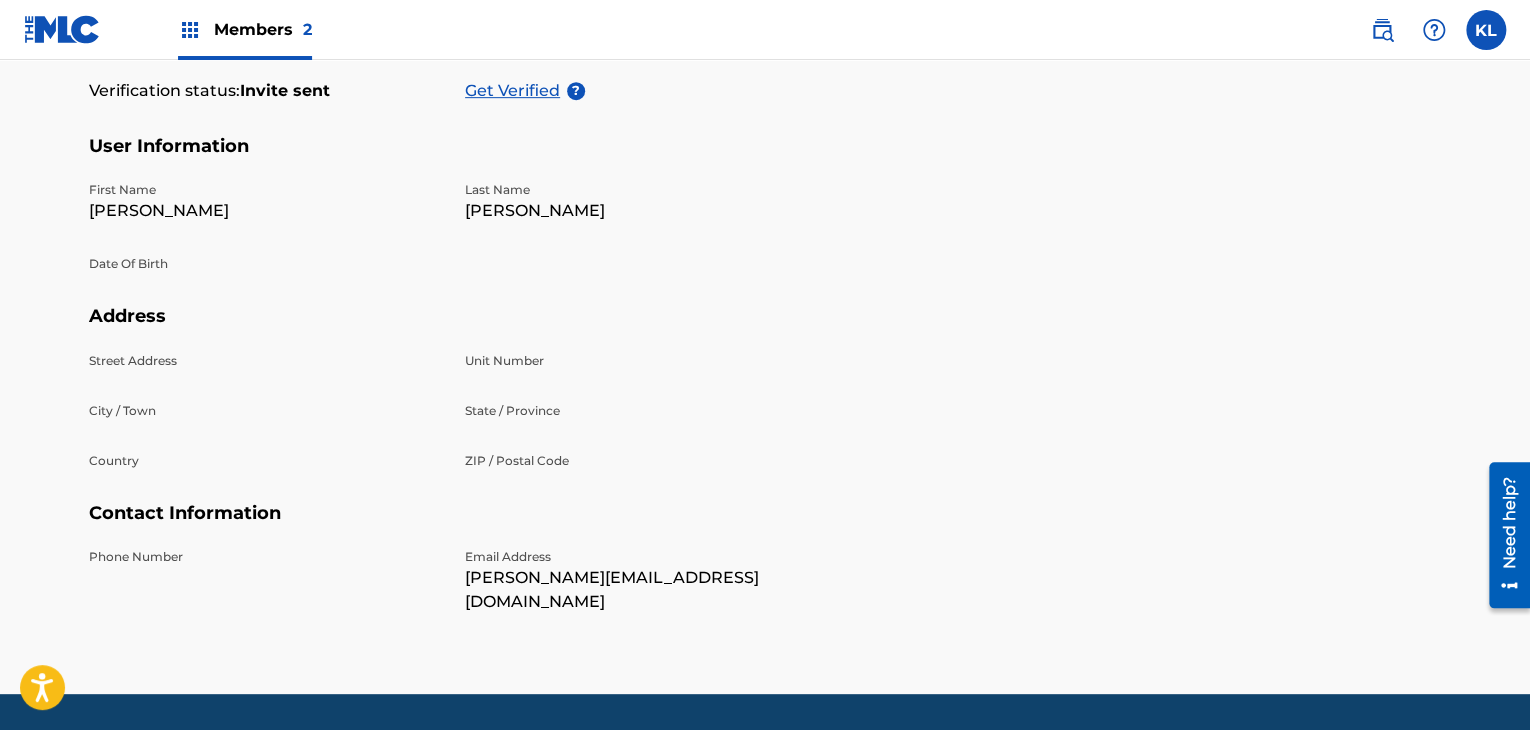 scroll, scrollTop: 0, scrollLeft: 0, axis: both 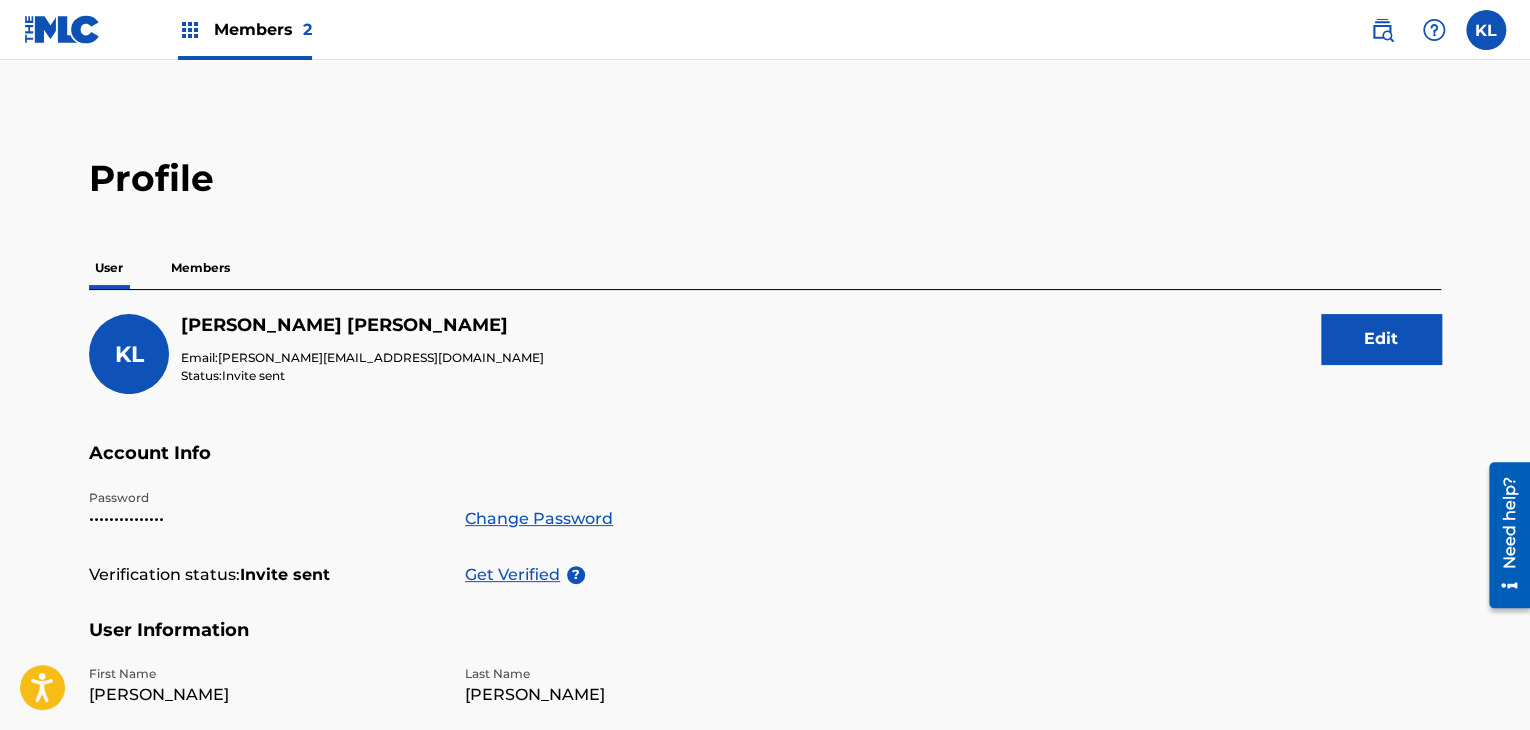 click at bounding box center (62, 29) 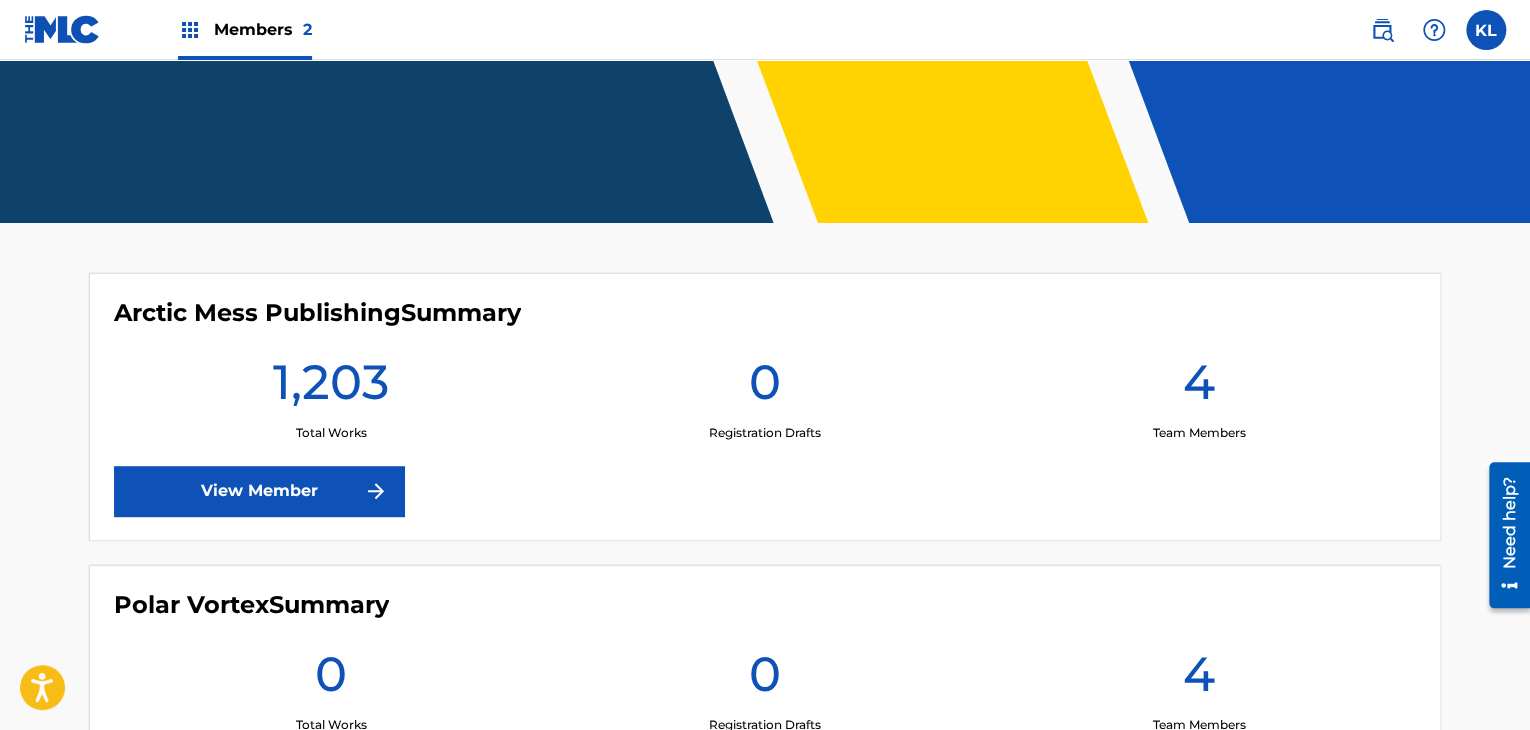 scroll, scrollTop: 585, scrollLeft: 0, axis: vertical 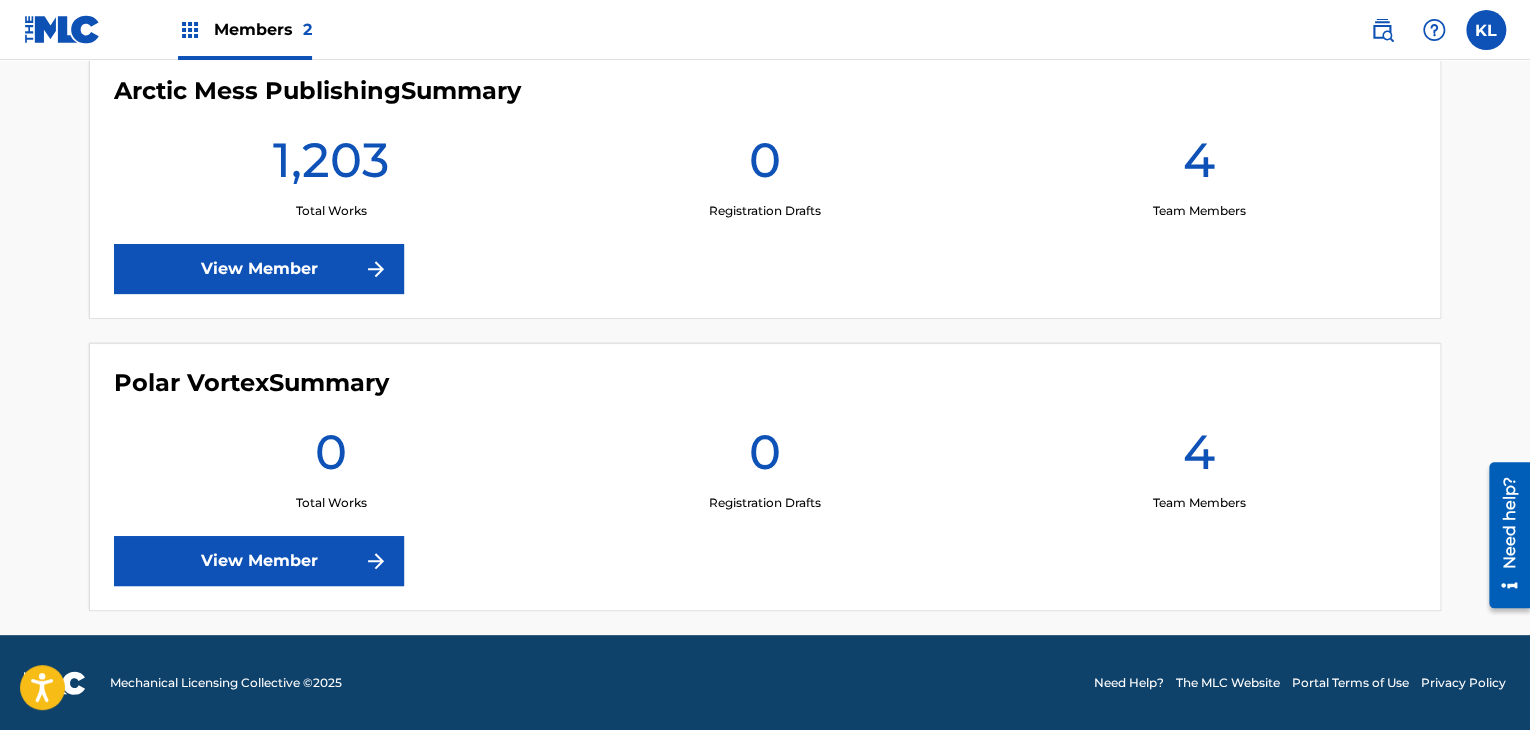 click on "View Member" at bounding box center [259, 561] 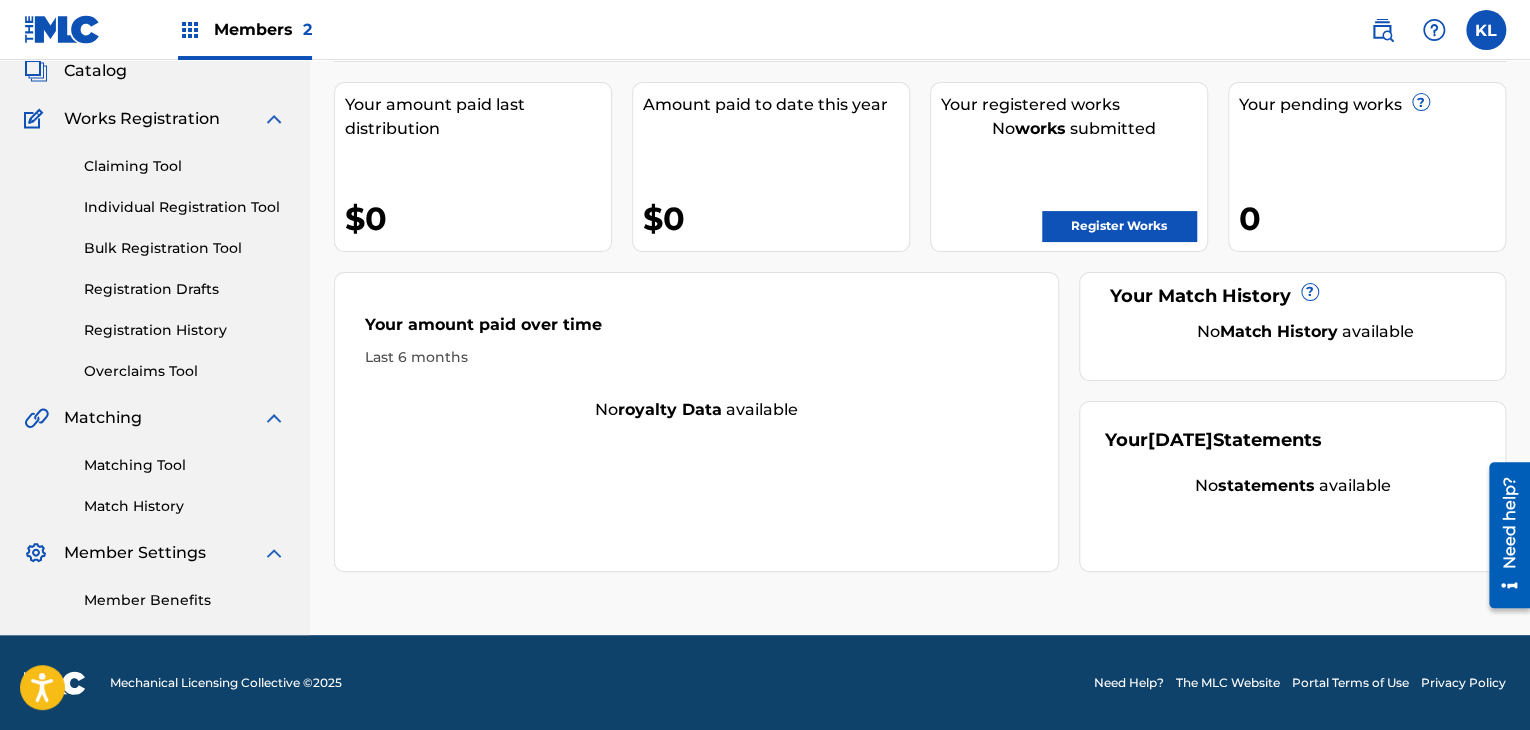 scroll, scrollTop: 0, scrollLeft: 0, axis: both 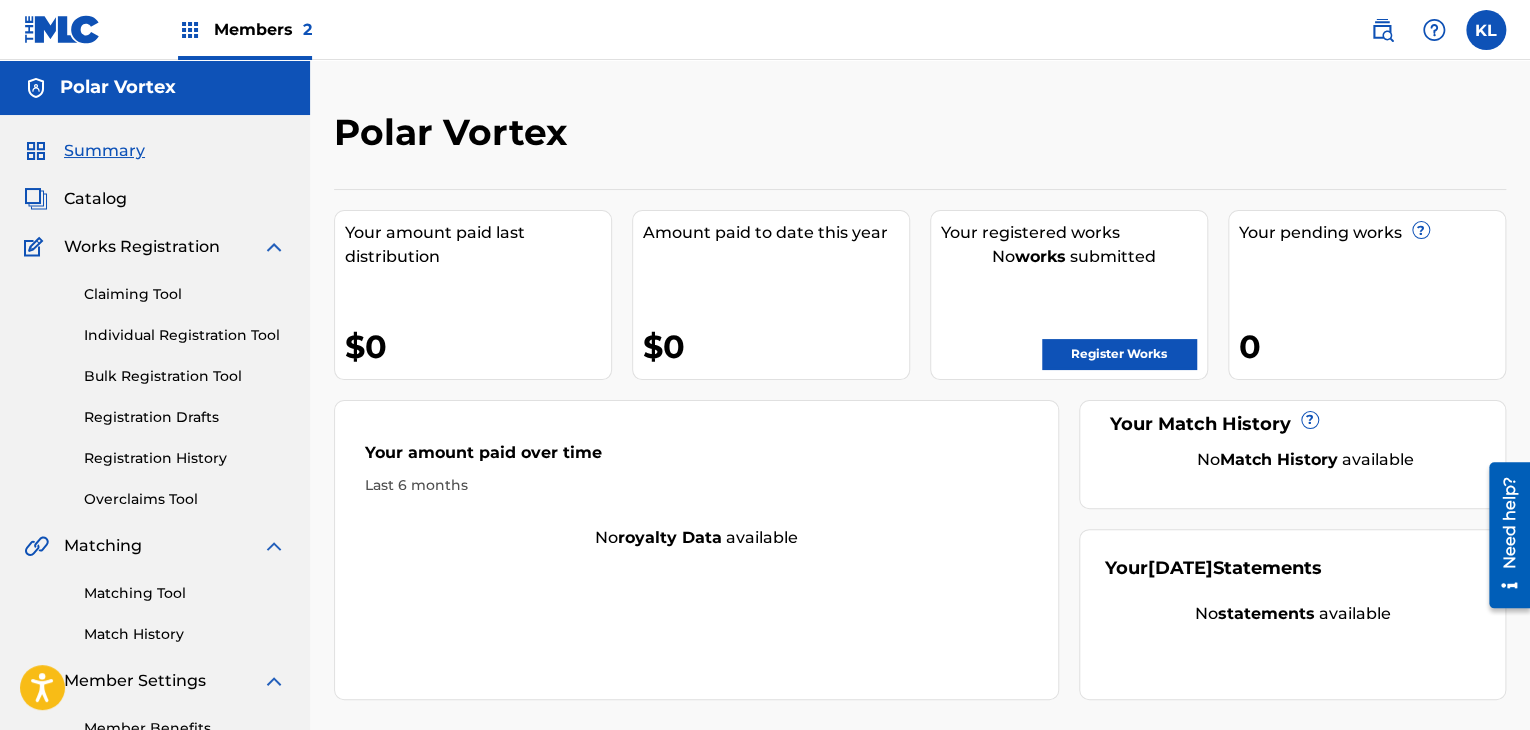 click at bounding box center [1382, 30] 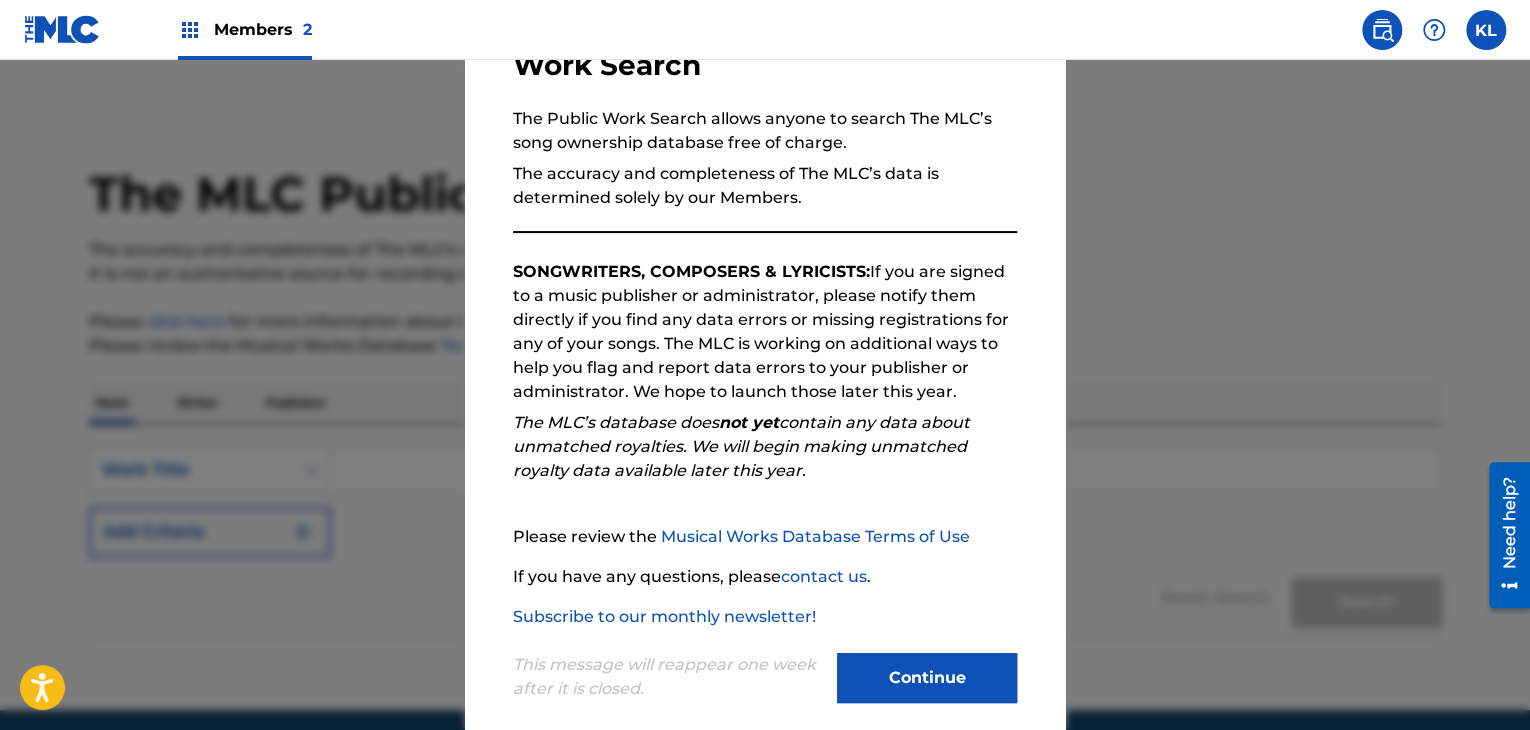 scroll, scrollTop: 185, scrollLeft: 0, axis: vertical 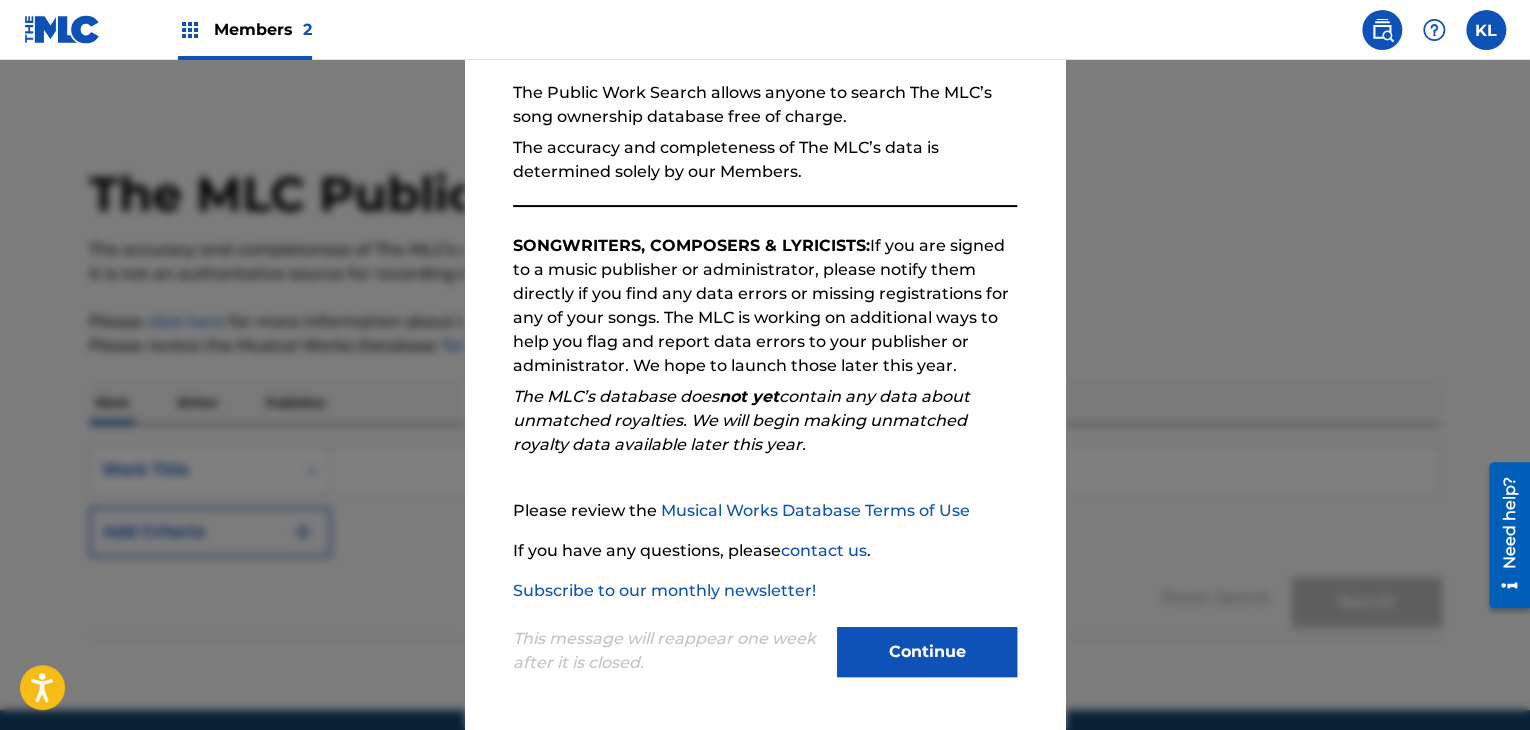 click on "Continue" at bounding box center [927, 652] 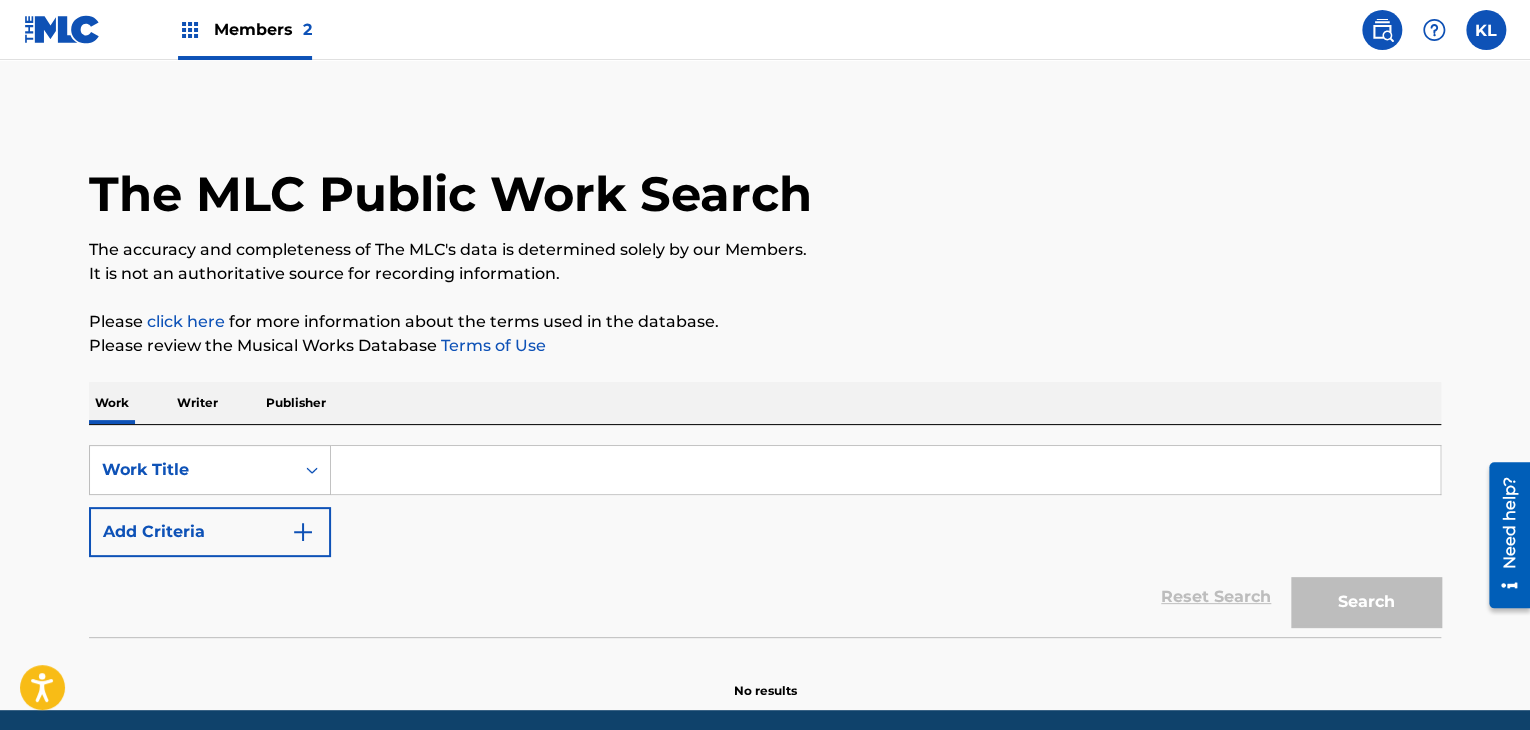 click on "Publisher" at bounding box center (296, 403) 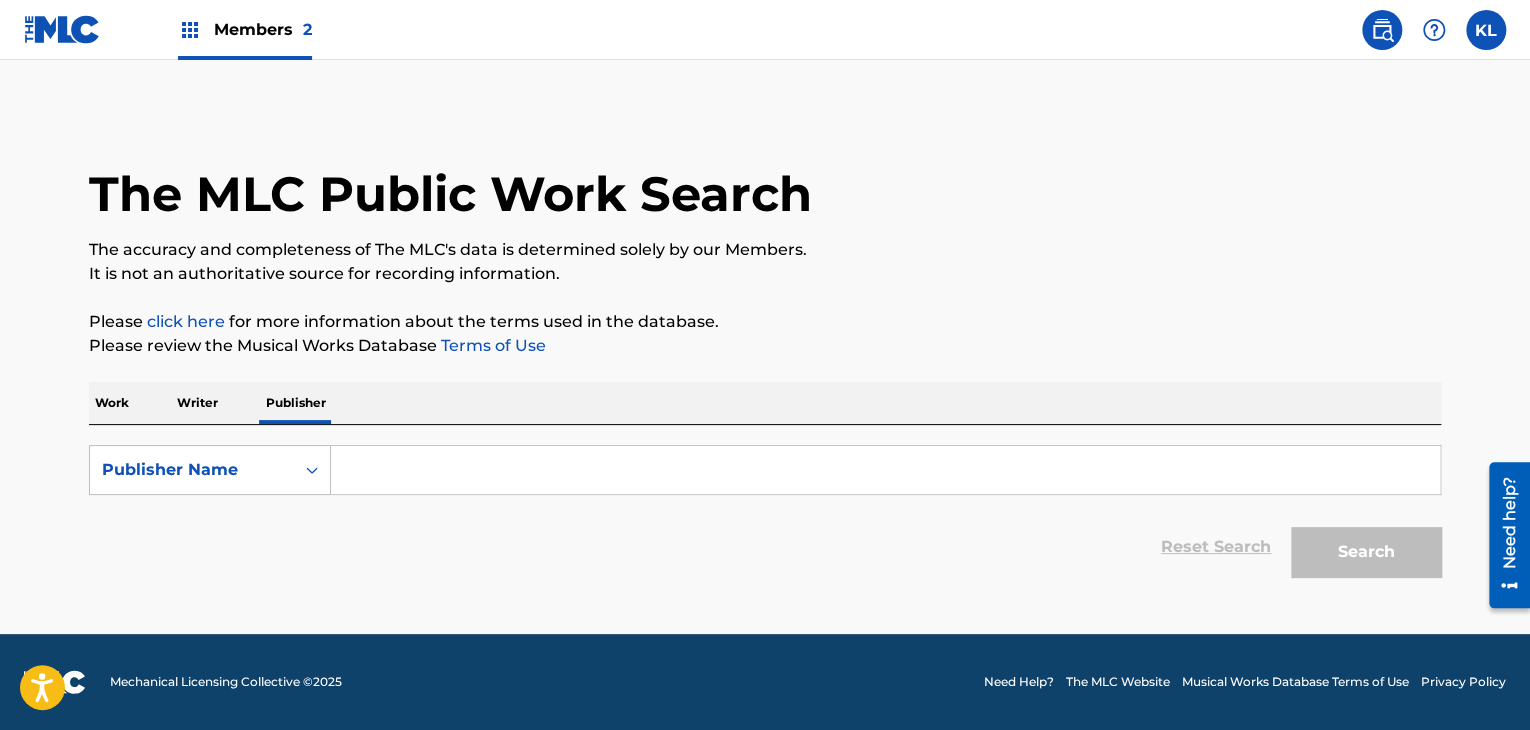 click at bounding box center (885, 470) 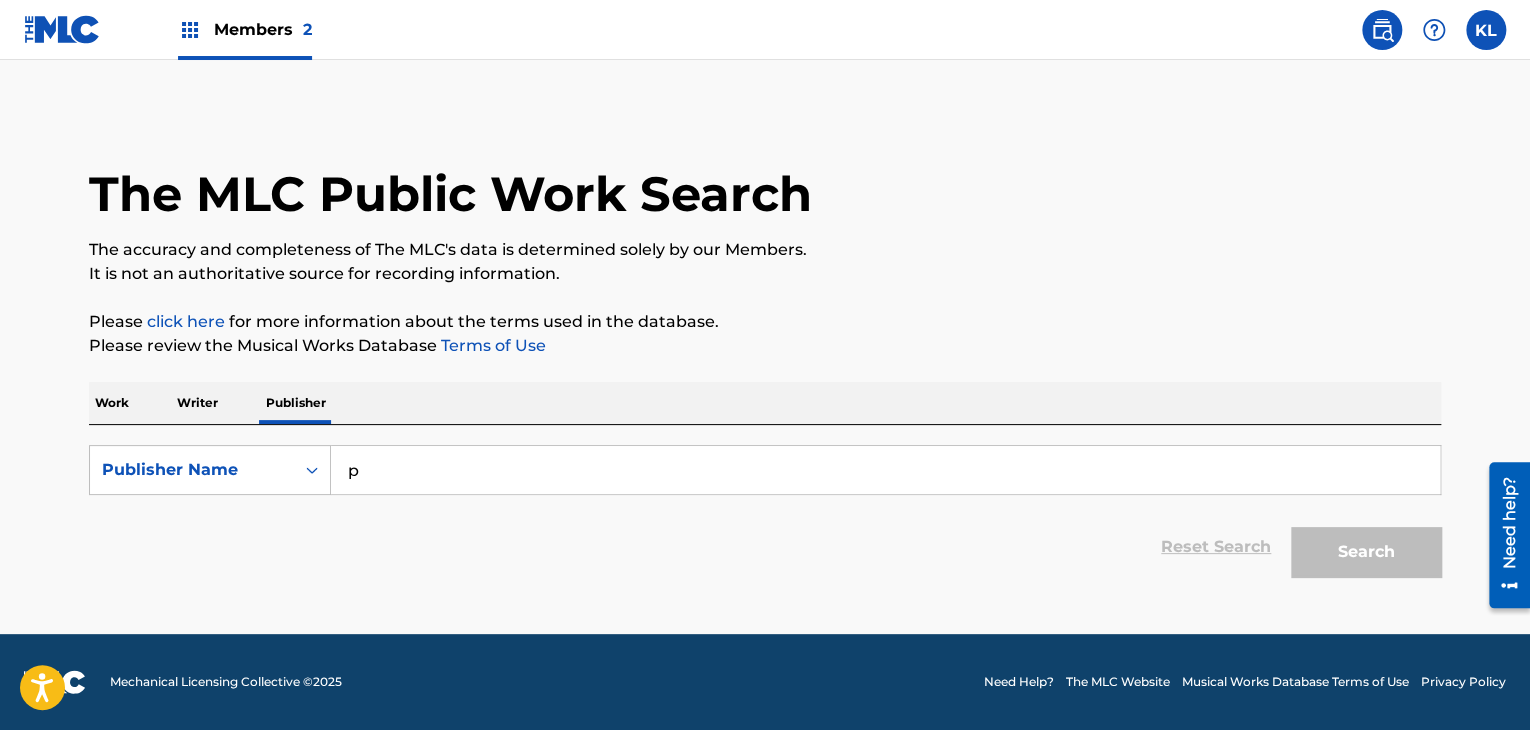click on "p" at bounding box center [885, 470] 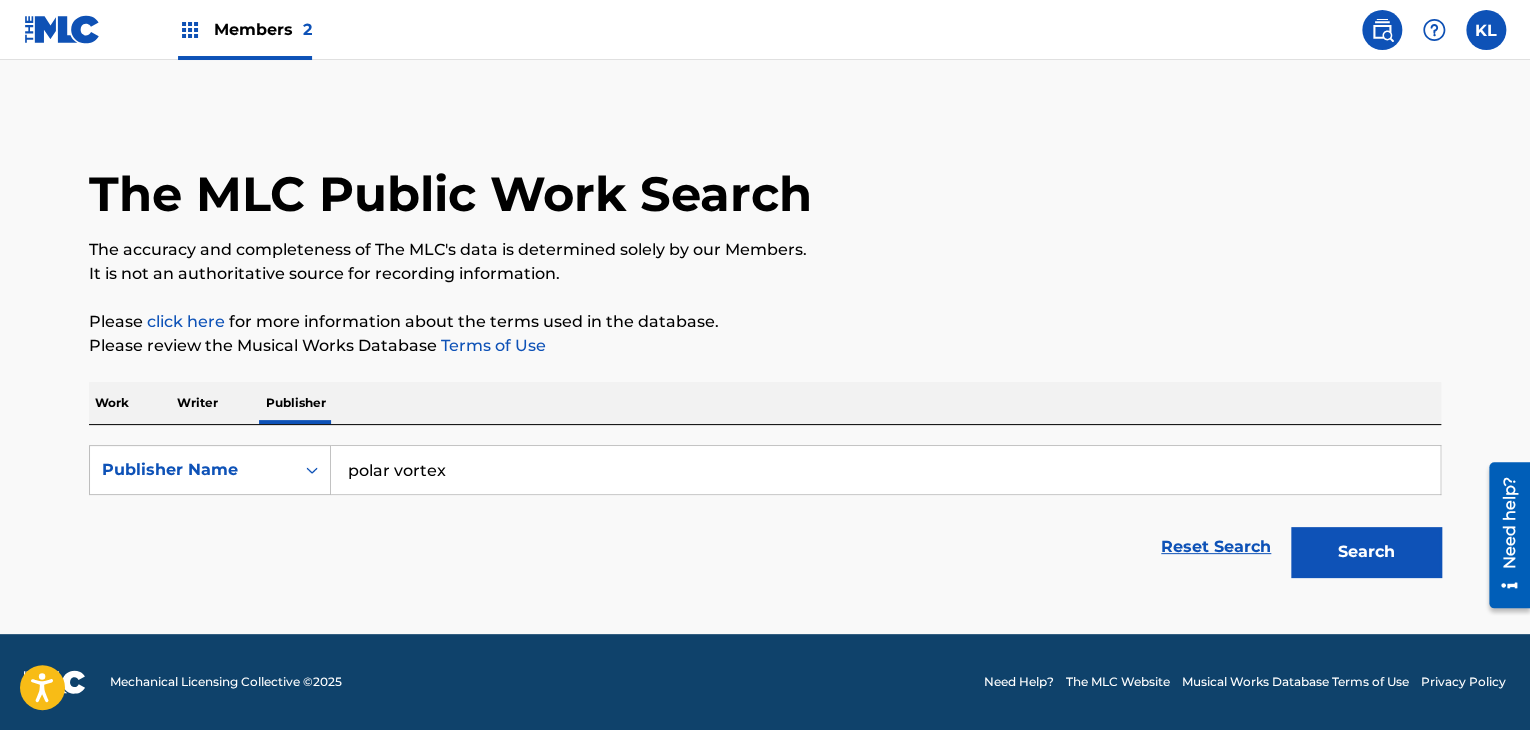 click on "Search" at bounding box center (1366, 552) 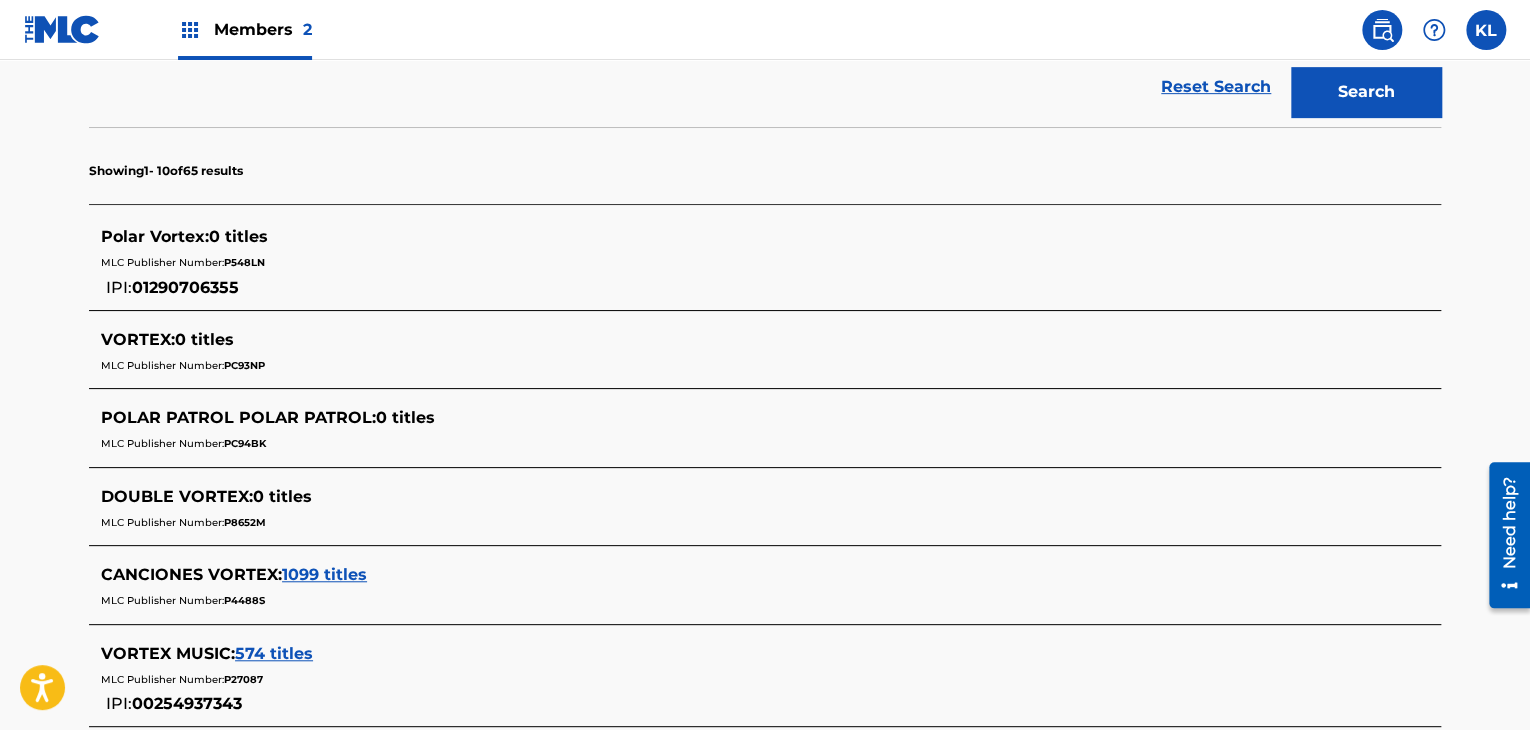 scroll, scrollTop: 367, scrollLeft: 0, axis: vertical 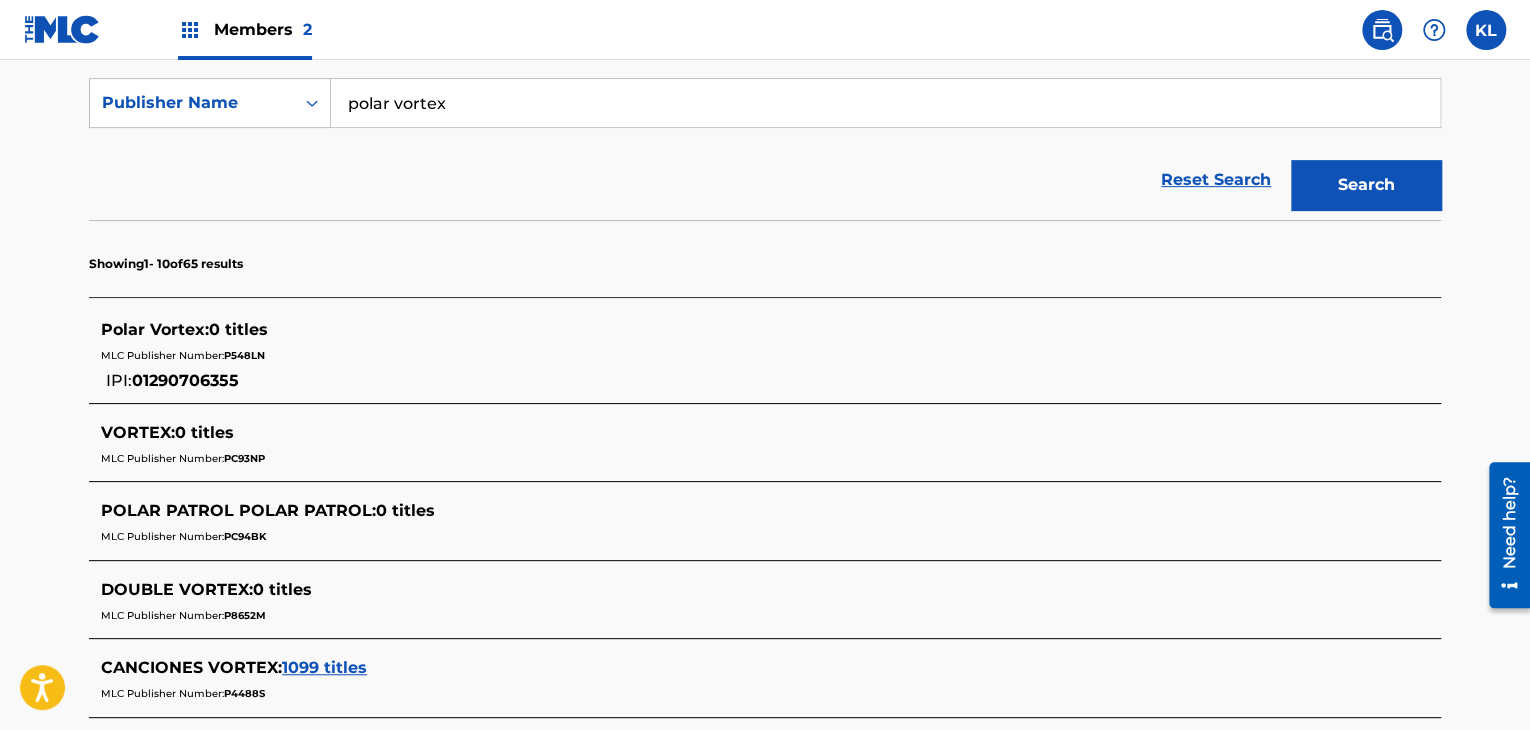 click on "P548LN" at bounding box center (244, 355) 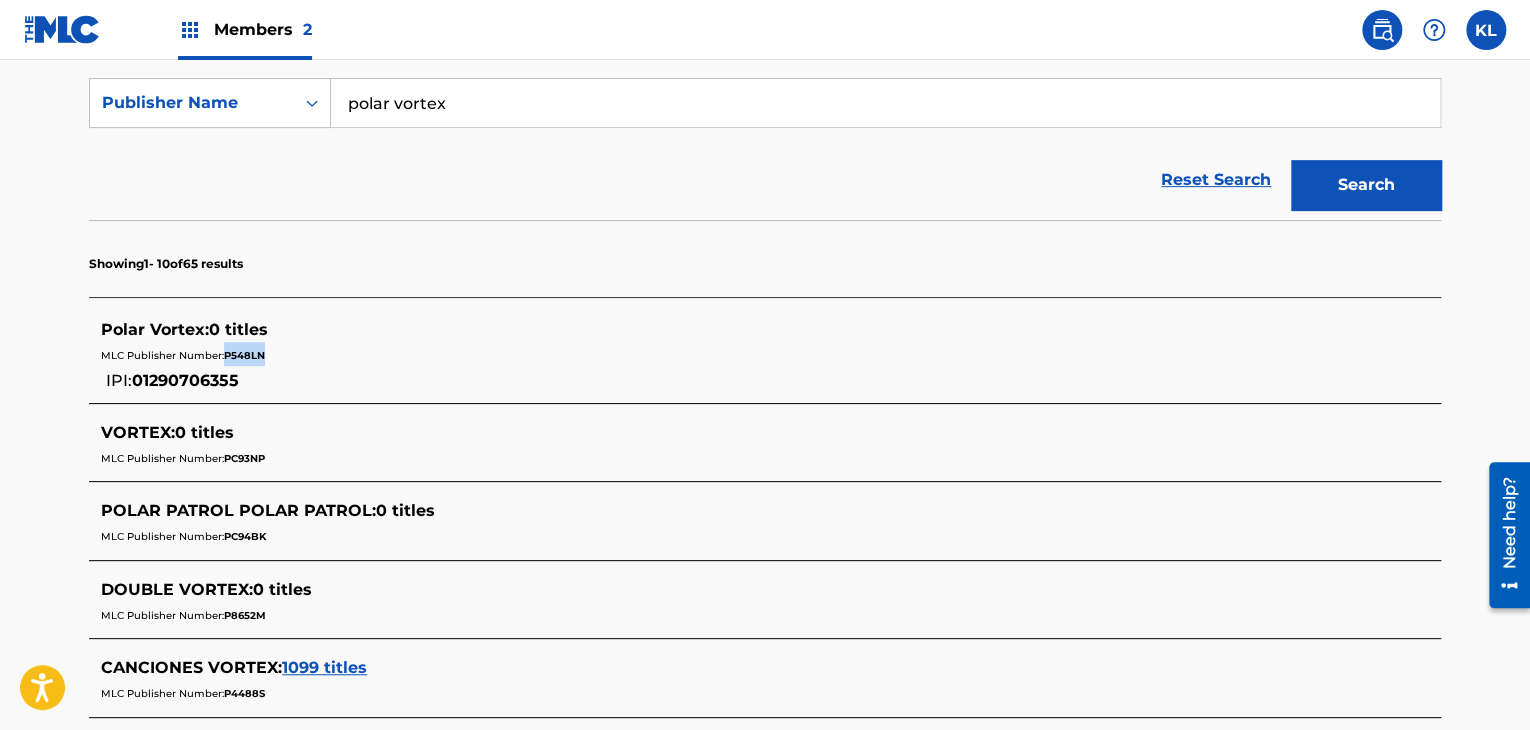 click on "P548LN" at bounding box center [244, 355] 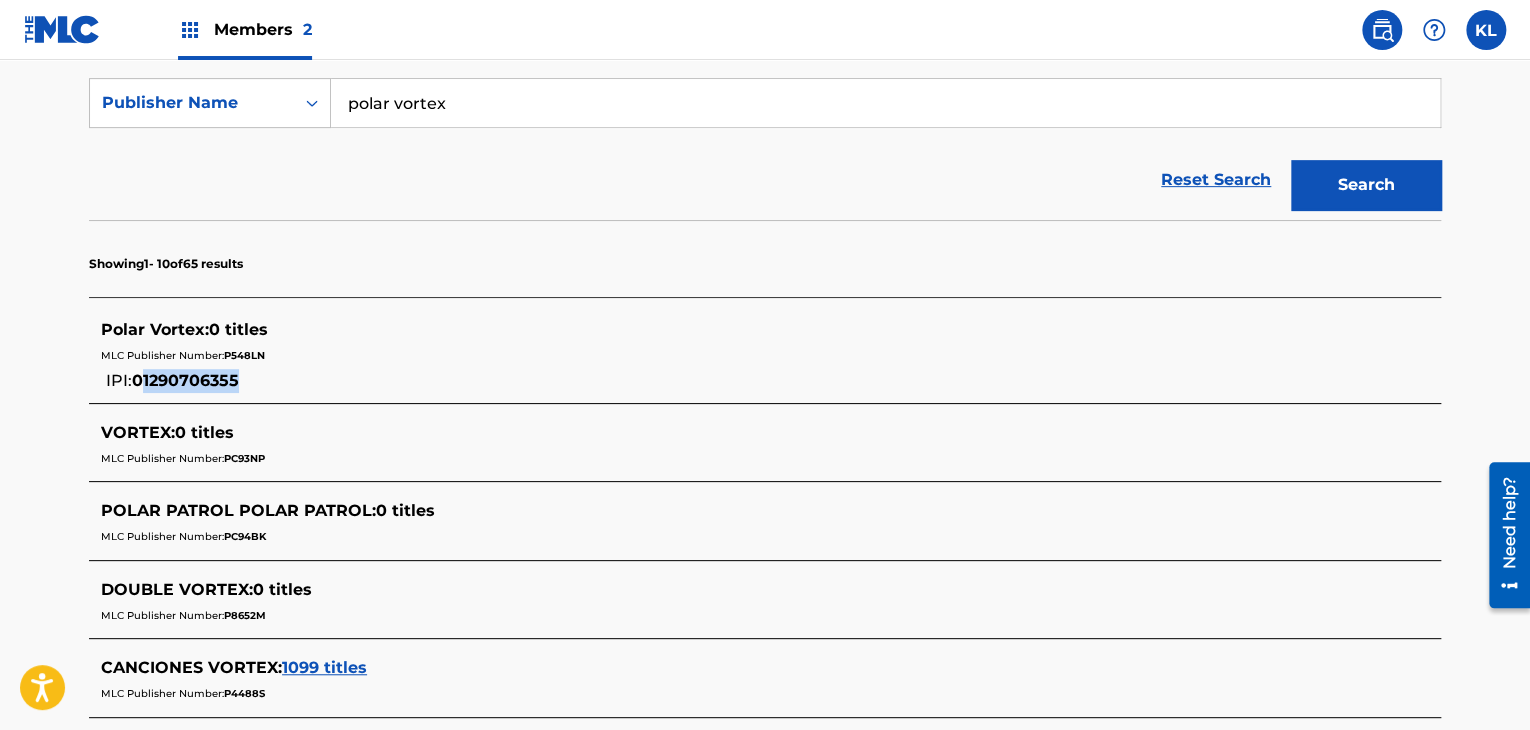 drag, startPoint x: 142, startPoint y: 381, endPoint x: 236, endPoint y: 386, distance: 94.13288 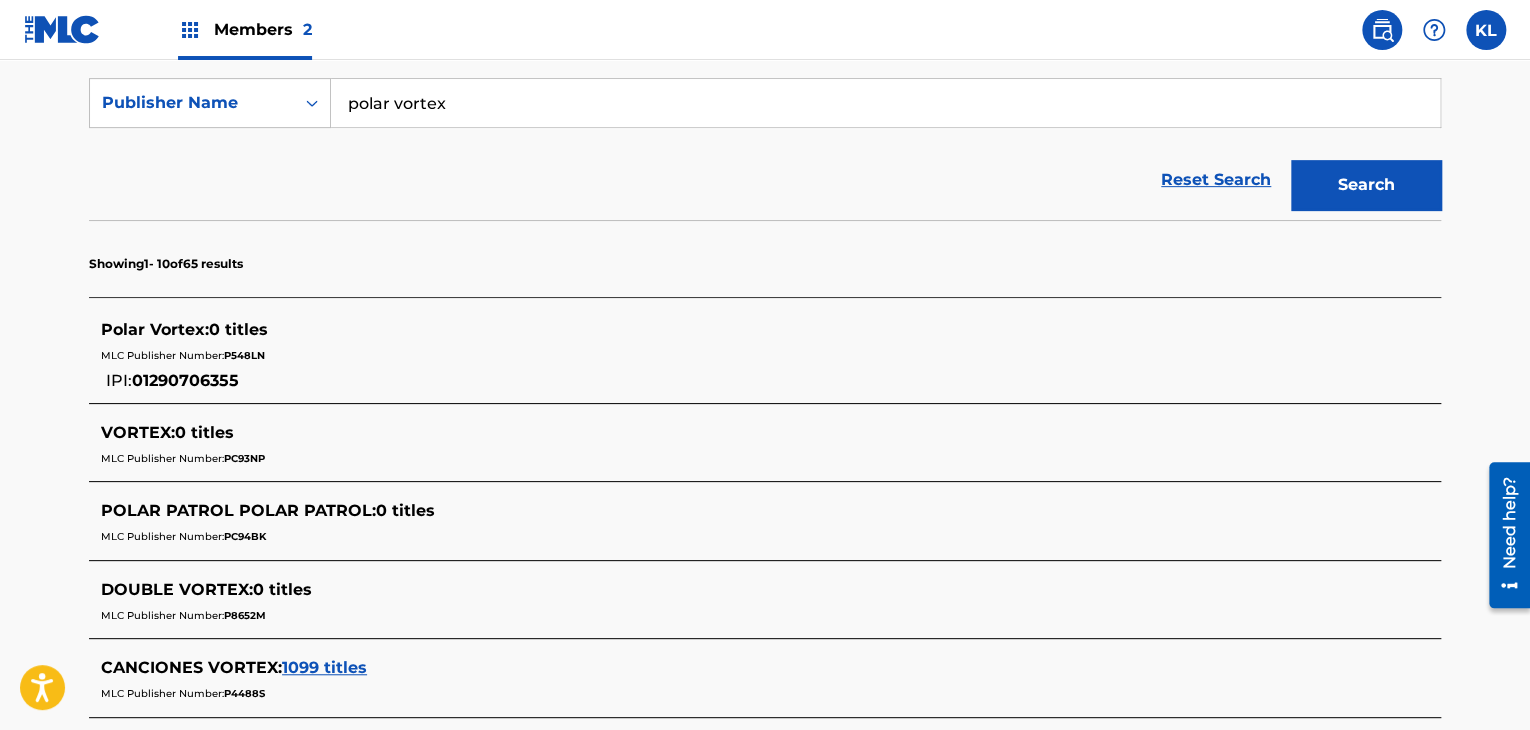 click on "Polar Vortex :  0 titles MLC Publisher Number:  P548LN IPI:  01290706355" at bounding box center (739, 355) 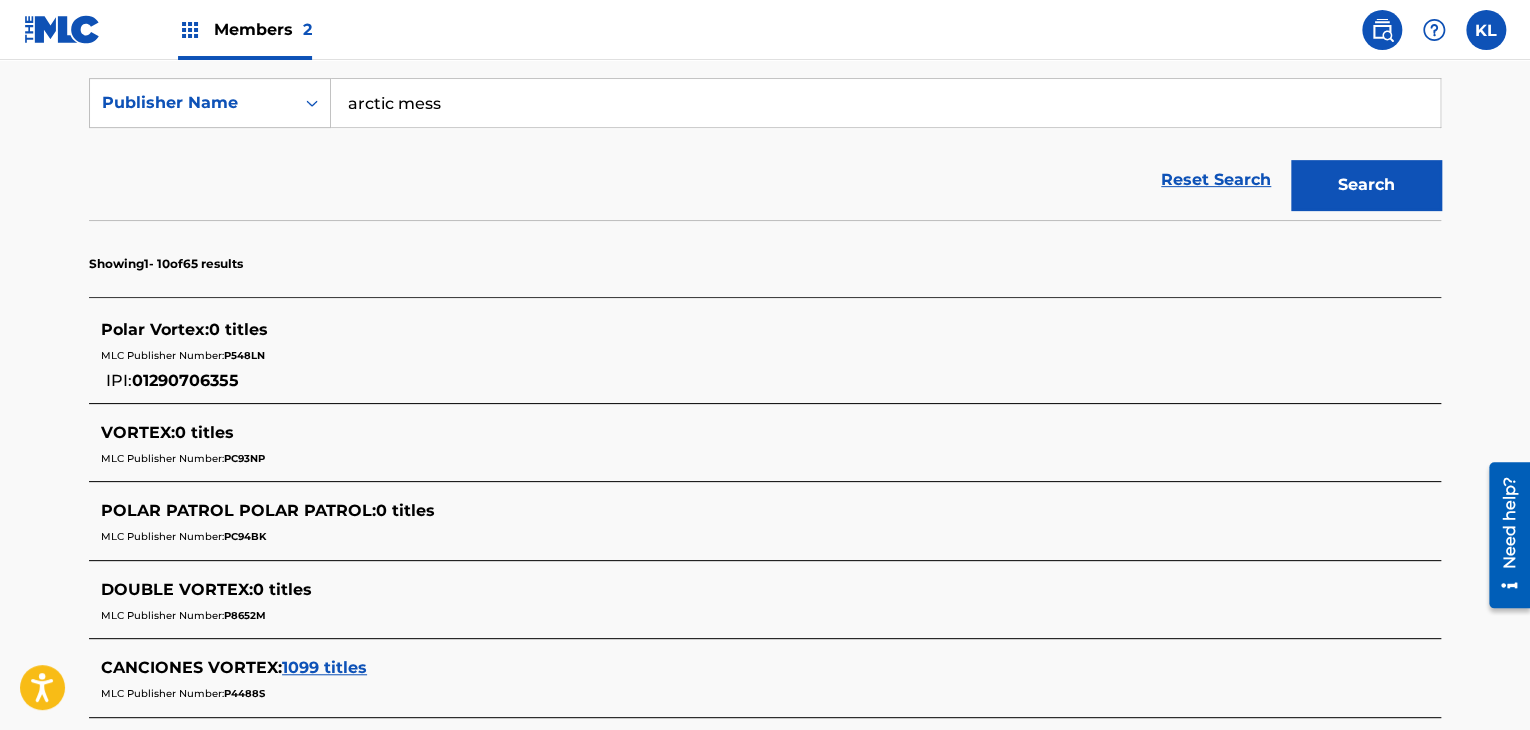 type on "arctic mess" 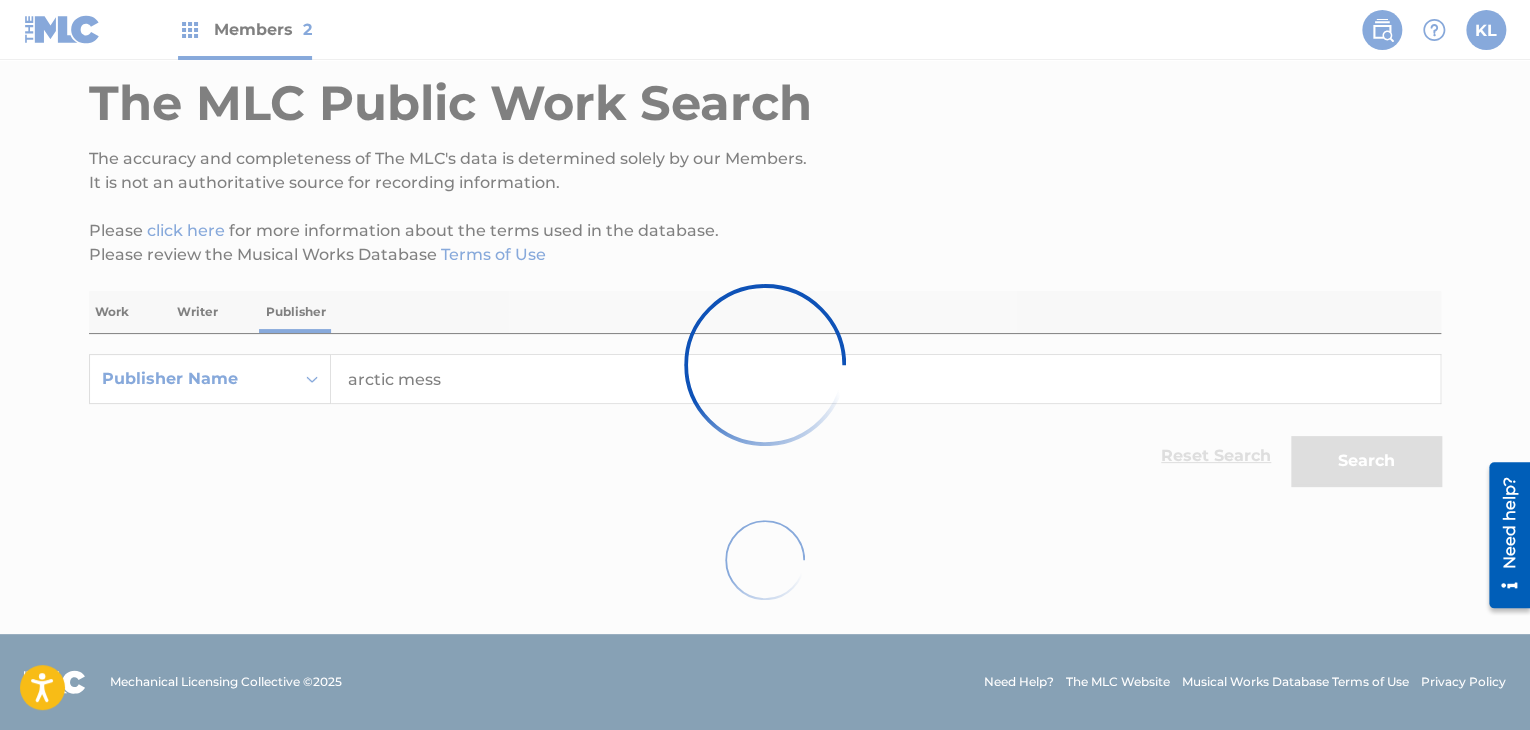 scroll, scrollTop: 367, scrollLeft: 0, axis: vertical 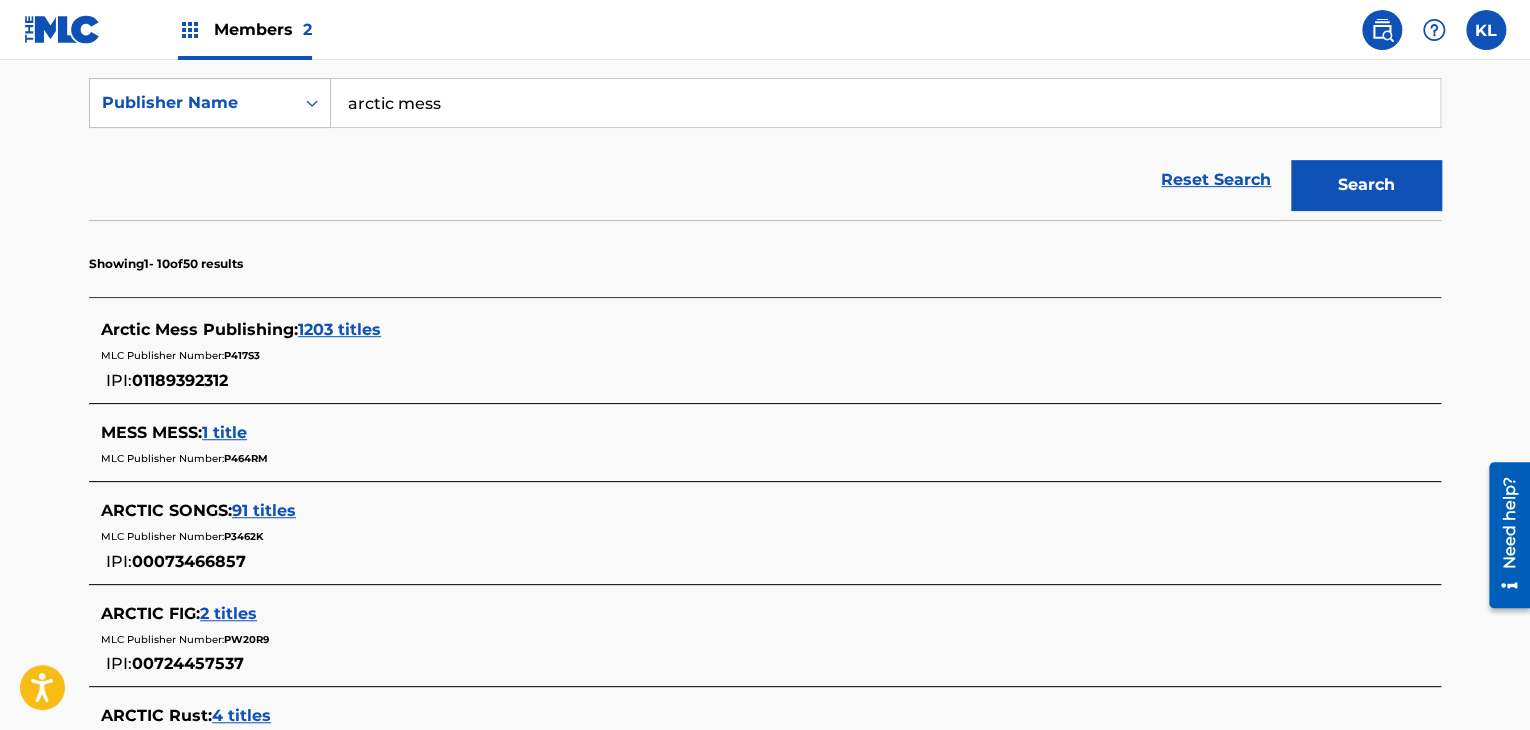 click on "1203 titles" at bounding box center [339, 329] 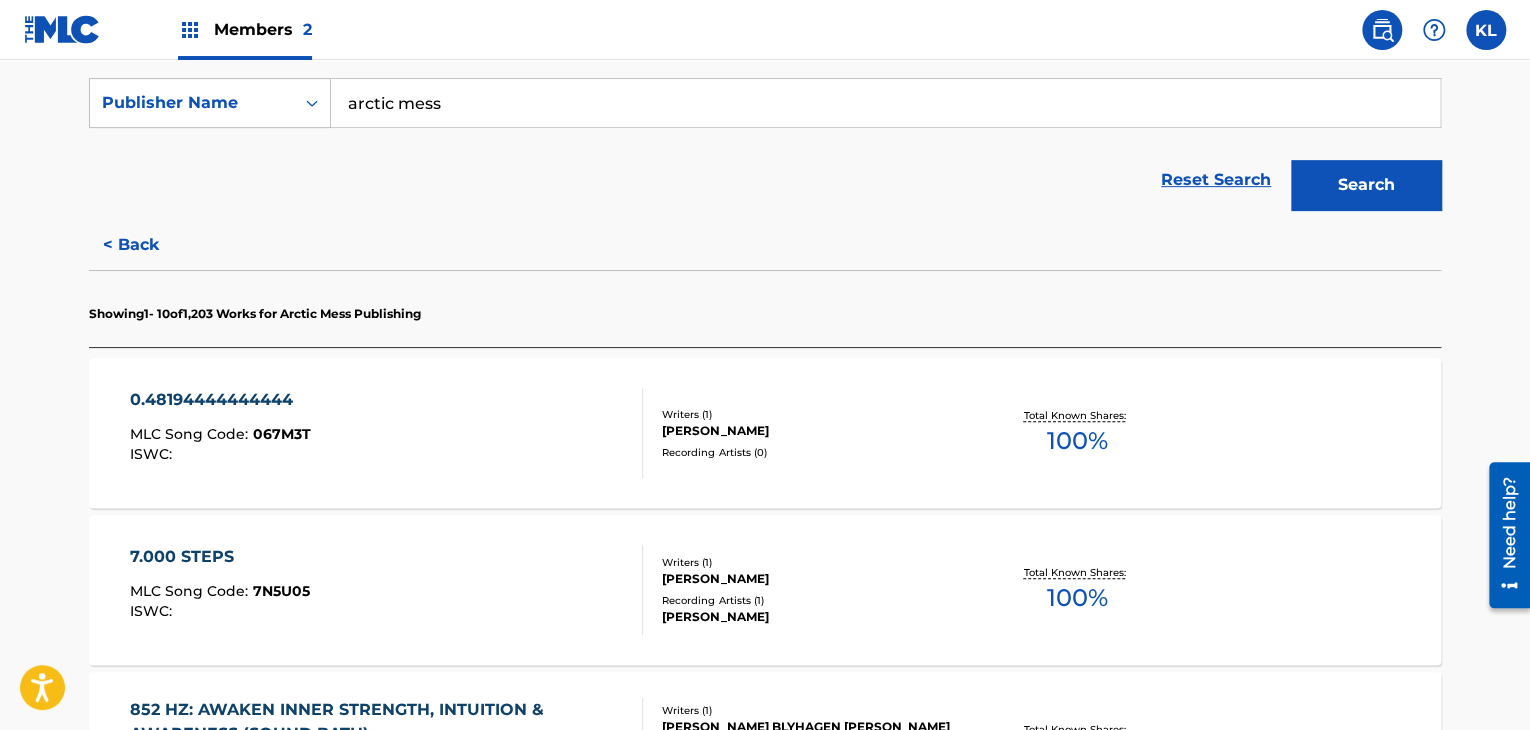 click on "Recording Artists ( 0 )" at bounding box center (813, 452) 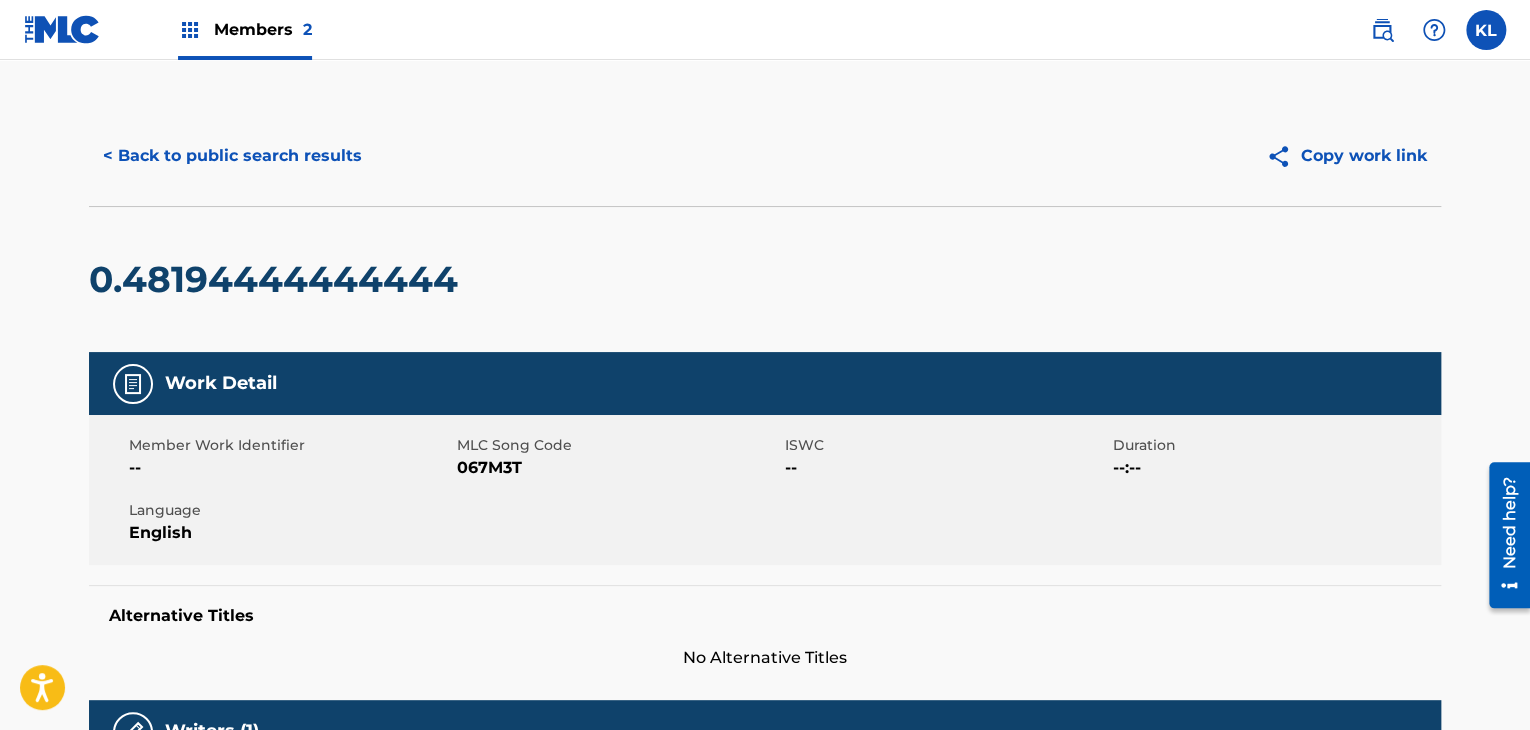 scroll, scrollTop: 0, scrollLeft: 0, axis: both 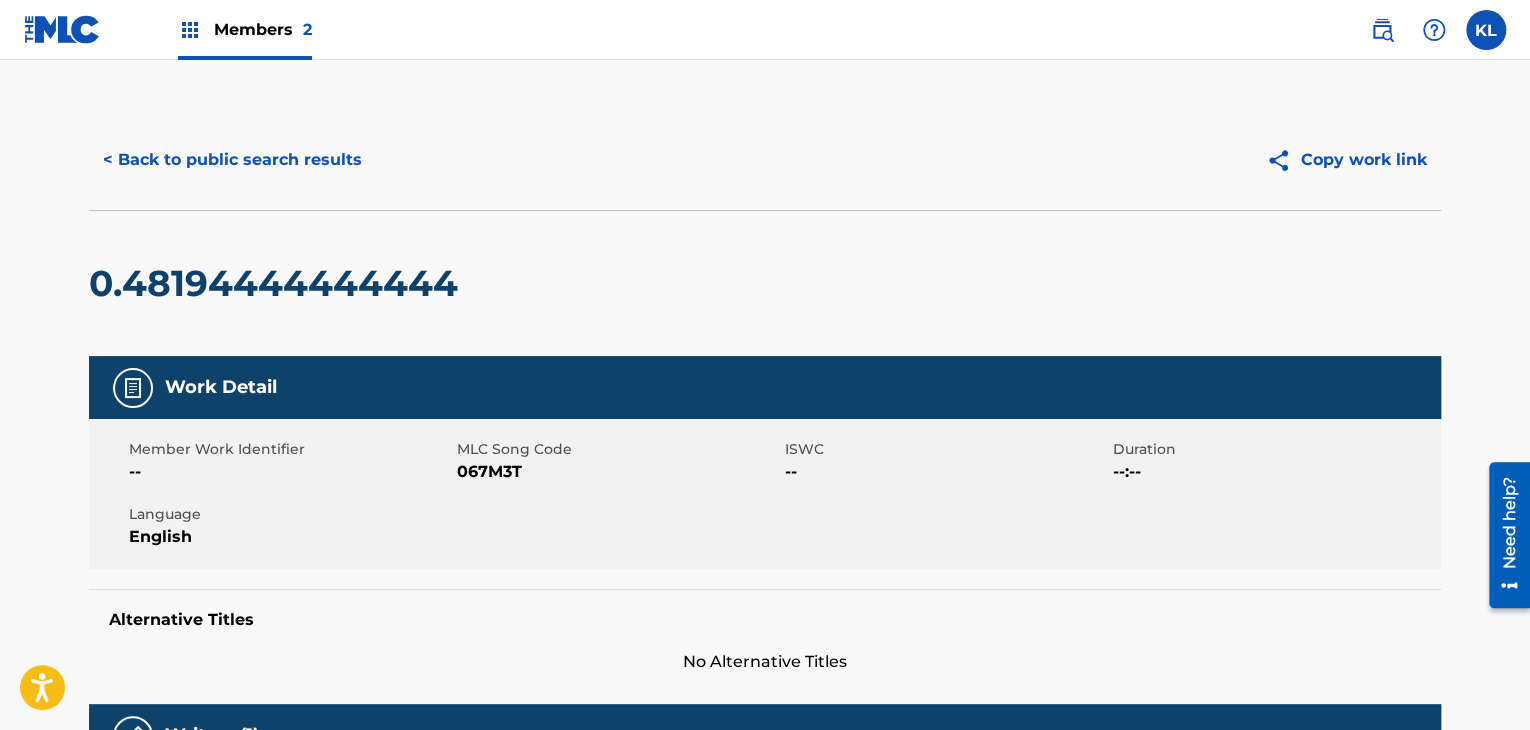 click on "< Back to public search results" at bounding box center (232, 160) 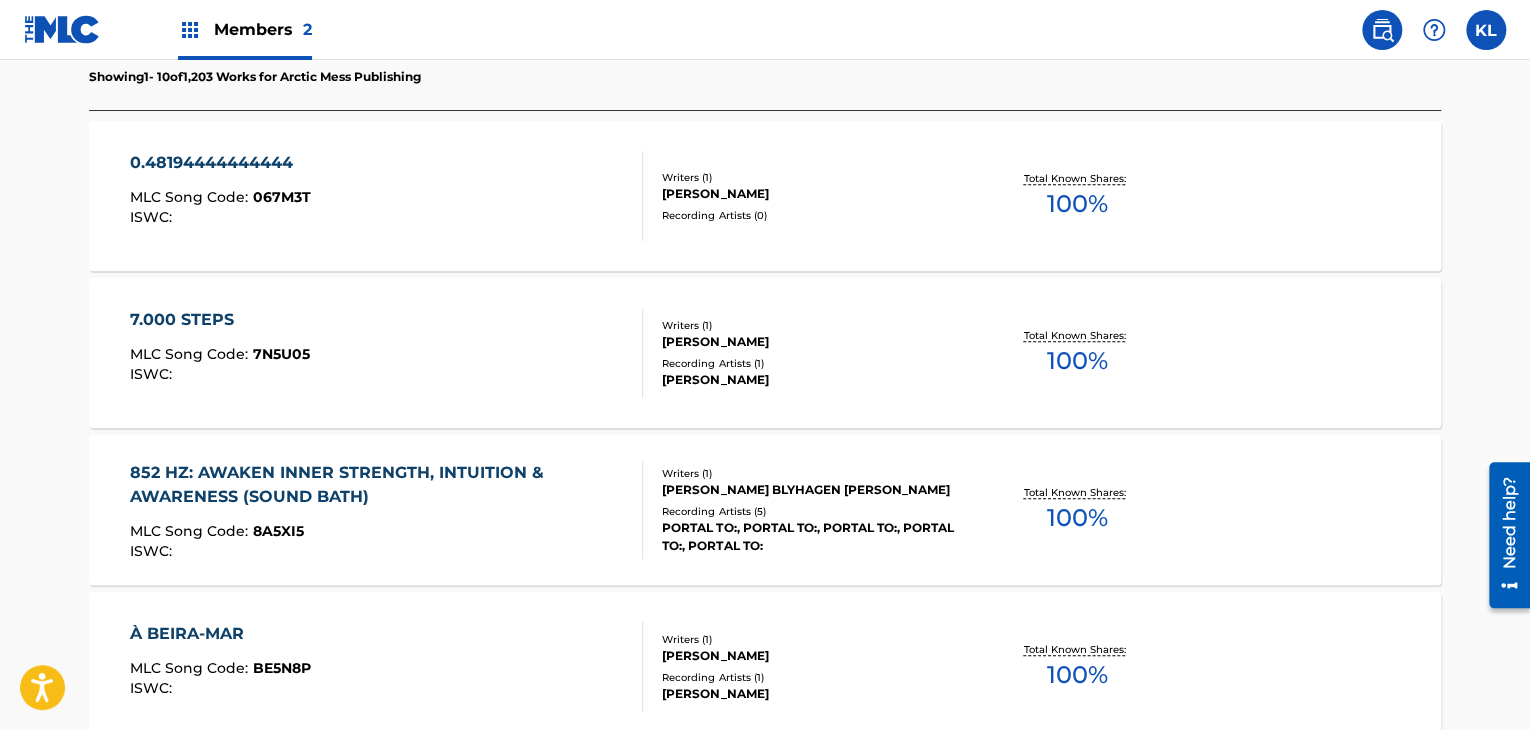 scroll, scrollTop: 612, scrollLeft: 0, axis: vertical 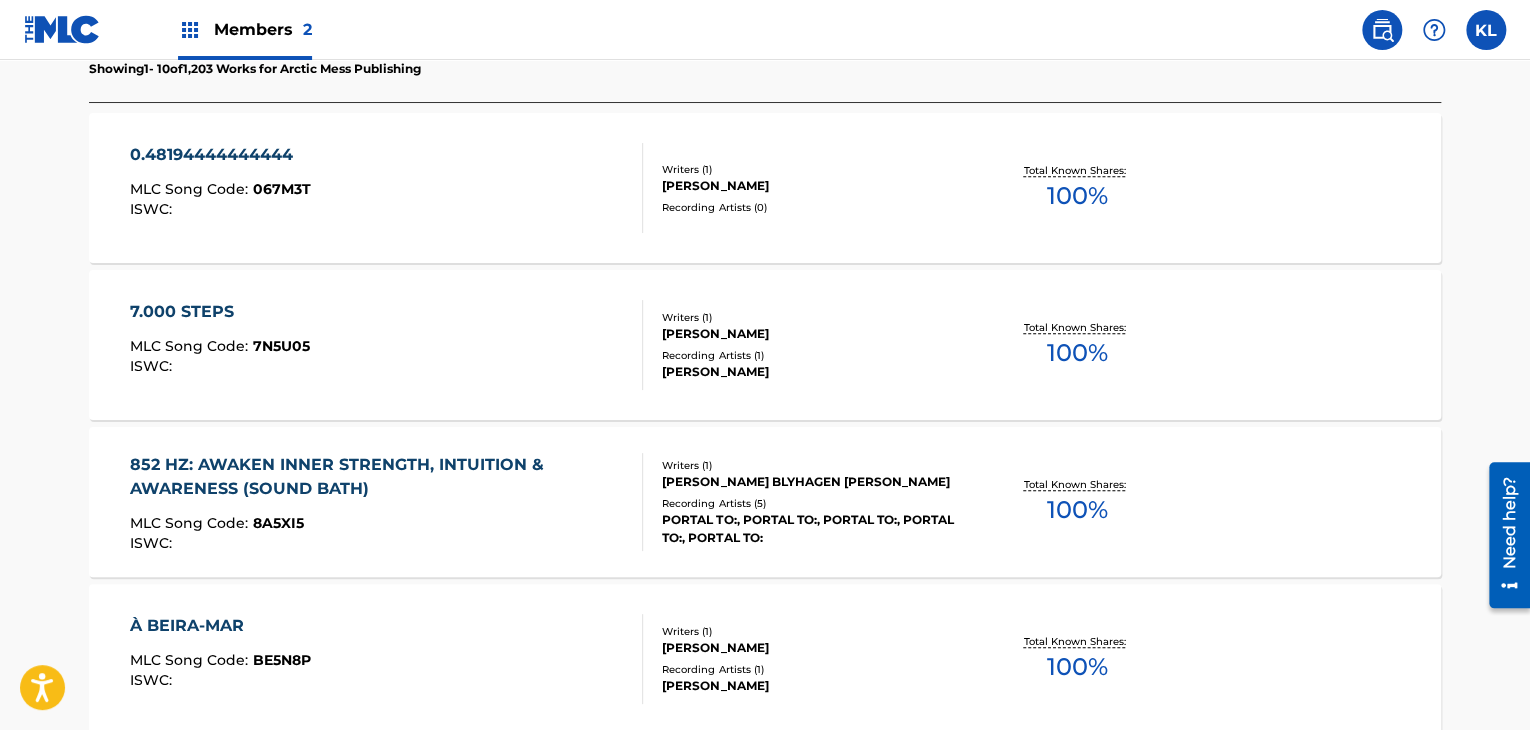 click on "7.000 STEPS MLC Song Code : 7N5U05 ISWC :" at bounding box center (387, 345) 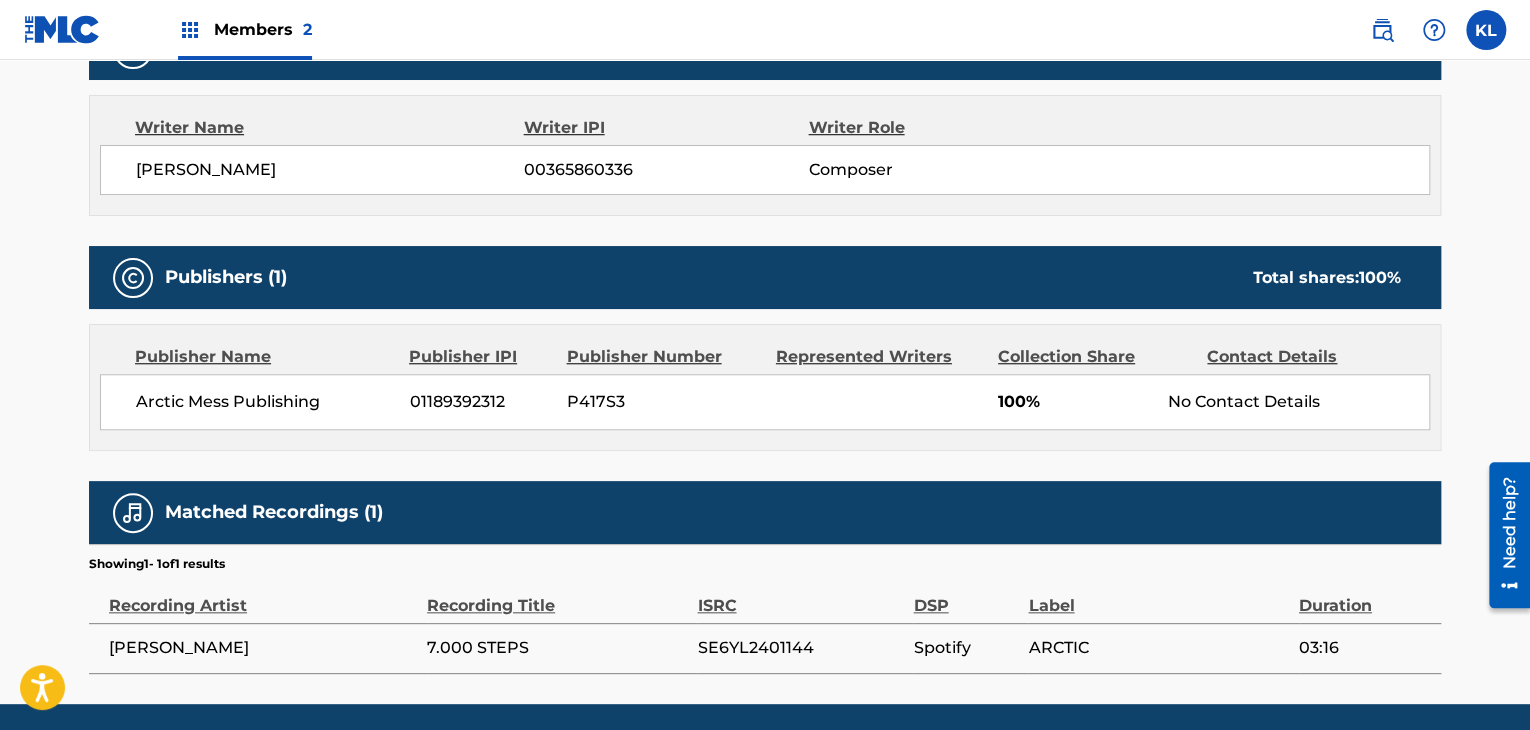 scroll, scrollTop: 755, scrollLeft: 0, axis: vertical 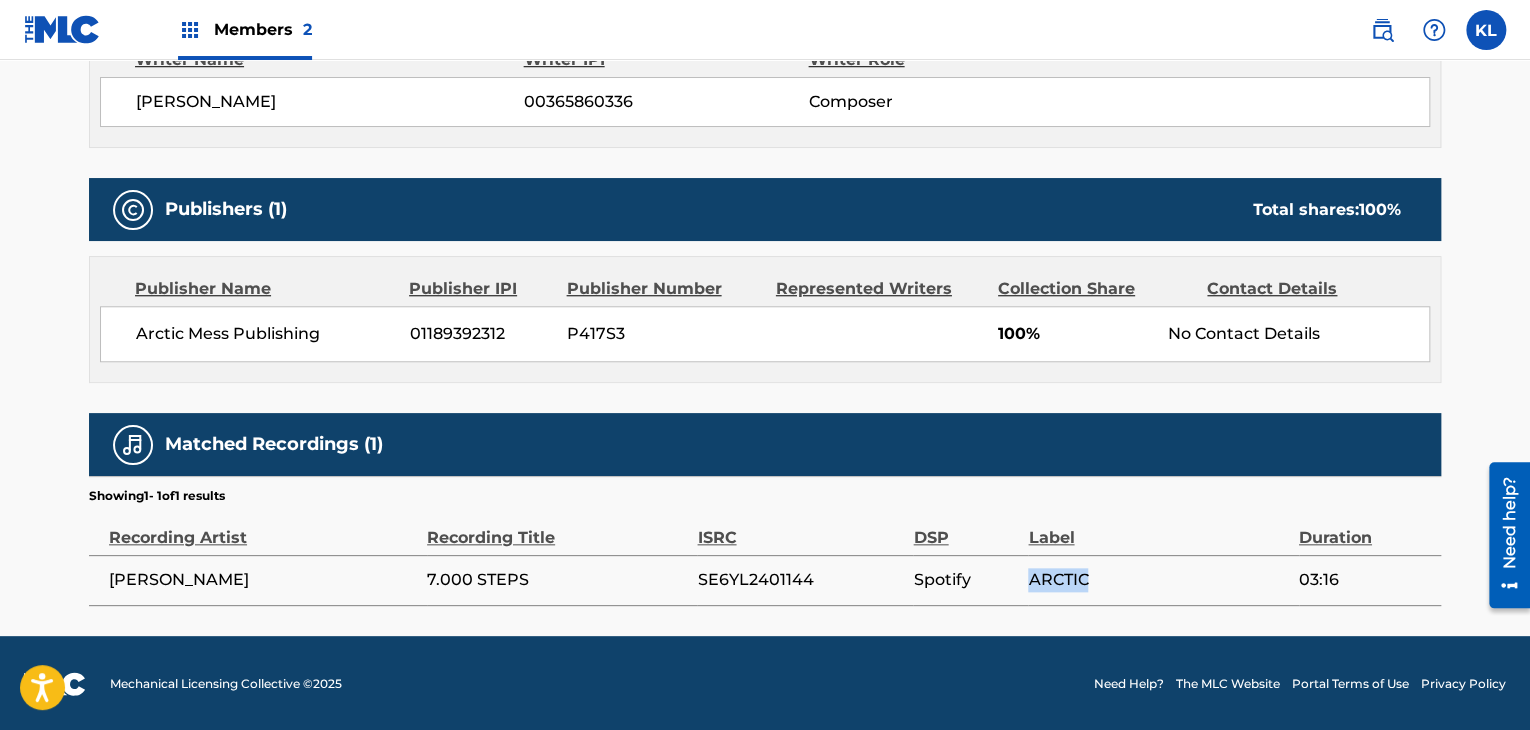 drag, startPoint x: 1088, startPoint y: 583, endPoint x: 1024, endPoint y: 578, distance: 64.195015 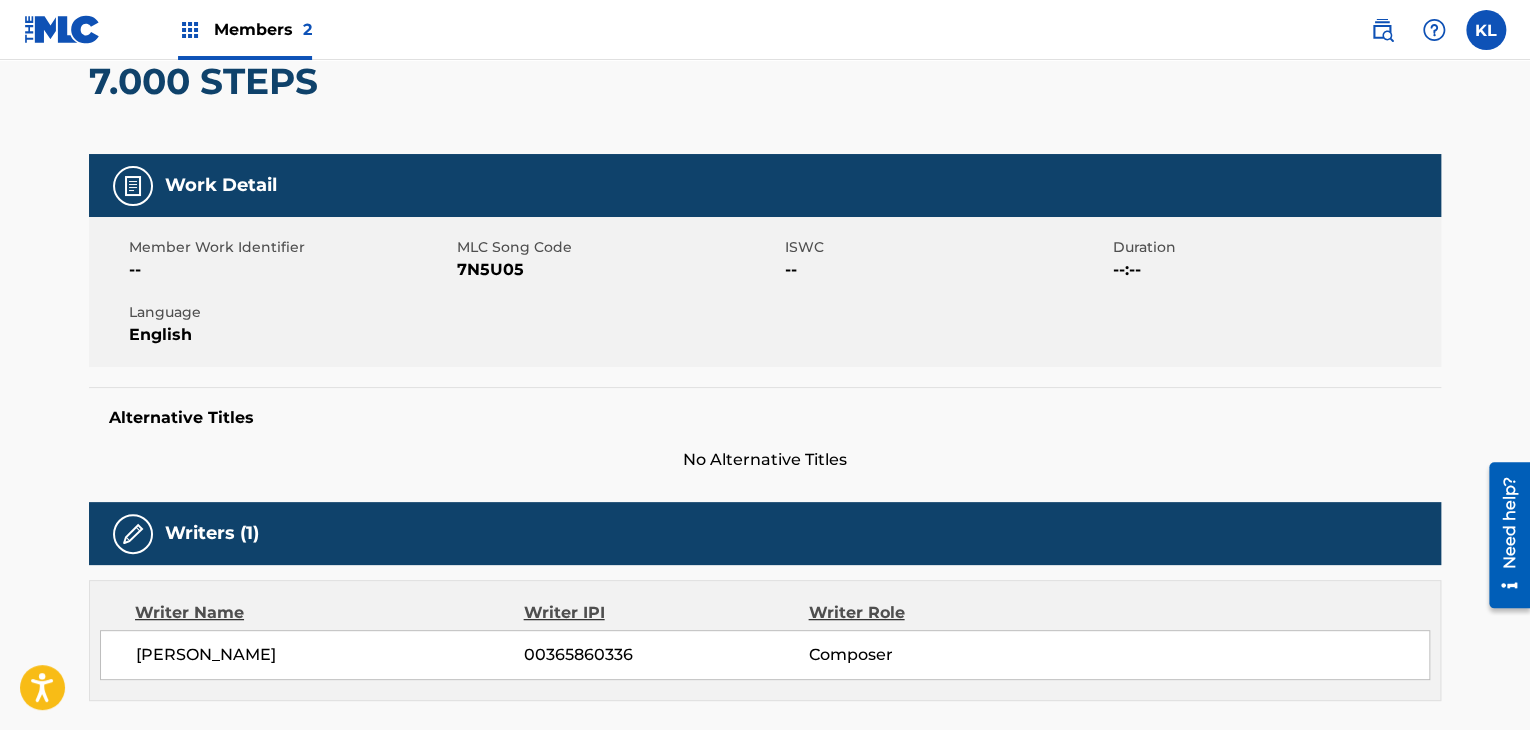 scroll, scrollTop: 55, scrollLeft: 0, axis: vertical 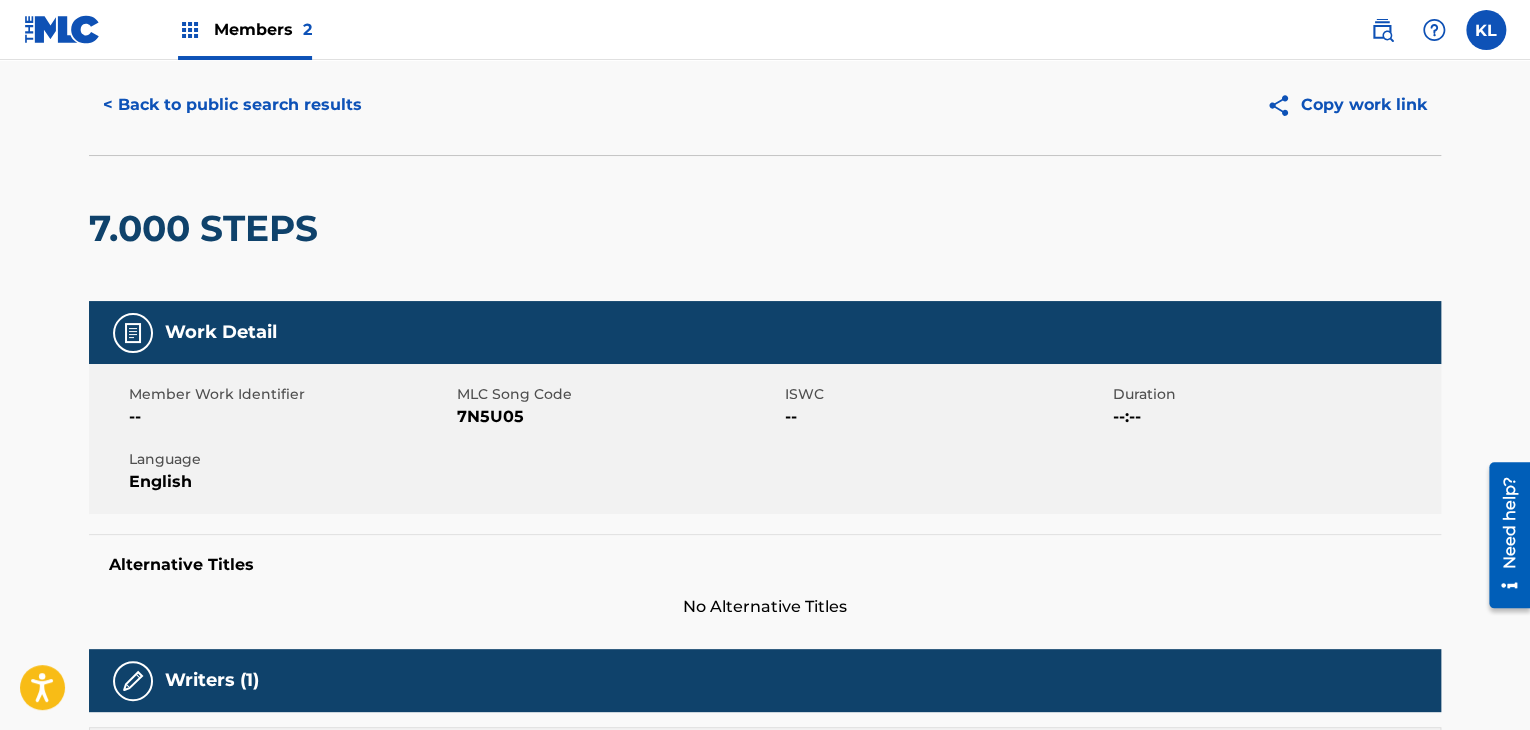 click on "< Back to public search results" at bounding box center (232, 105) 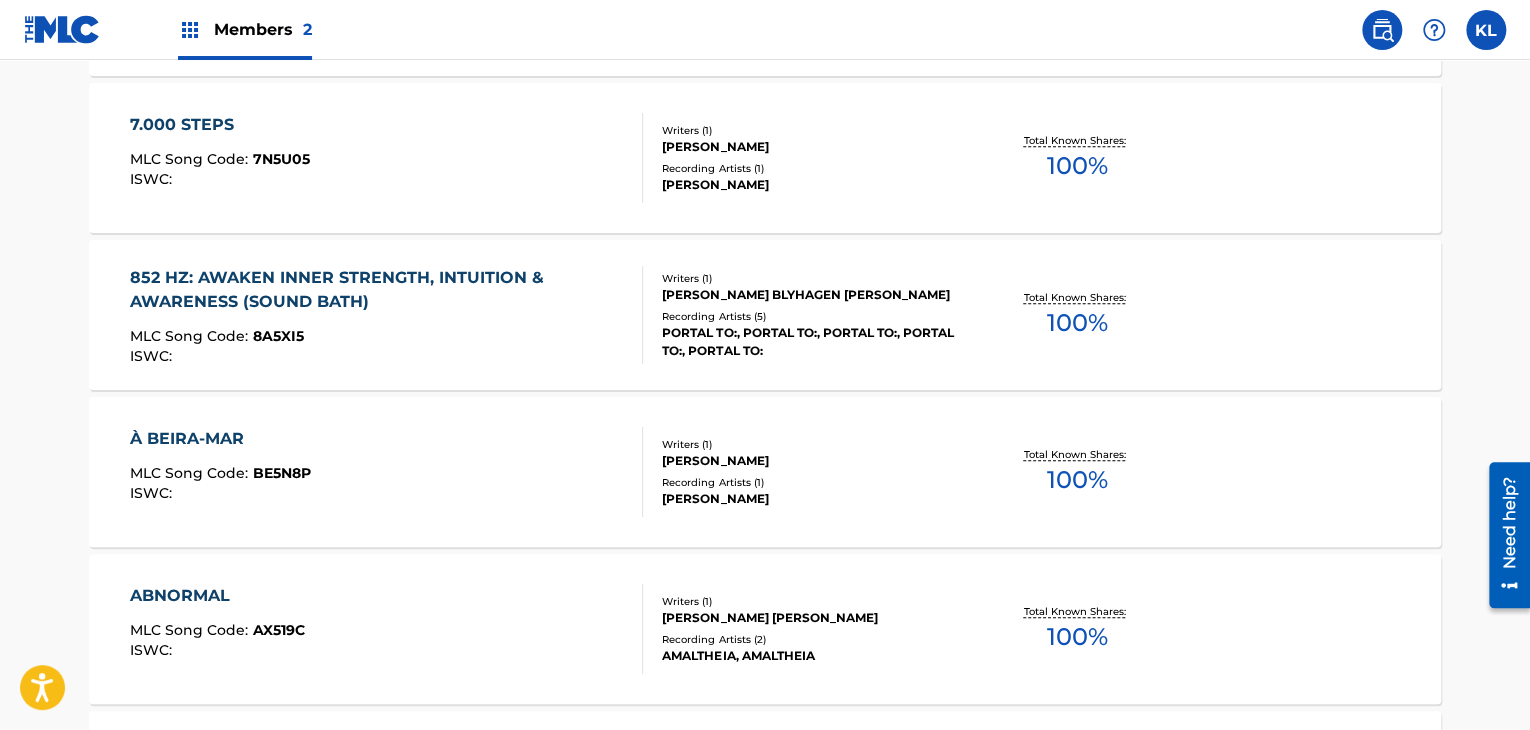 scroll, scrollTop: 840, scrollLeft: 0, axis: vertical 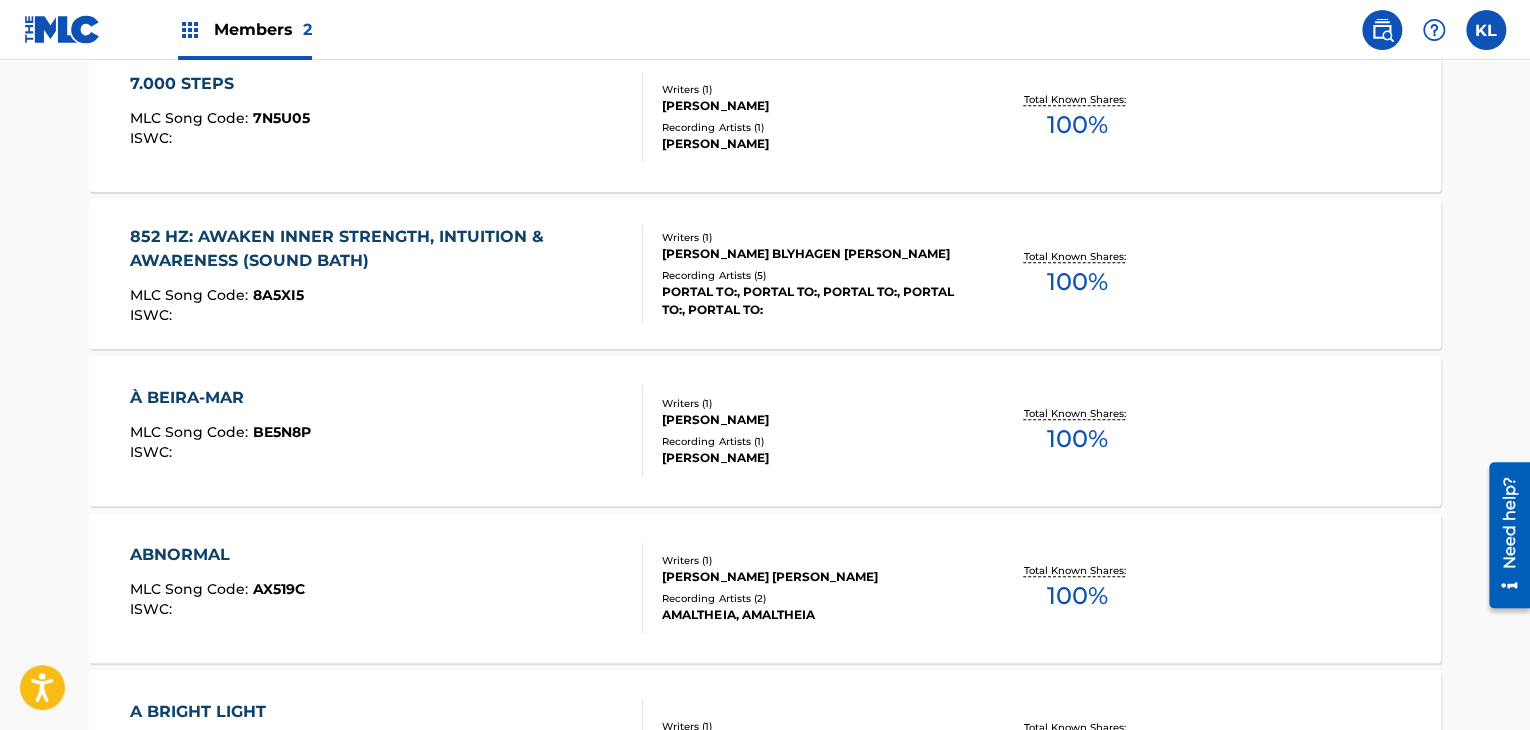 click on "MLC Song Code : 8A5XI5" at bounding box center [378, 298] 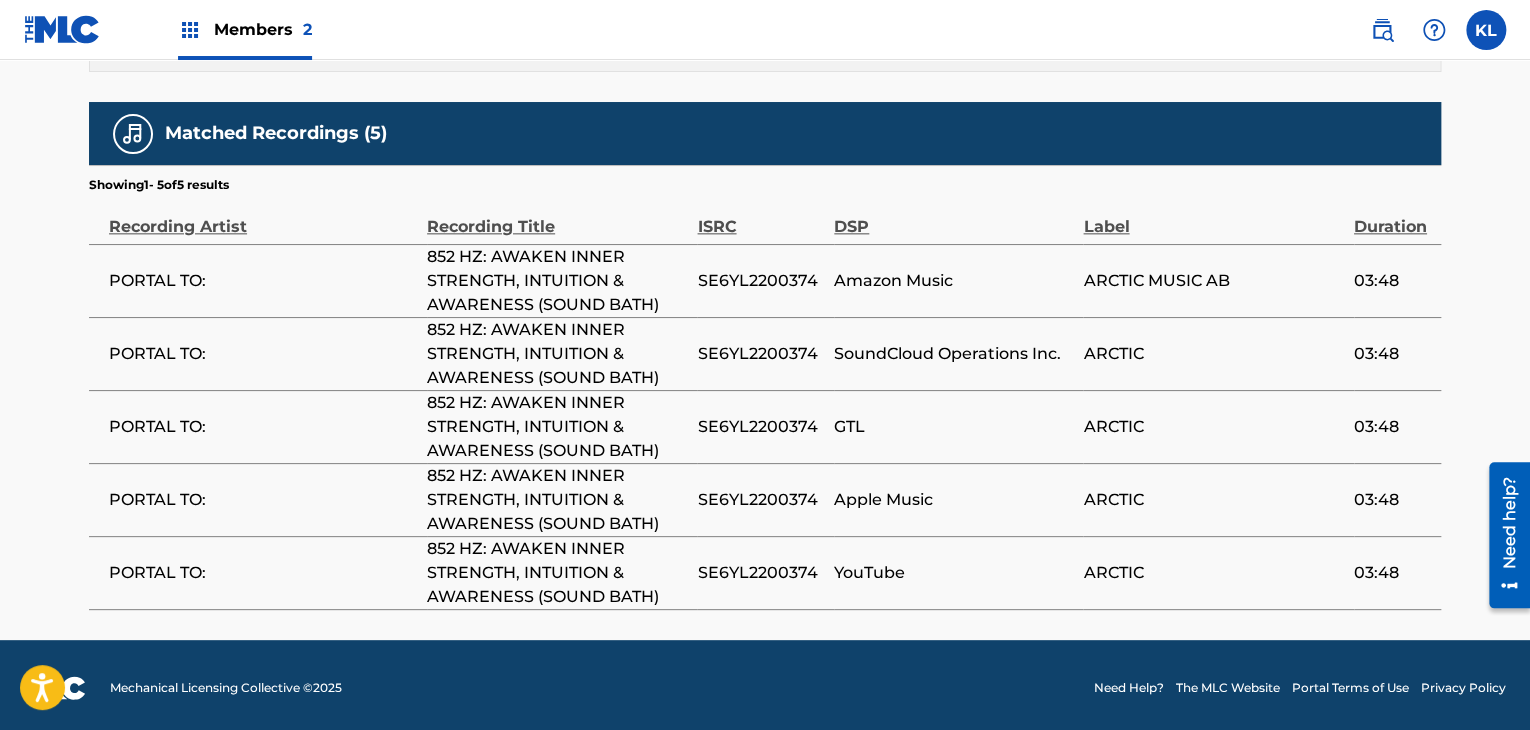 scroll, scrollTop: 1114, scrollLeft: 0, axis: vertical 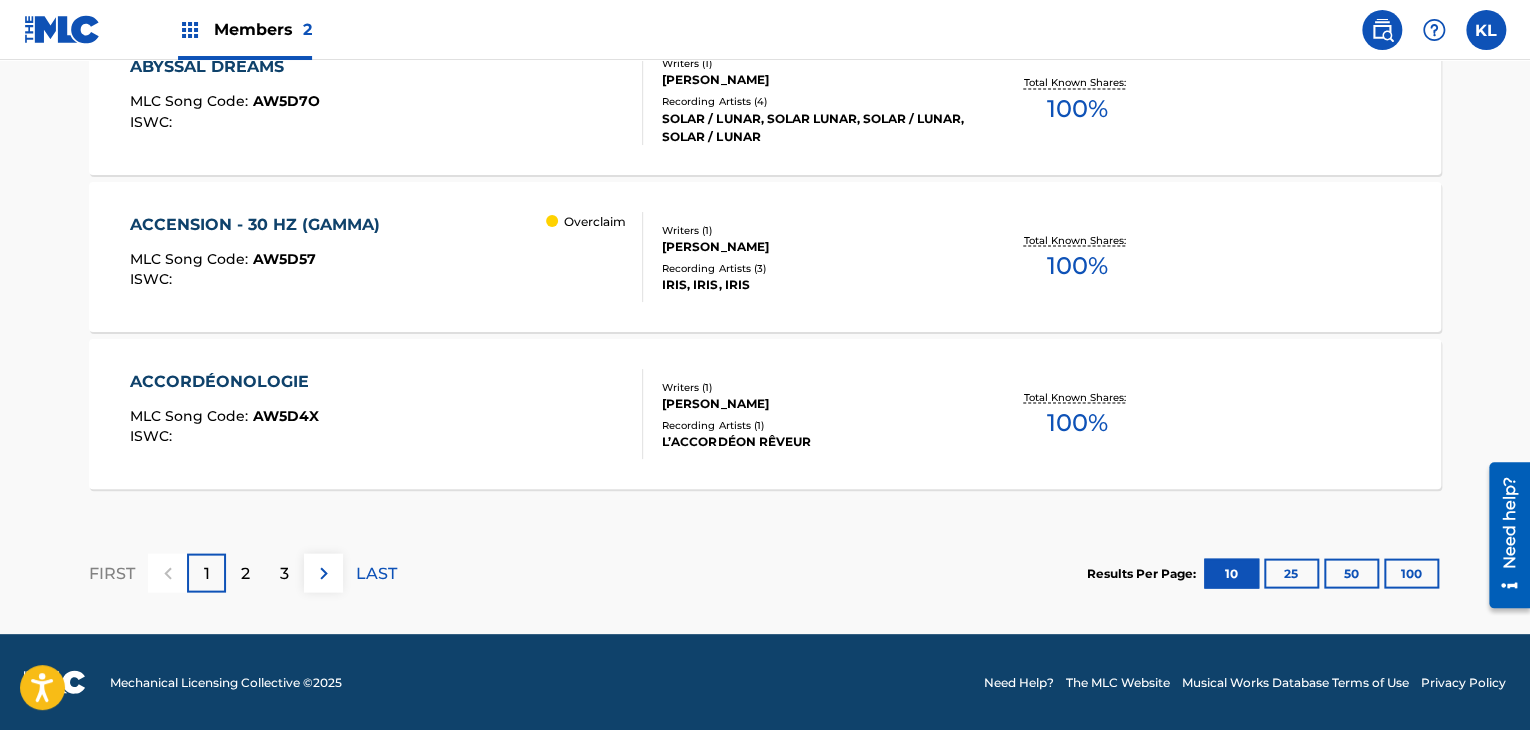 click on "ACCORDÉONOLOGIE MLC Song Code : AW5D4X ISWC :" at bounding box center (387, 414) 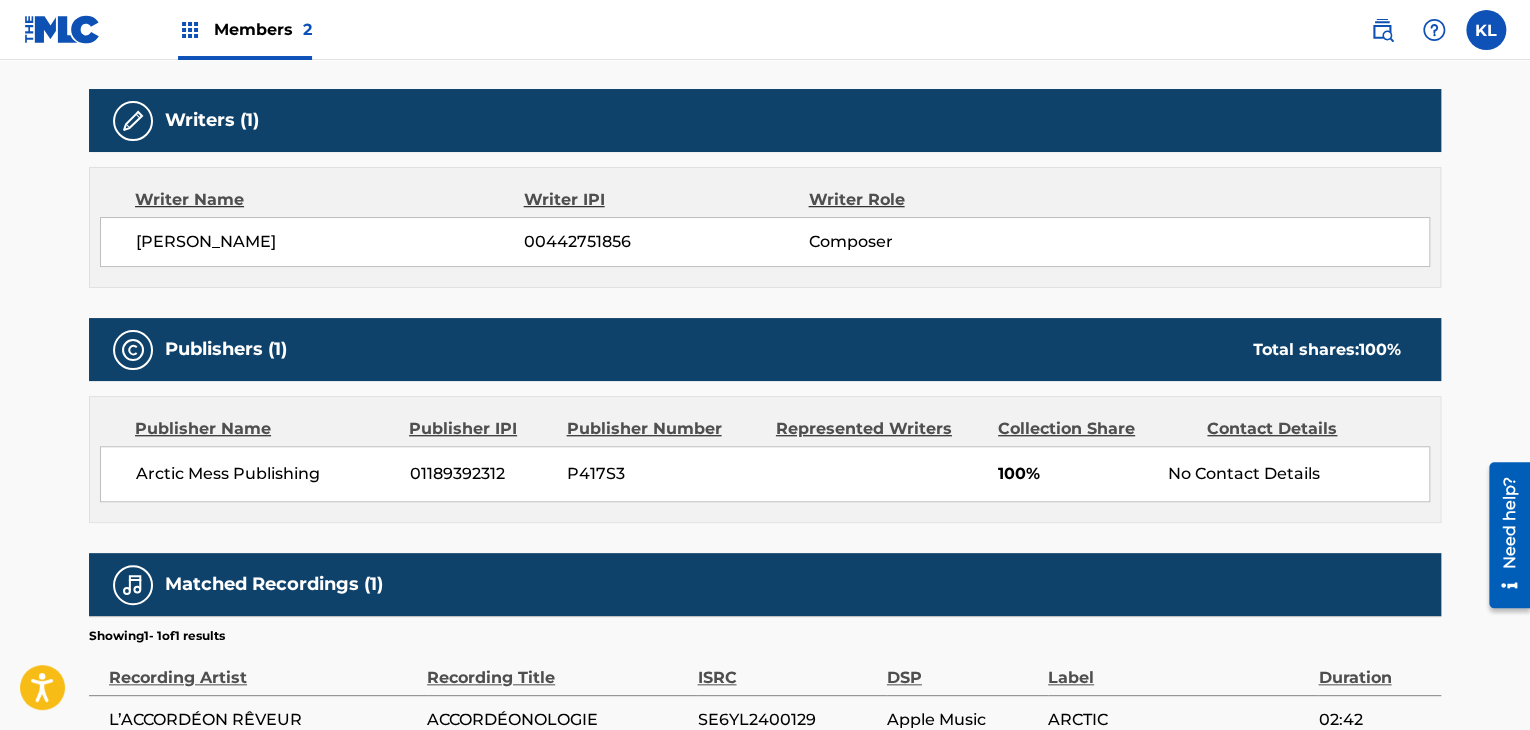 scroll, scrollTop: 755, scrollLeft: 0, axis: vertical 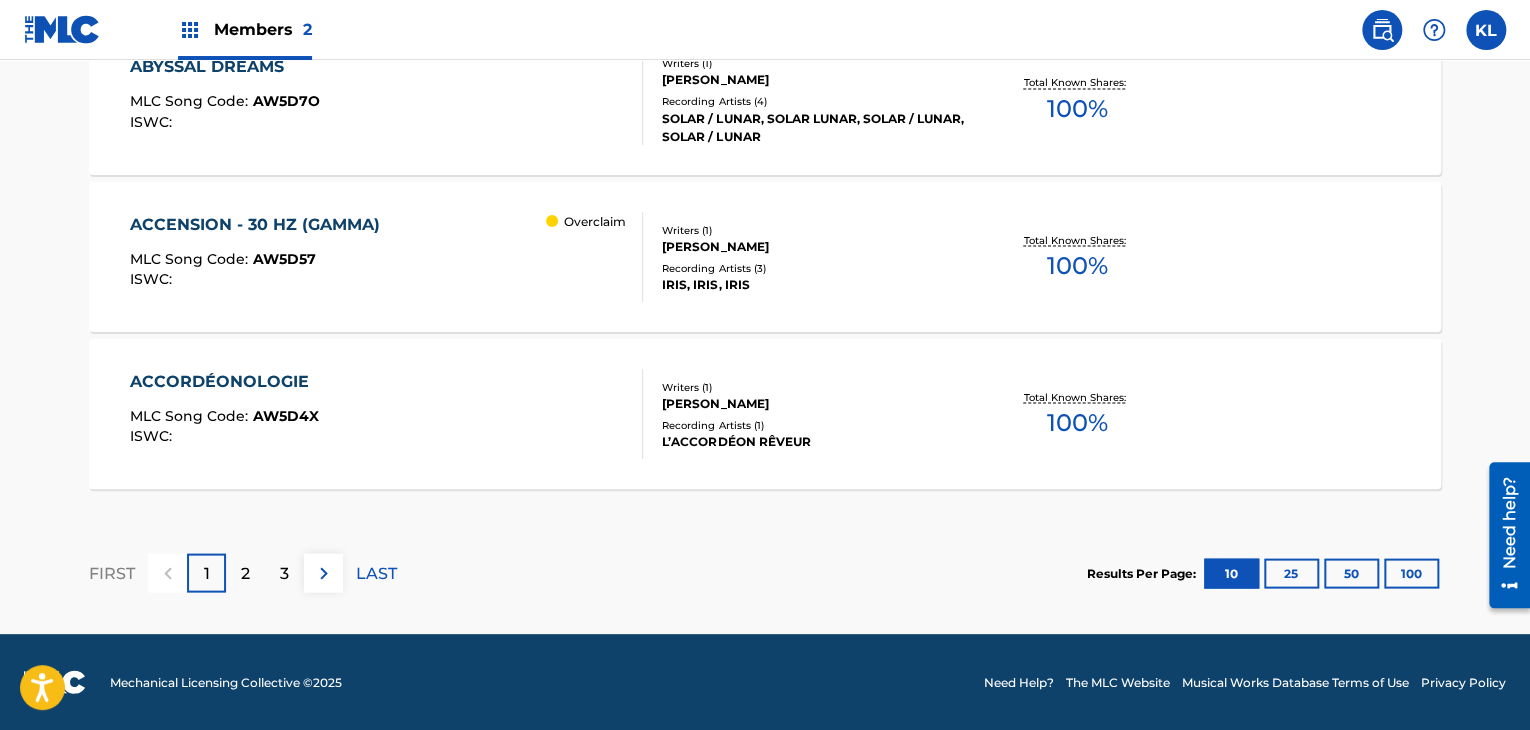 click on "3" at bounding box center (284, 572) 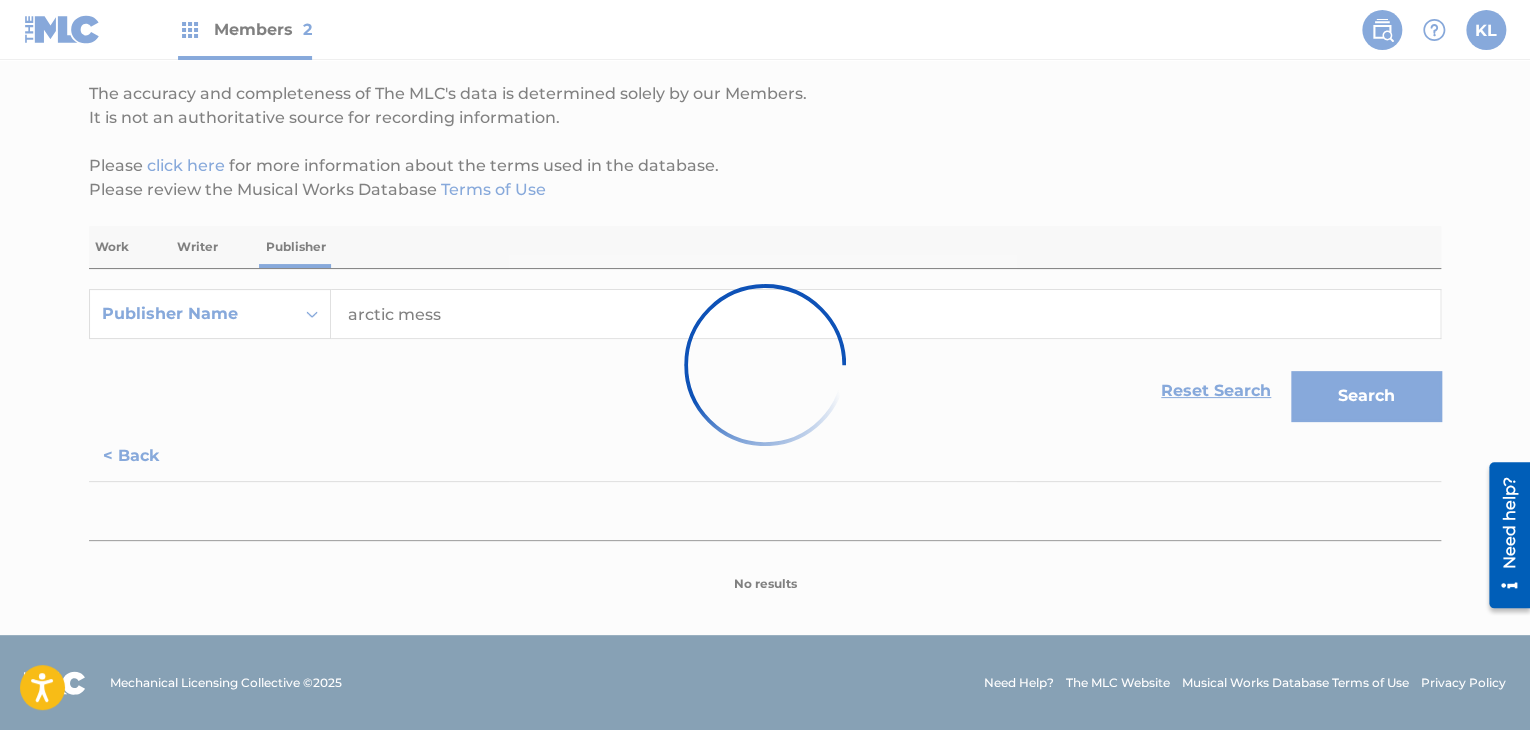 scroll, scrollTop: 1799, scrollLeft: 0, axis: vertical 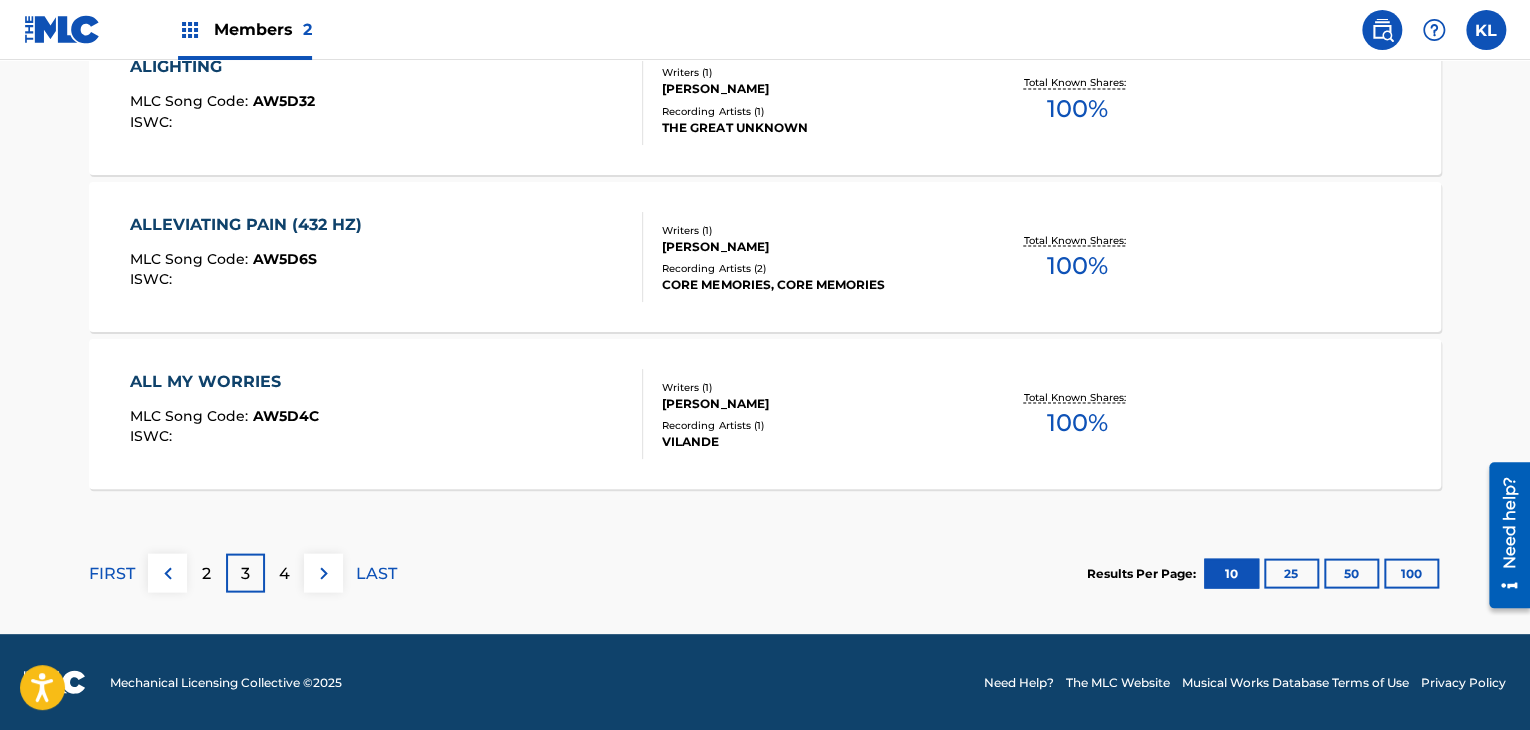 click on "ALL MY WORRIES MLC Song Code : AW5D4C ISWC :" at bounding box center (387, 414) 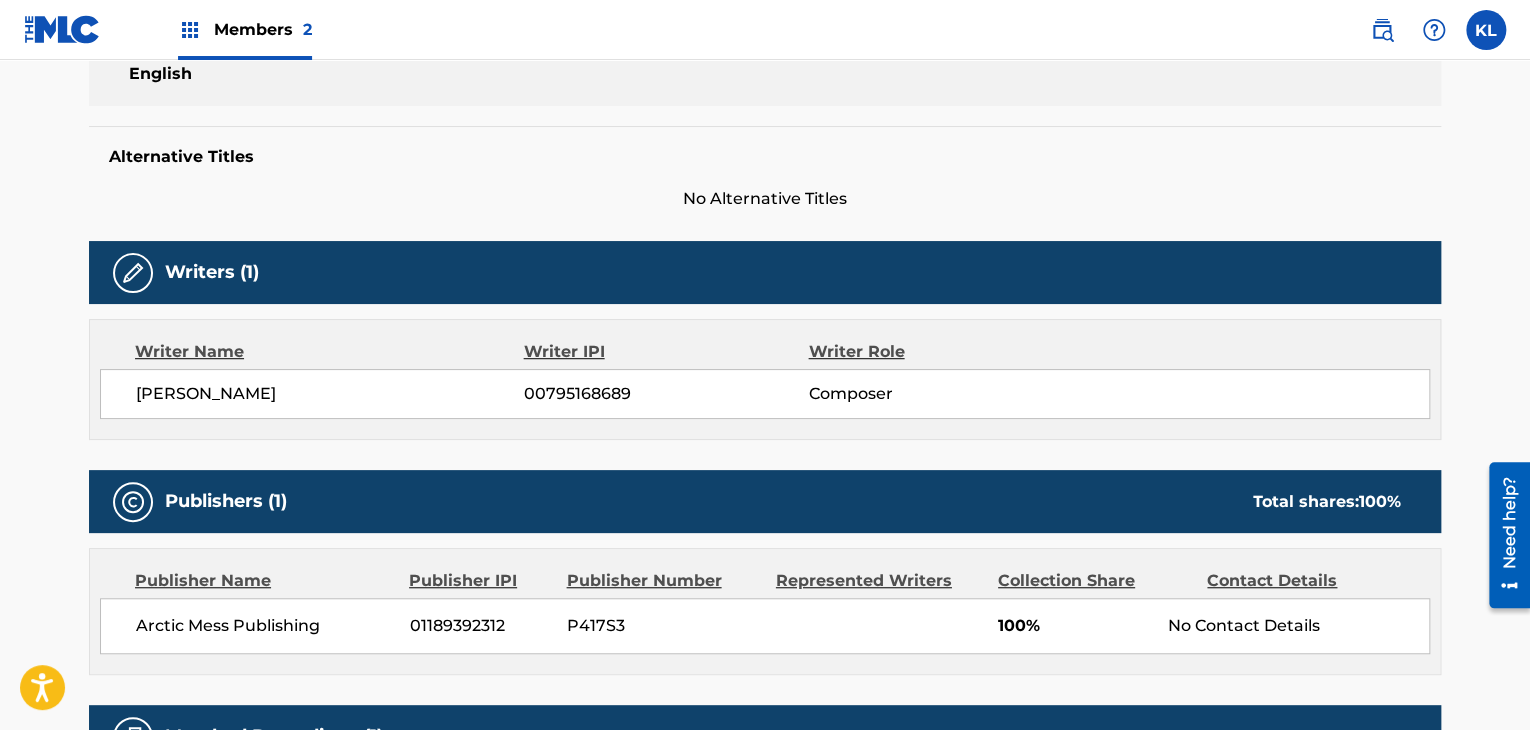scroll, scrollTop: 755, scrollLeft: 0, axis: vertical 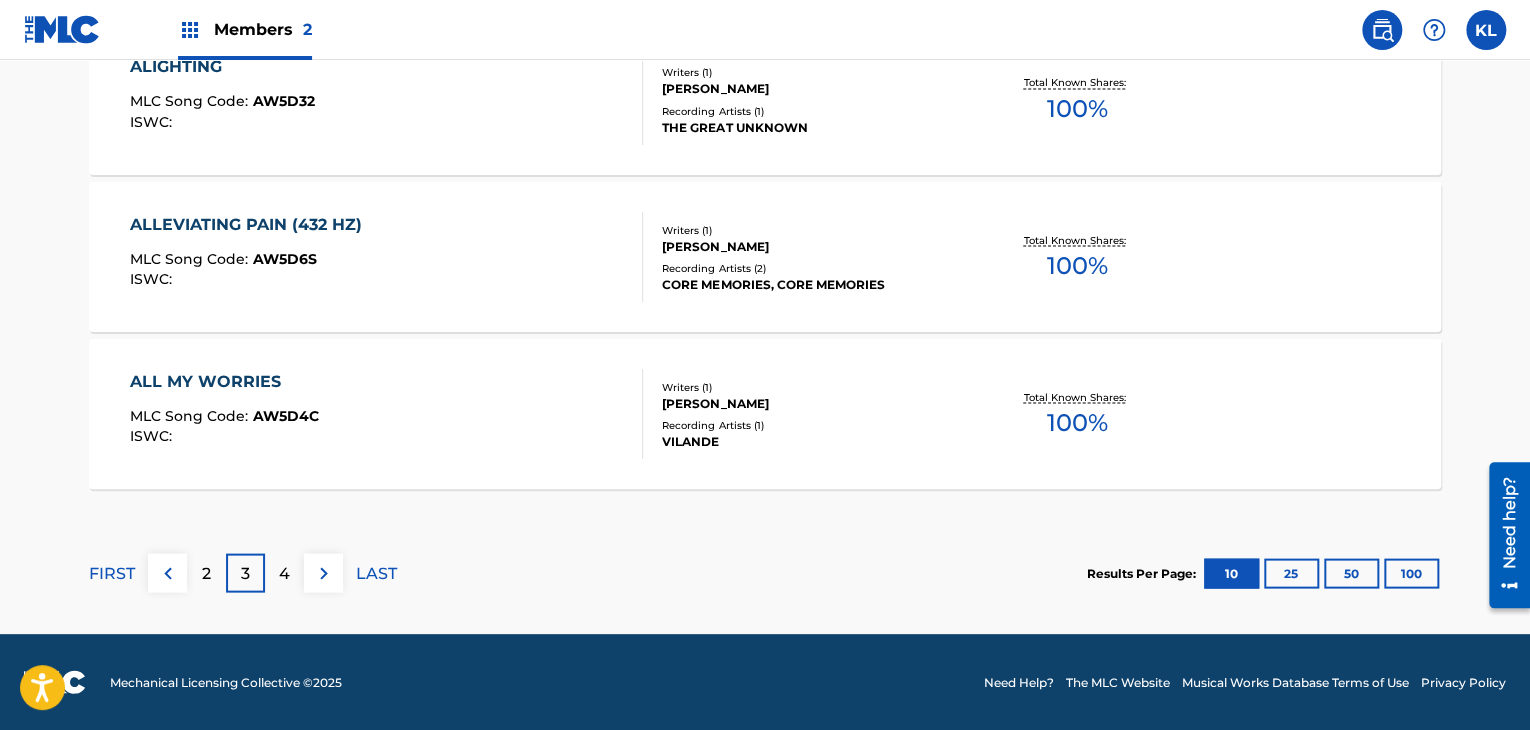 click on "ALLEVIATING PAIN (432 HZ) MLC Song Code : AW5D6S ISWC :" at bounding box center [387, 257] 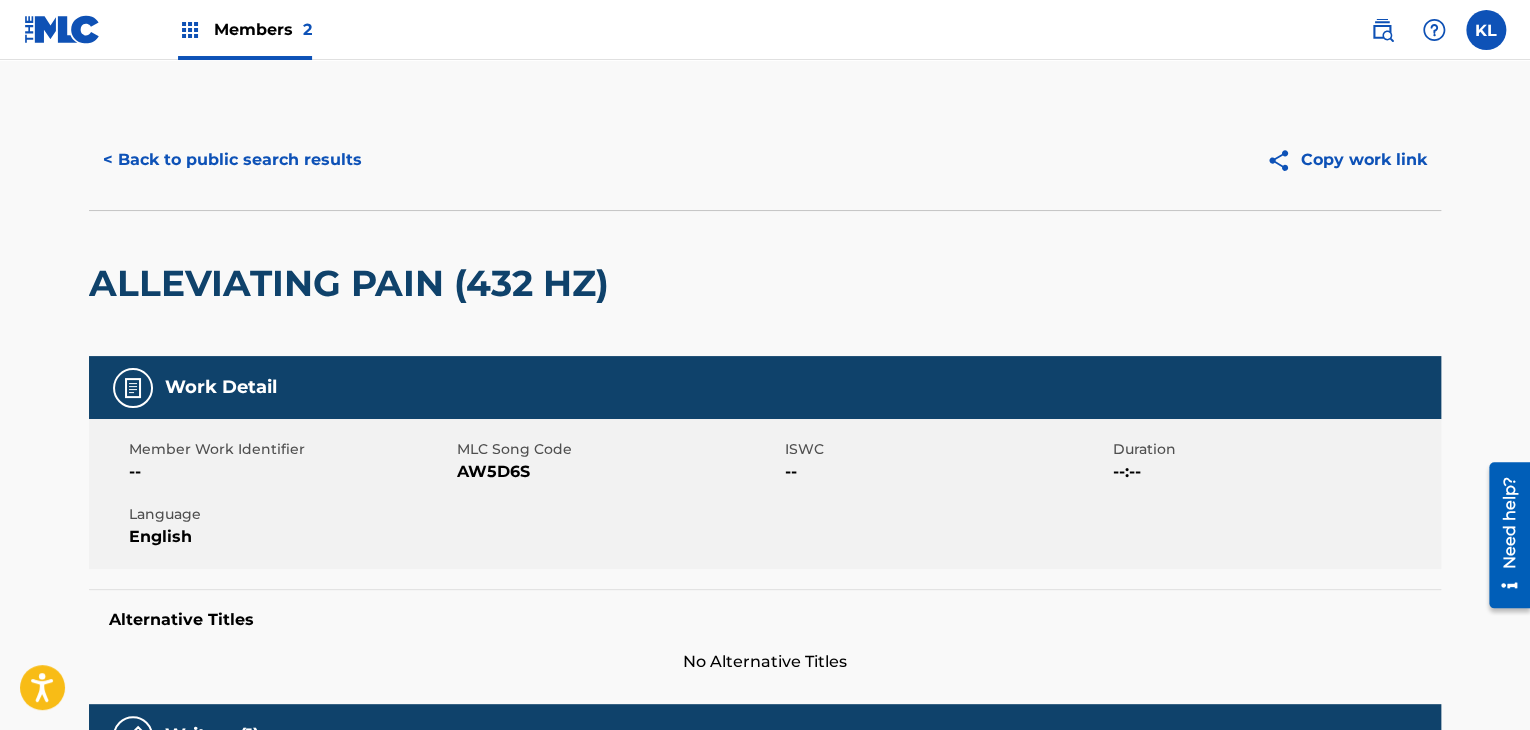 scroll, scrollTop: 804, scrollLeft: 0, axis: vertical 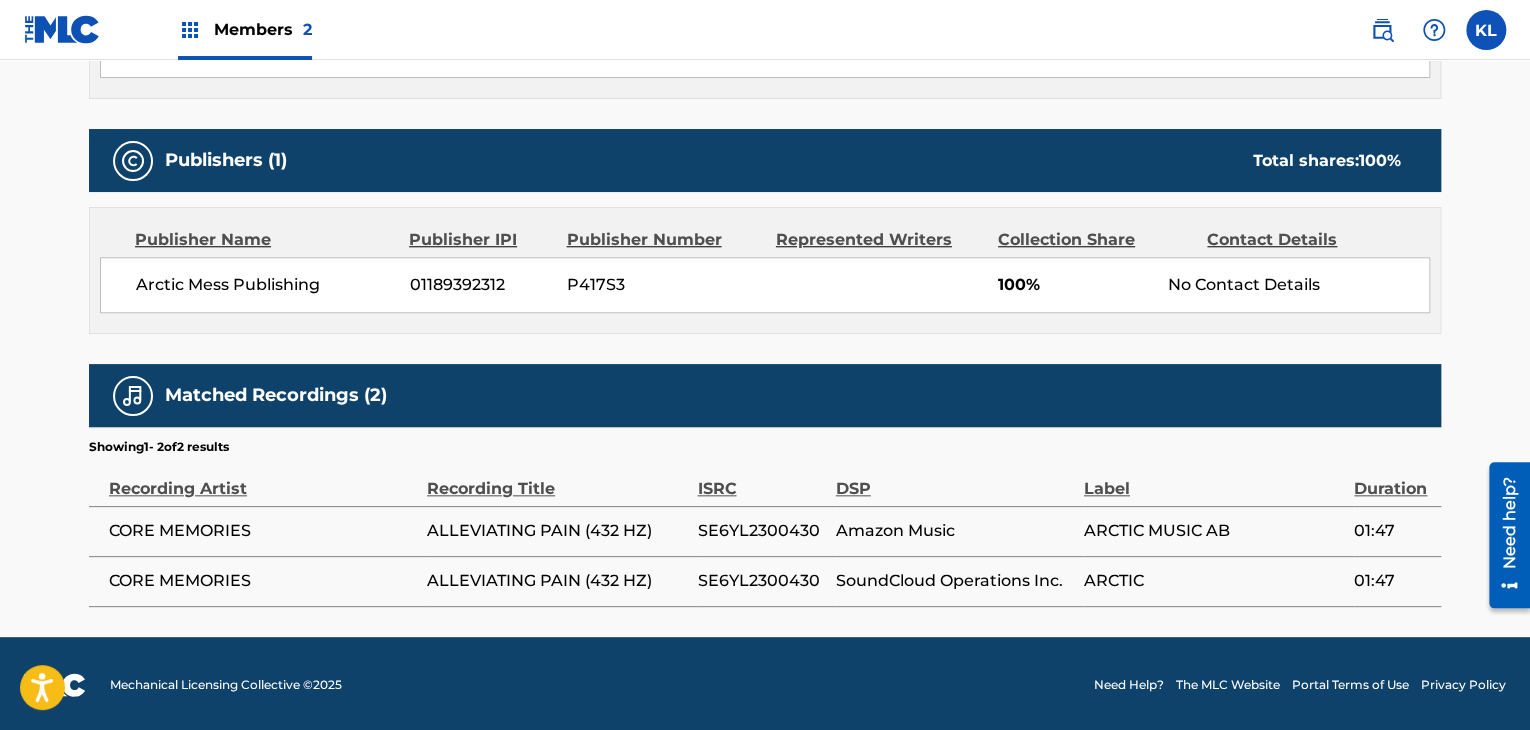 click at bounding box center [62, 29] 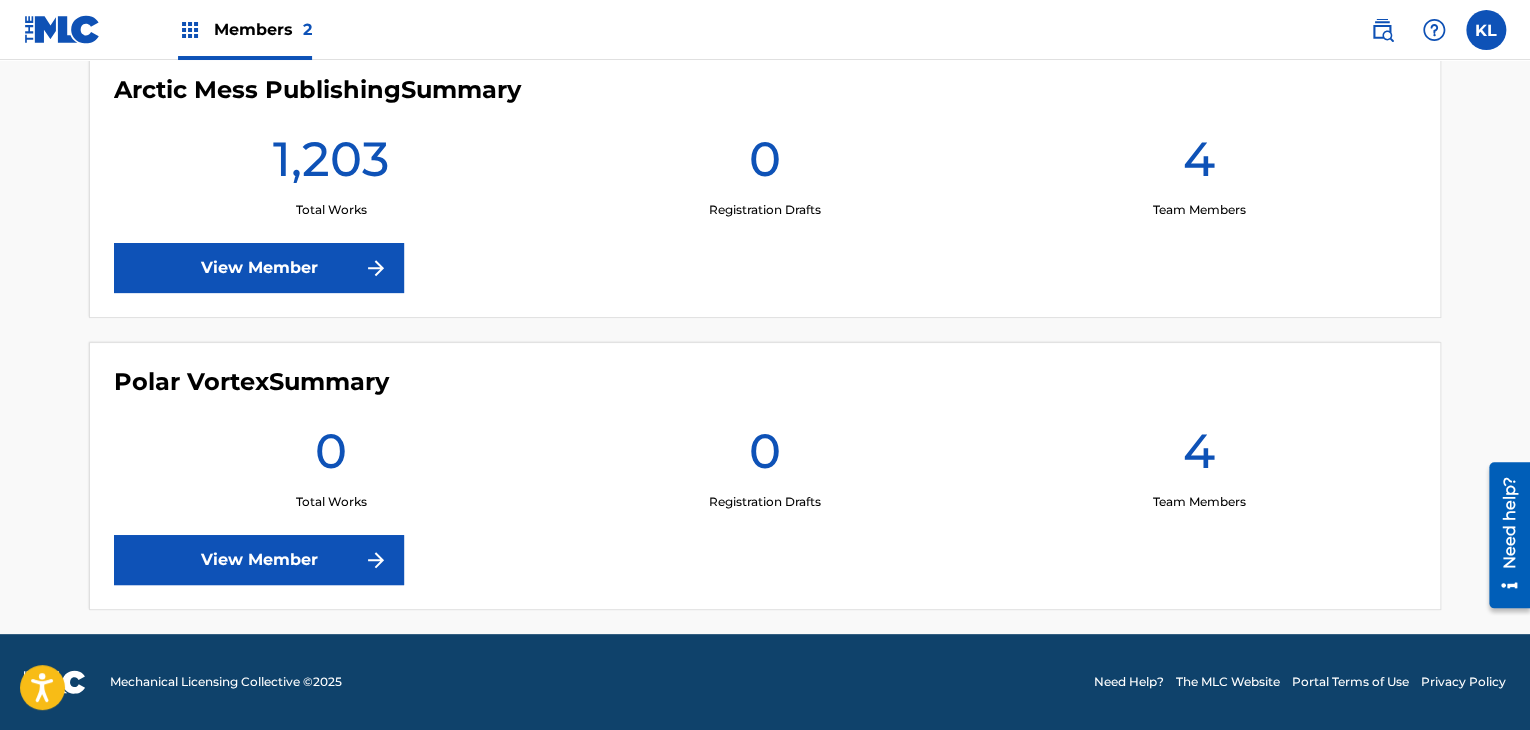 scroll, scrollTop: 0, scrollLeft: 0, axis: both 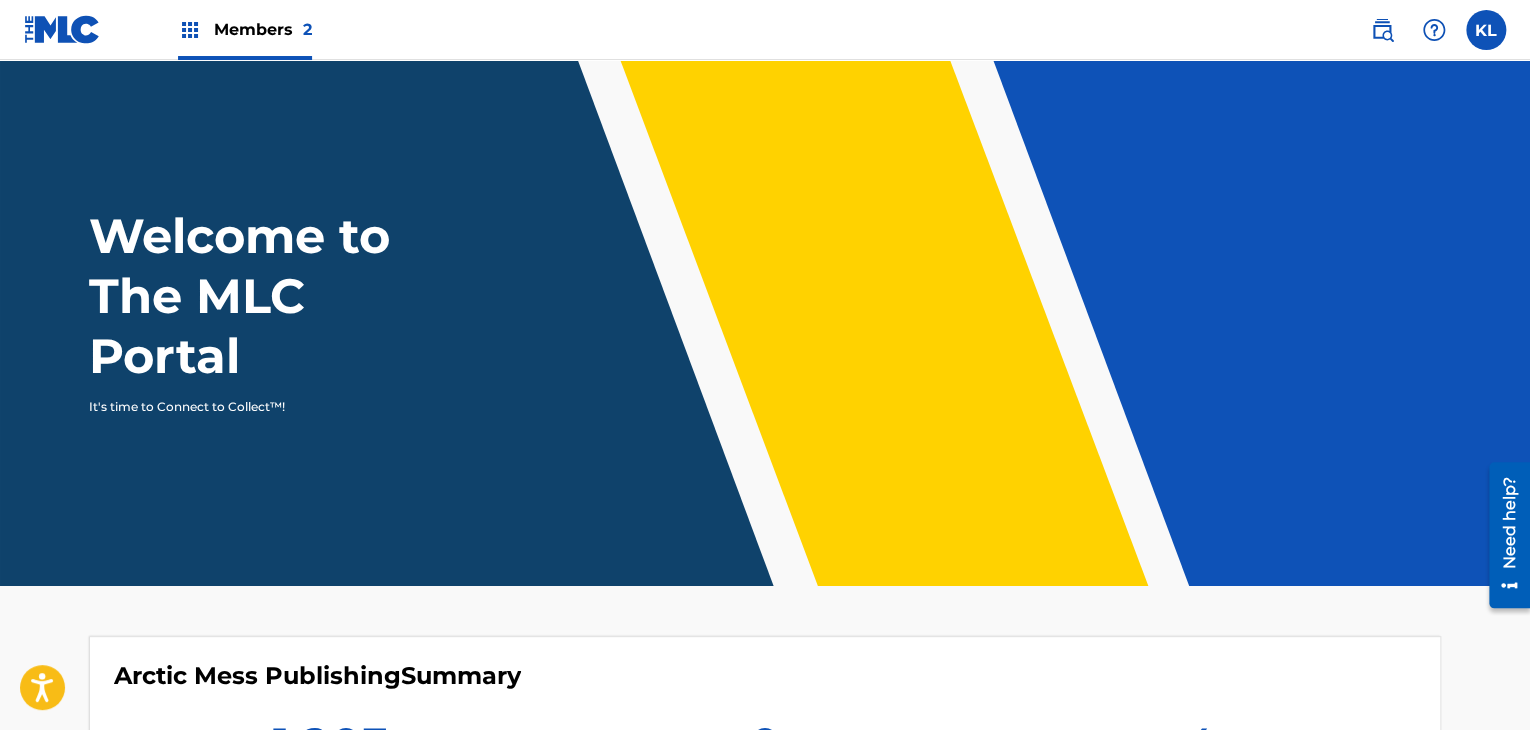 click on "Members    2" at bounding box center (263, 29) 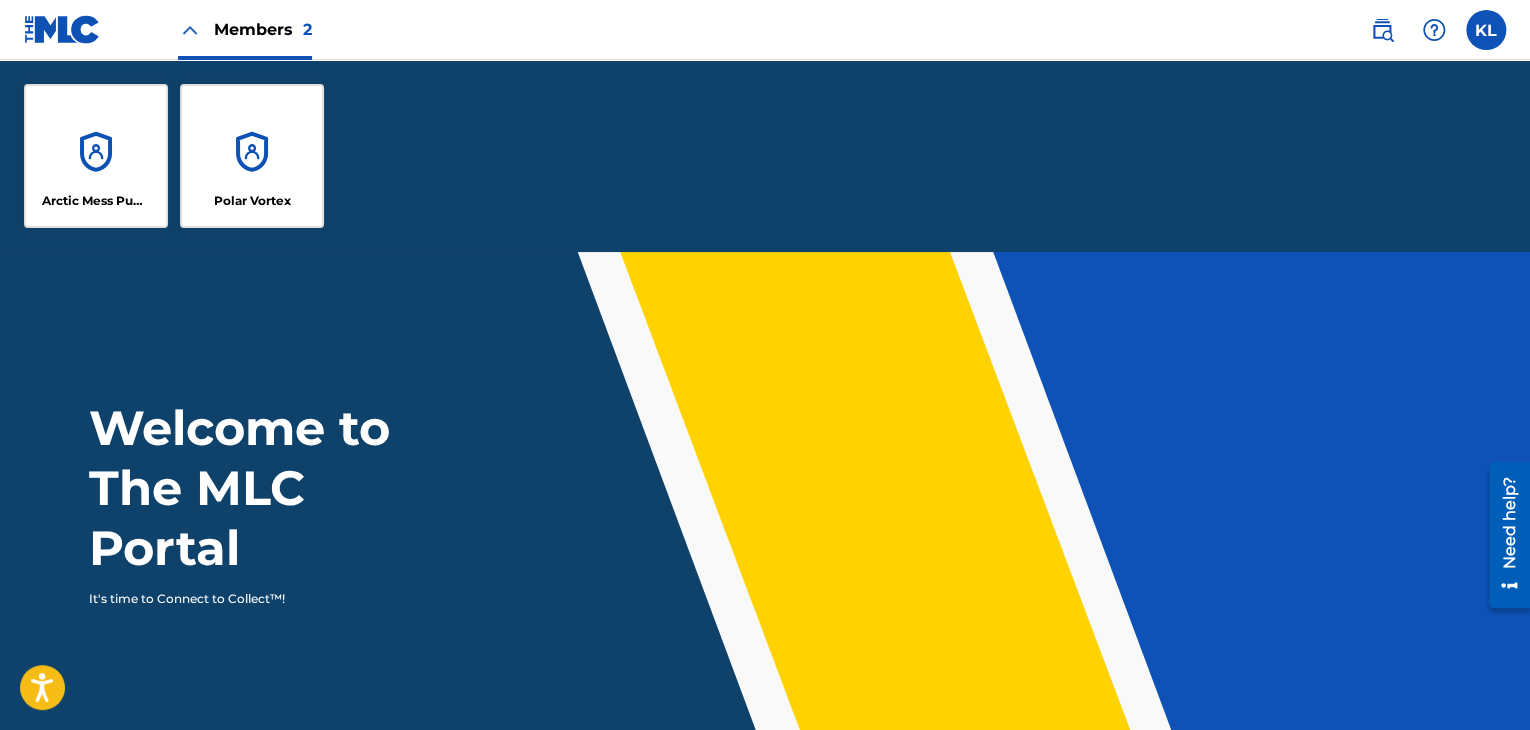 click on "Polar Vortex" at bounding box center [252, 156] 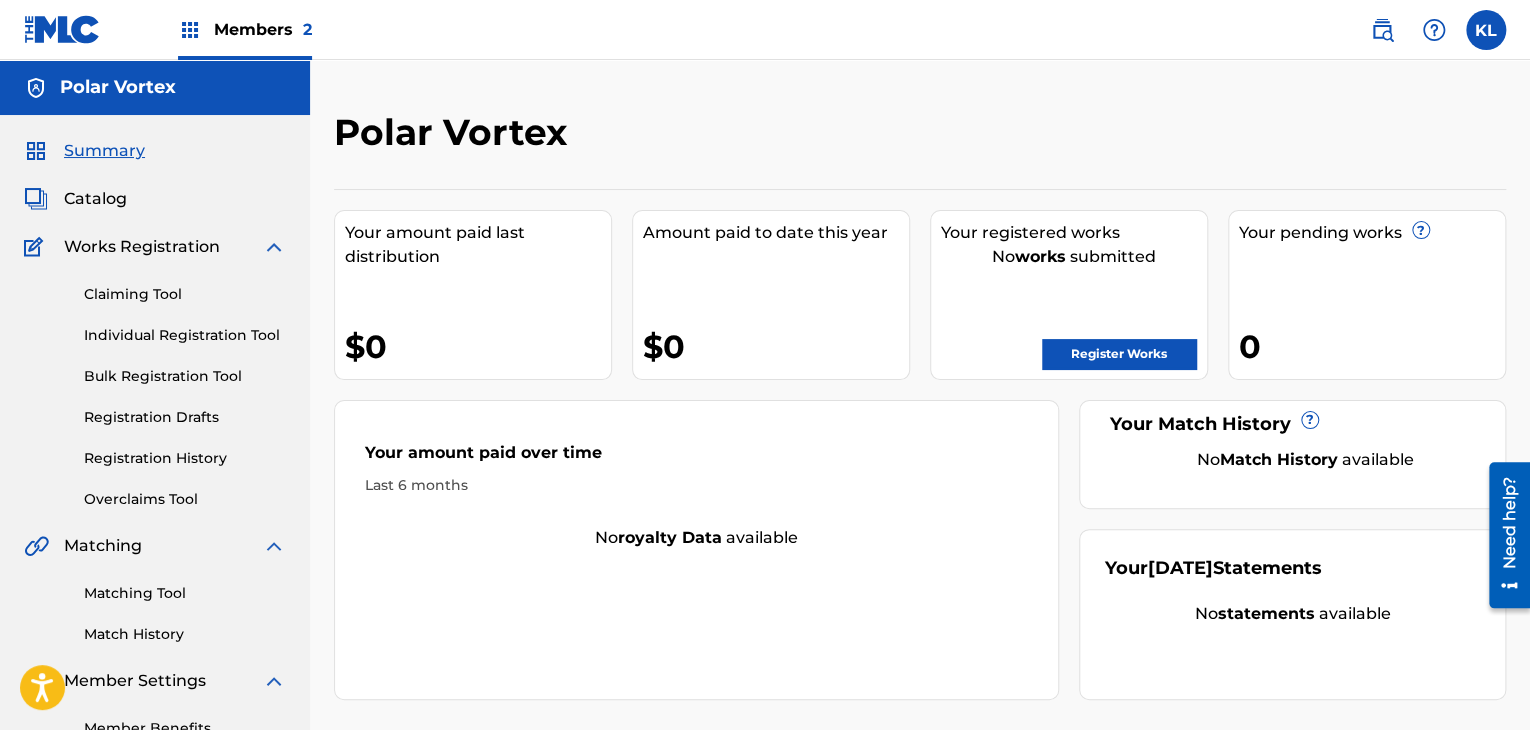 click on "Claiming Tool" at bounding box center (185, 294) 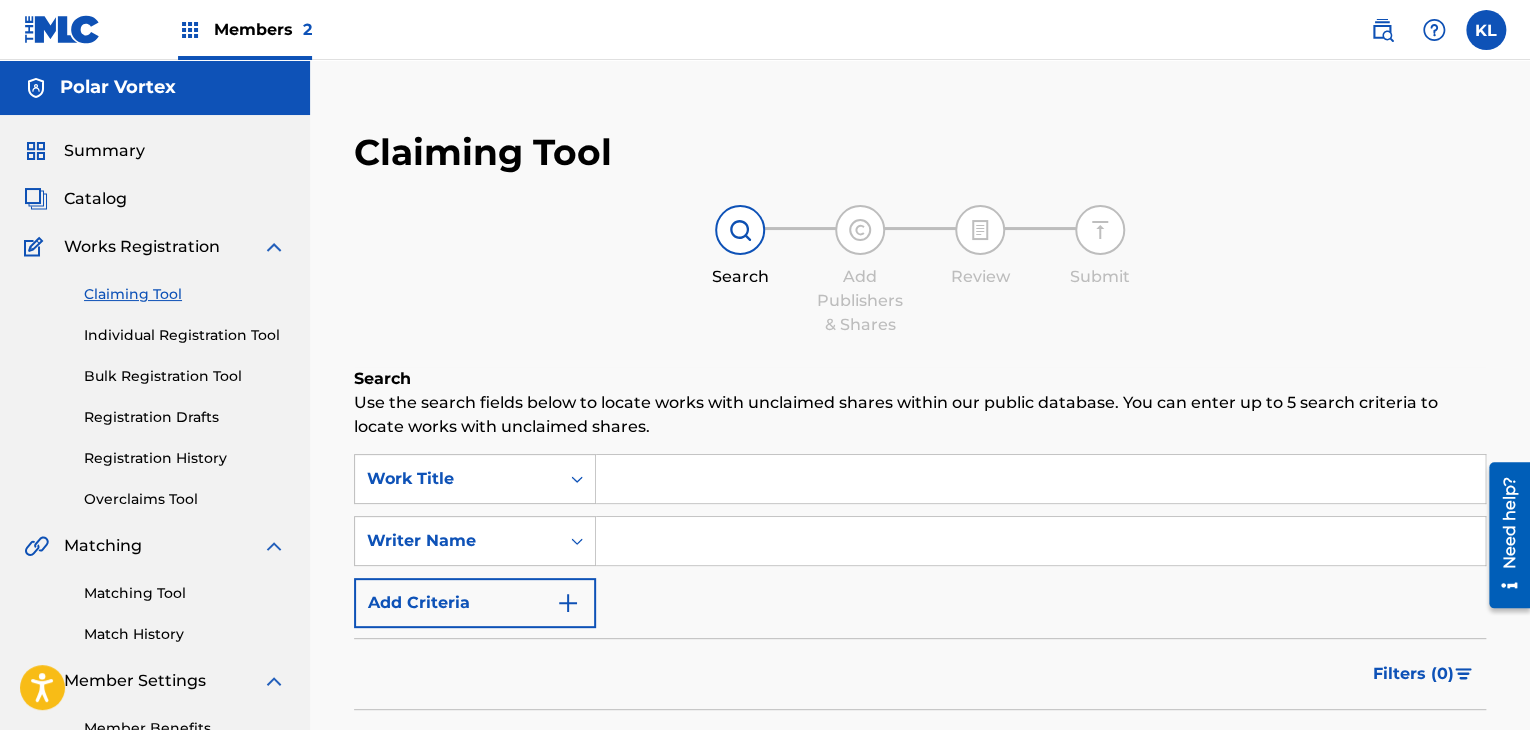 click on "Bulk Registration Tool" at bounding box center (185, 376) 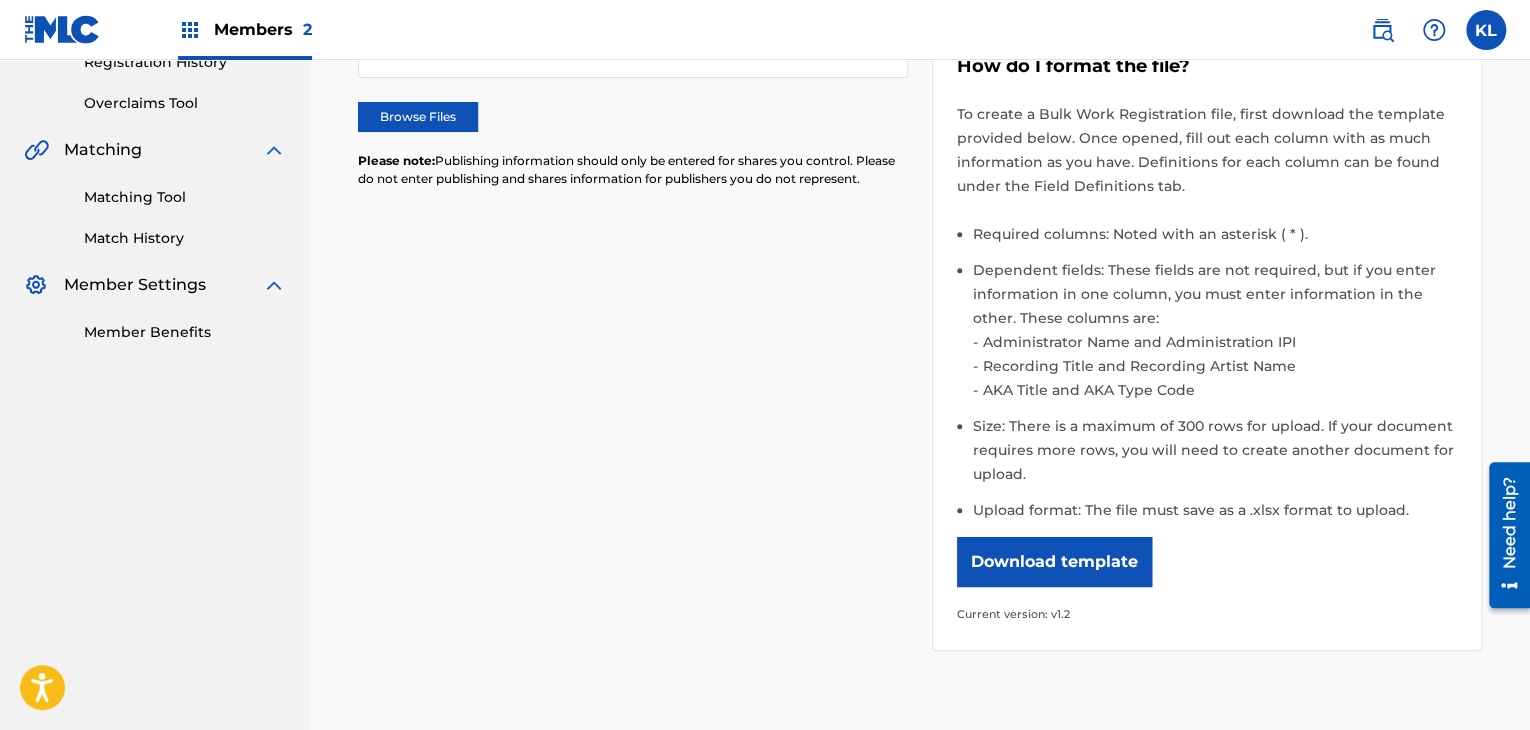 scroll, scrollTop: 398, scrollLeft: 0, axis: vertical 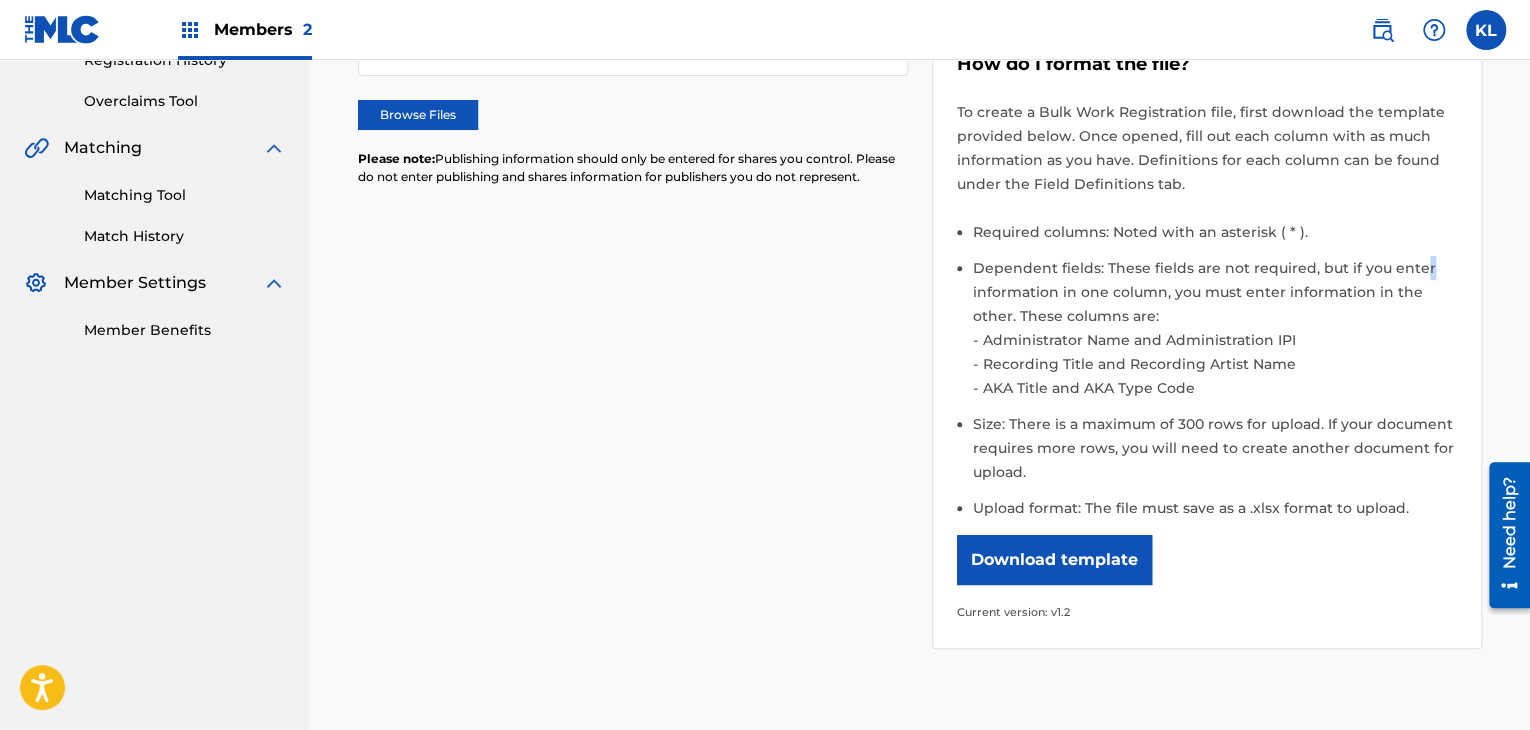 drag, startPoint x: 1335, startPoint y: 349, endPoint x: 1418, endPoint y: 268, distance: 115.97414 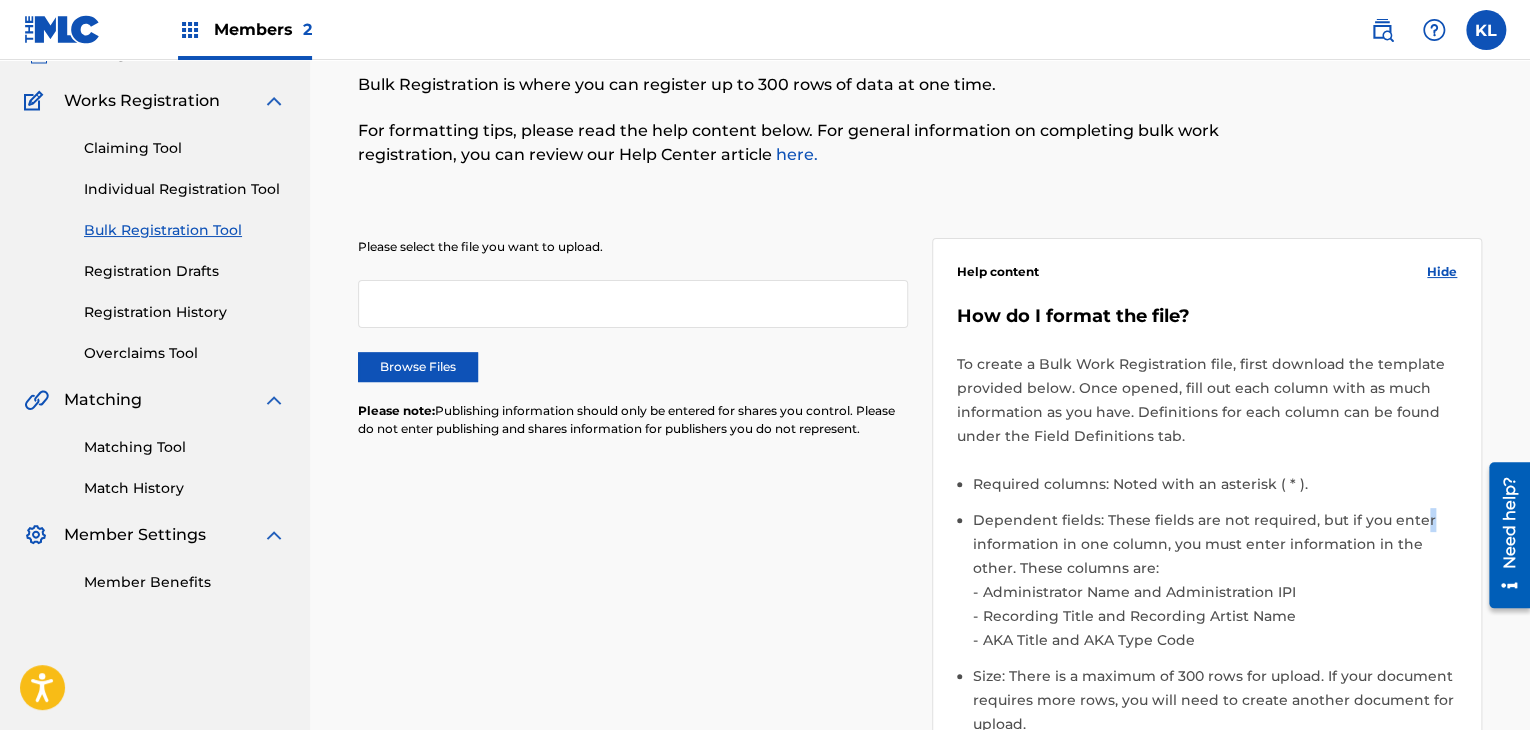 scroll, scrollTop: 39, scrollLeft: 0, axis: vertical 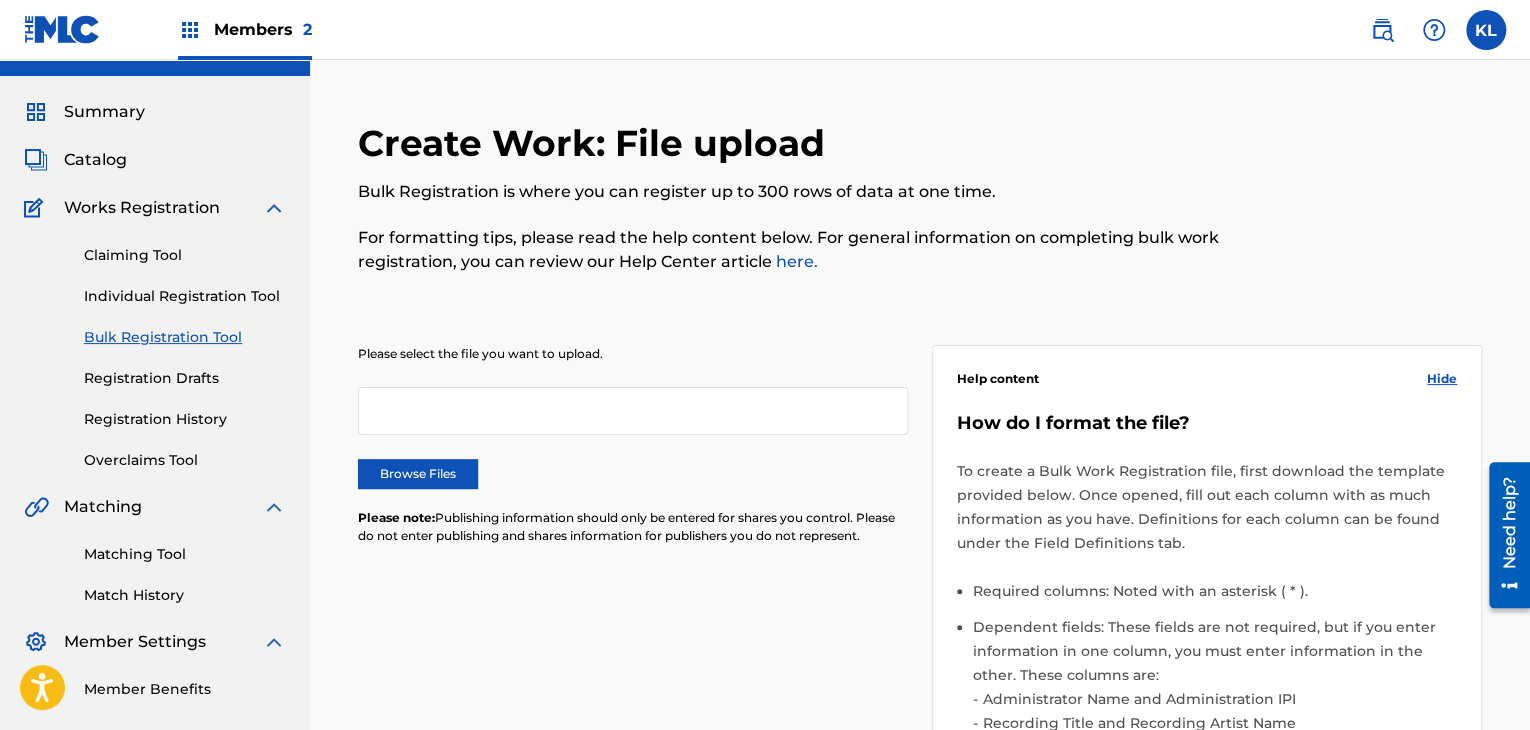 click on "Browse Files" at bounding box center (418, 474) 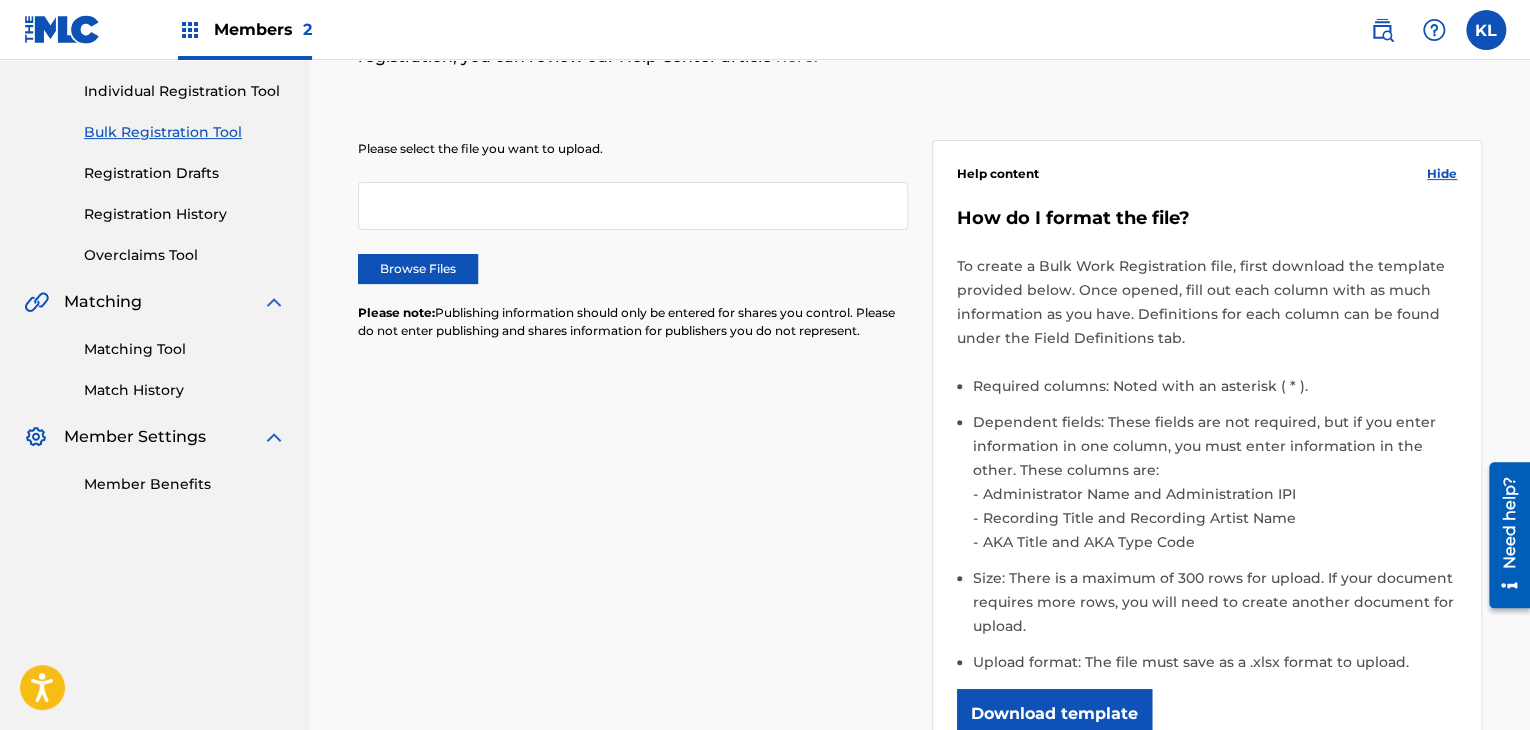 scroll, scrollTop: 243, scrollLeft: 0, axis: vertical 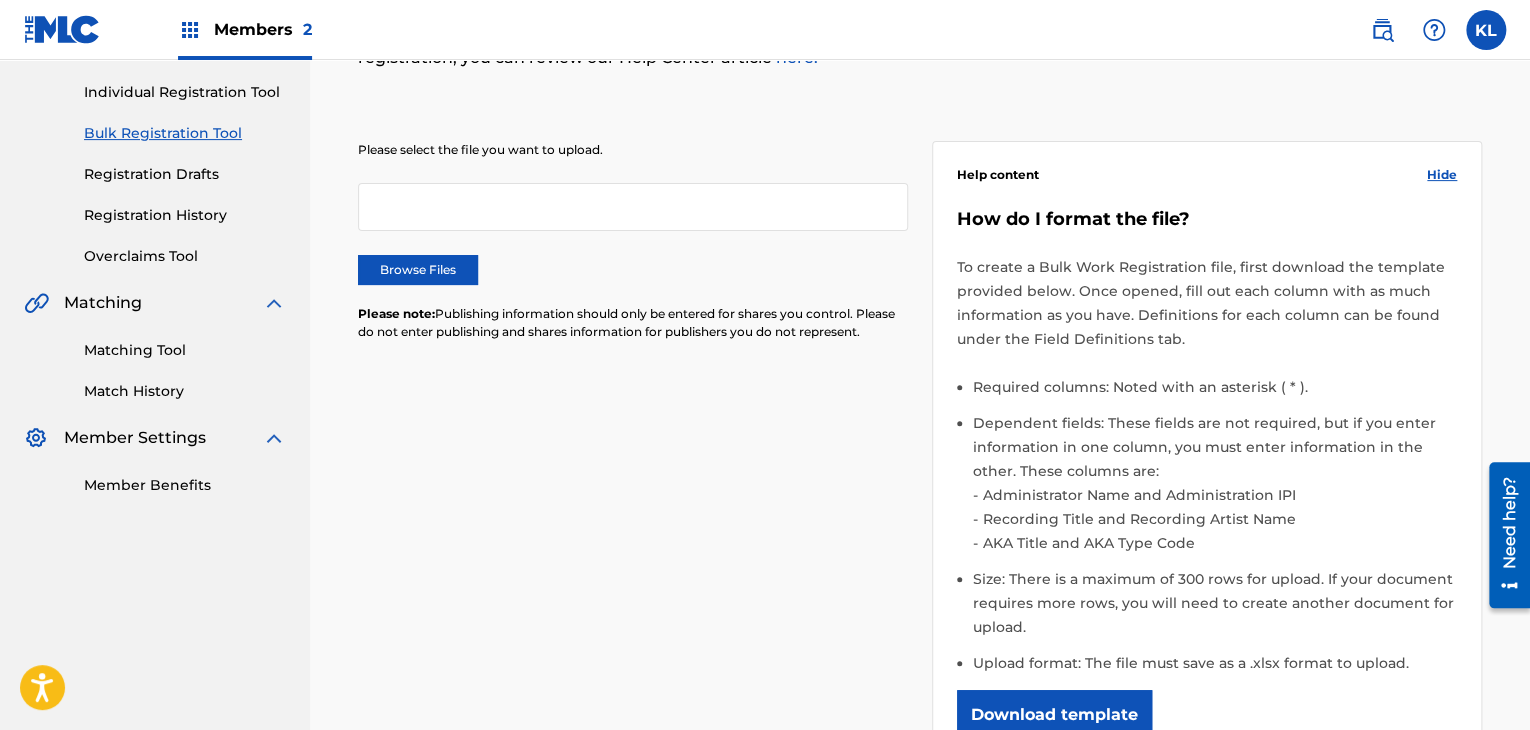 click on "Browse Files" at bounding box center (418, 270) 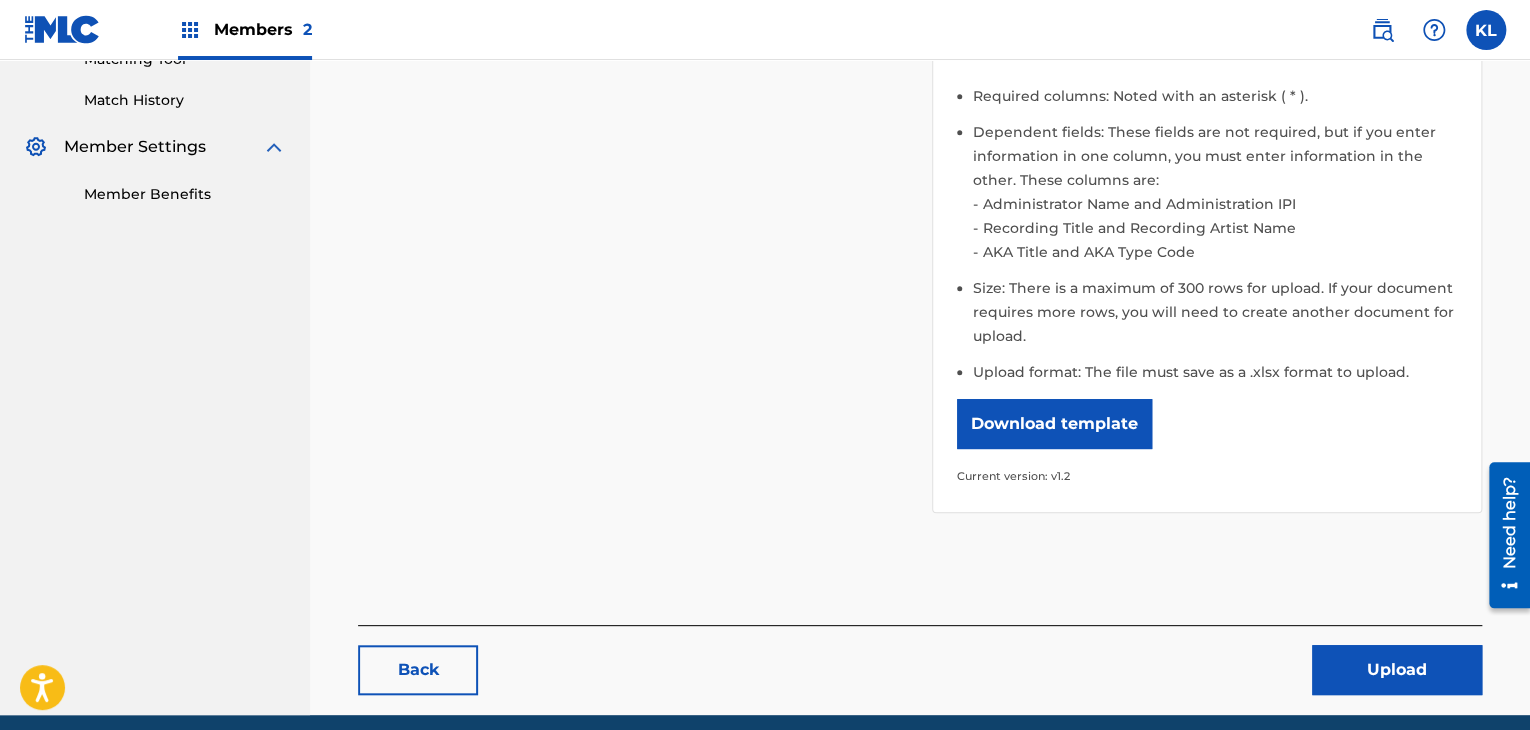 scroll, scrollTop: 535, scrollLeft: 0, axis: vertical 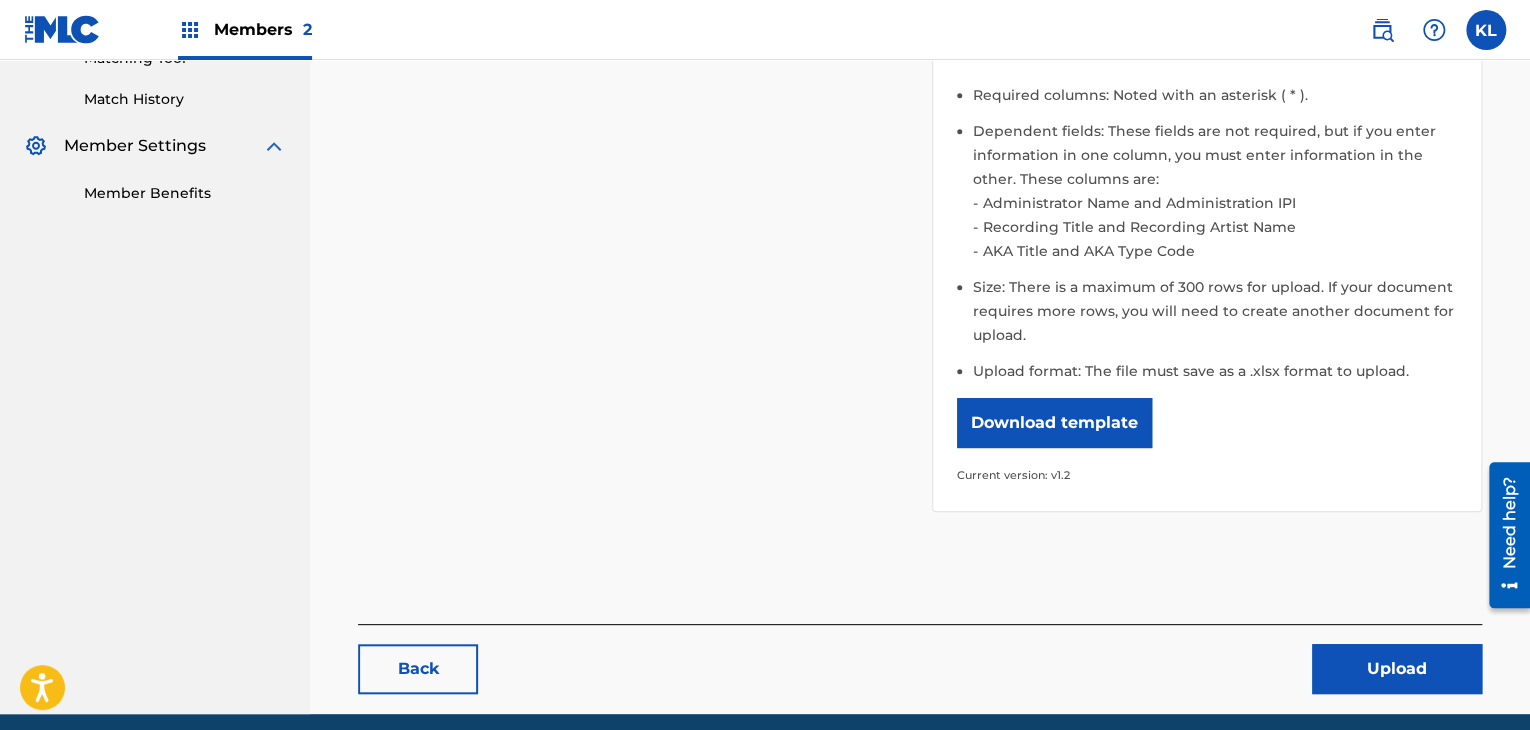 click on "Upload" at bounding box center (1397, 669) 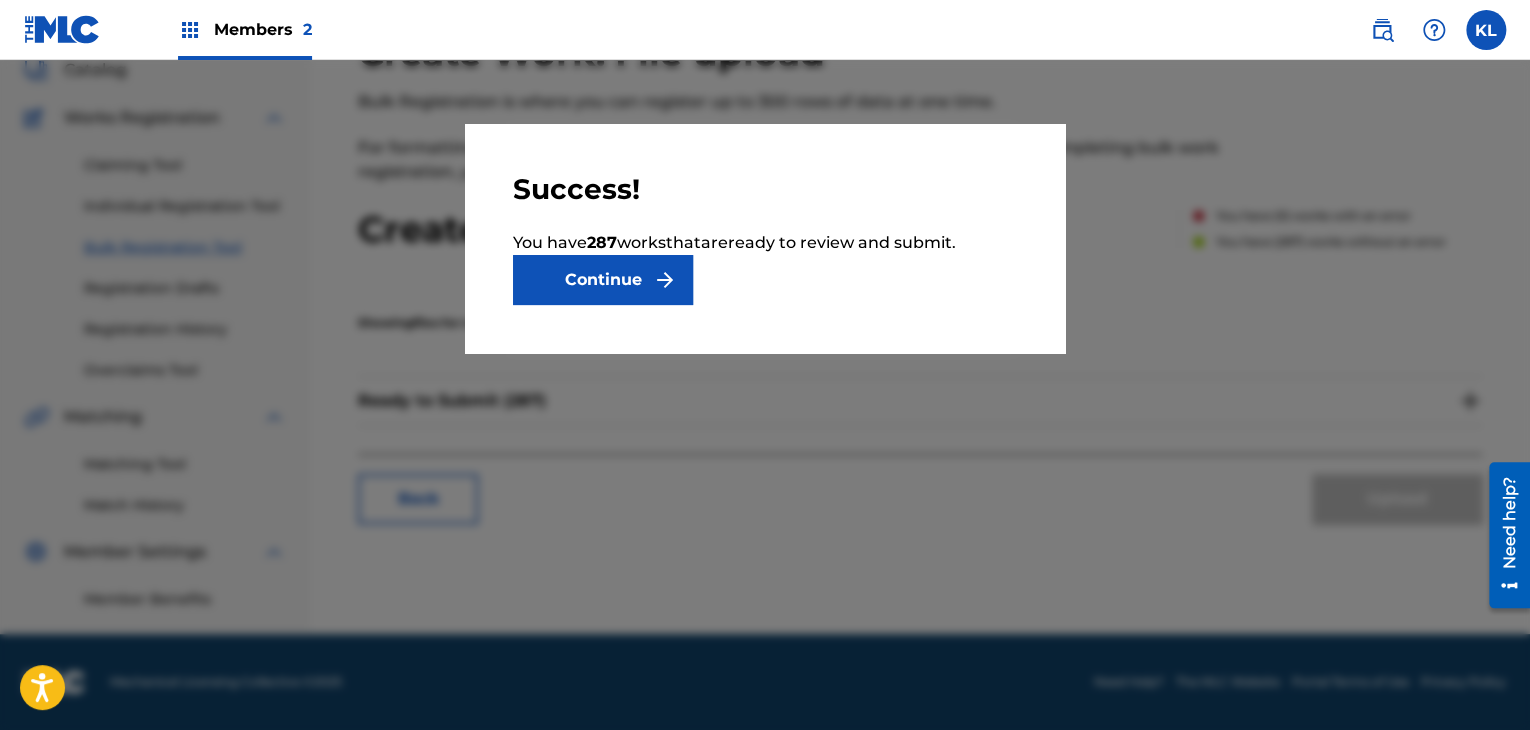 scroll, scrollTop: 0, scrollLeft: 0, axis: both 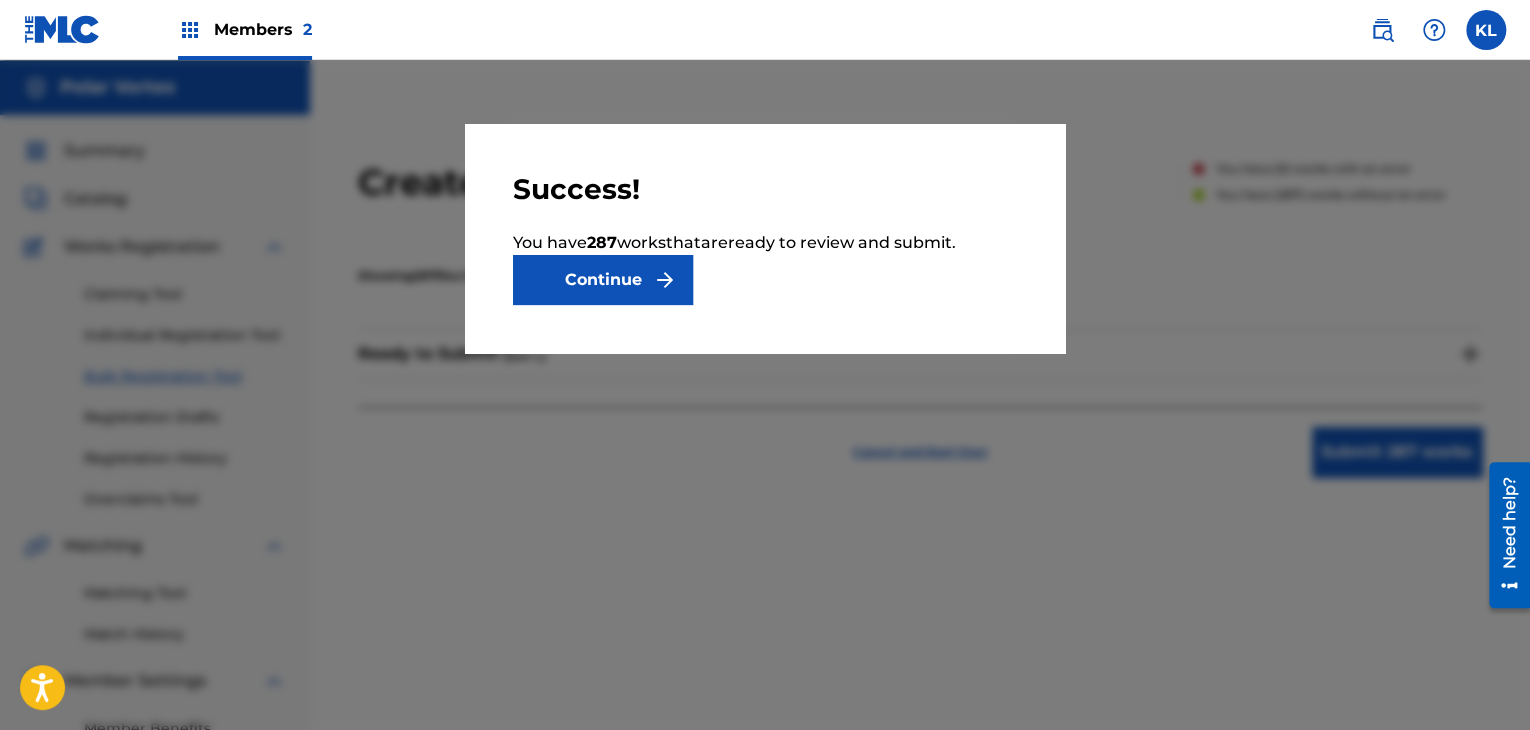 click on "Continue" at bounding box center (603, 280) 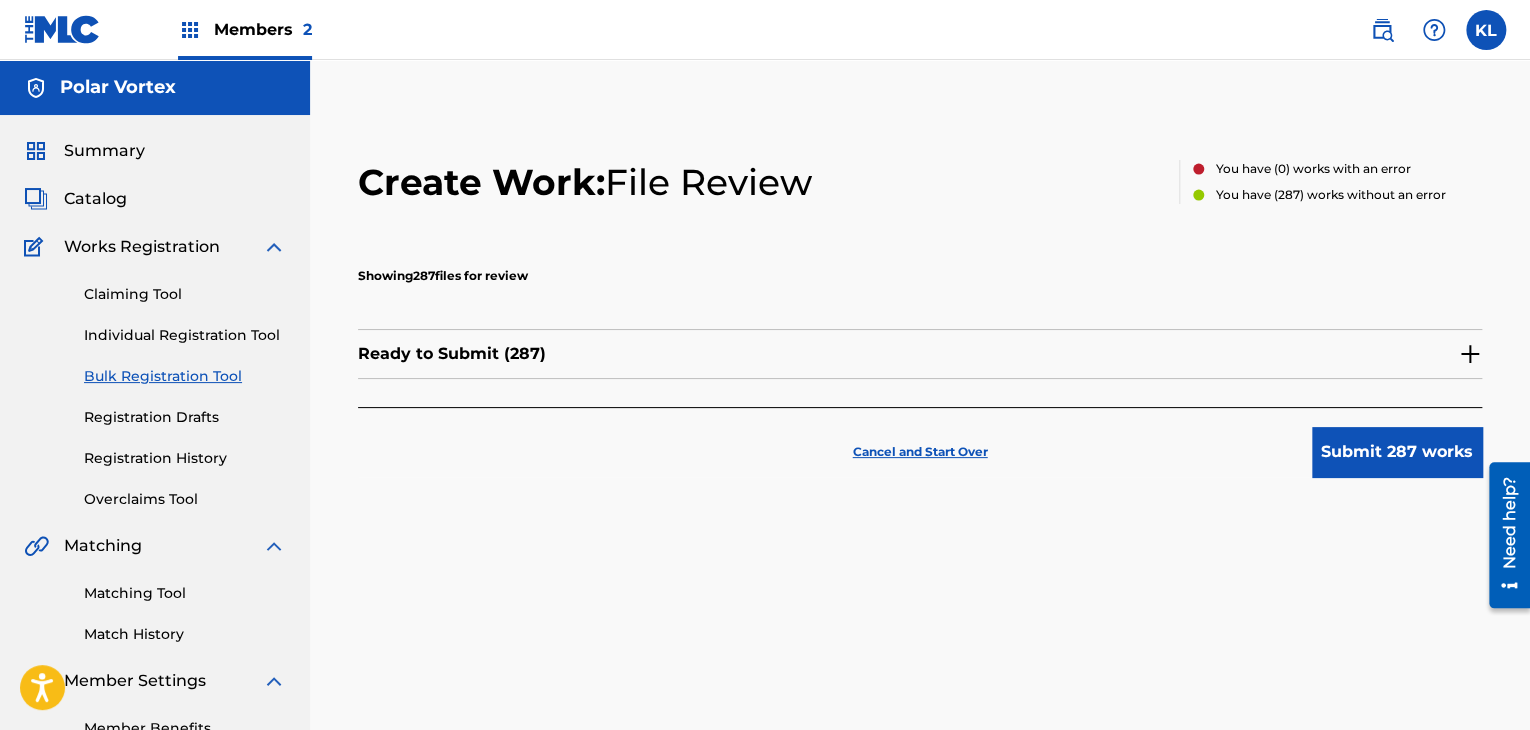 click at bounding box center (1470, 354) 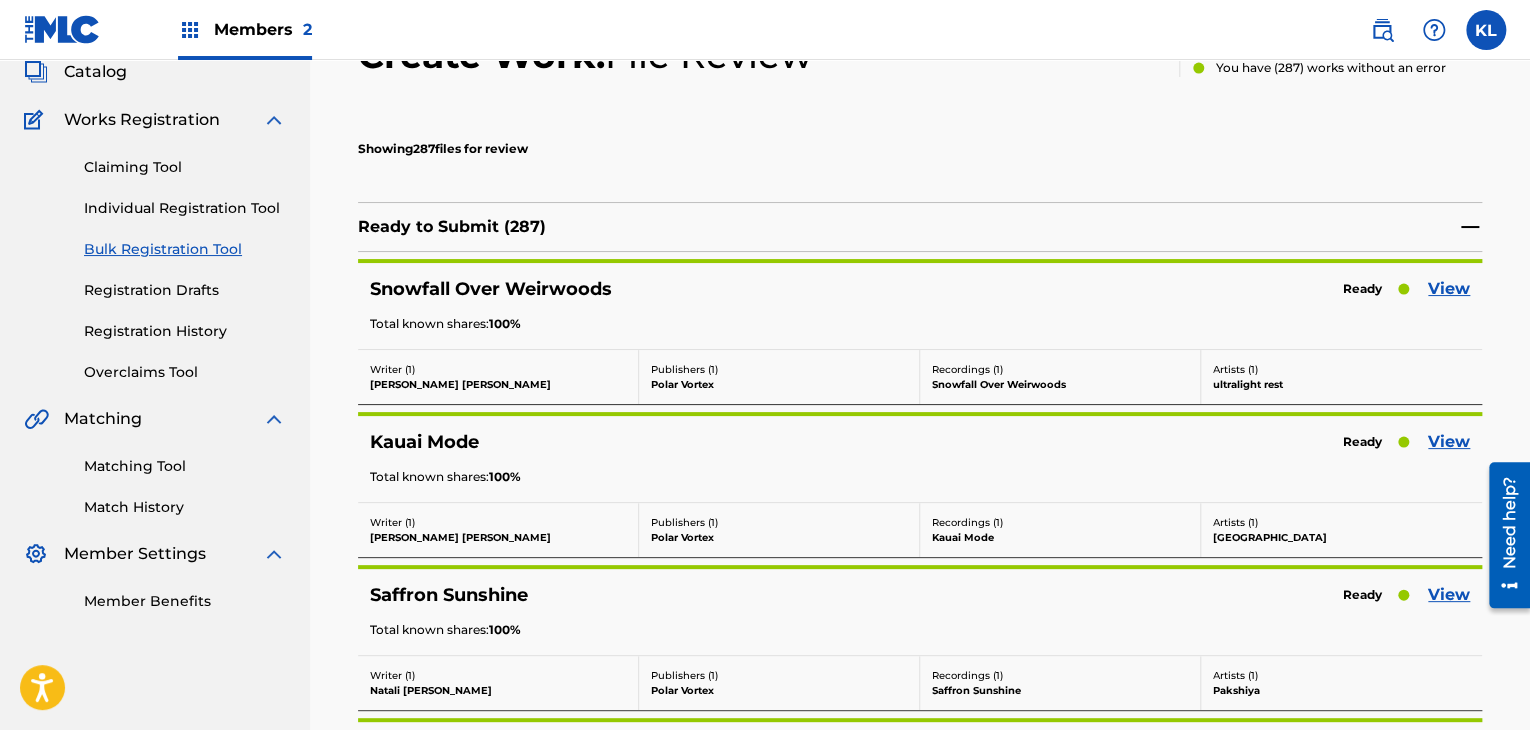scroll, scrollTop: 116, scrollLeft: 0, axis: vertical 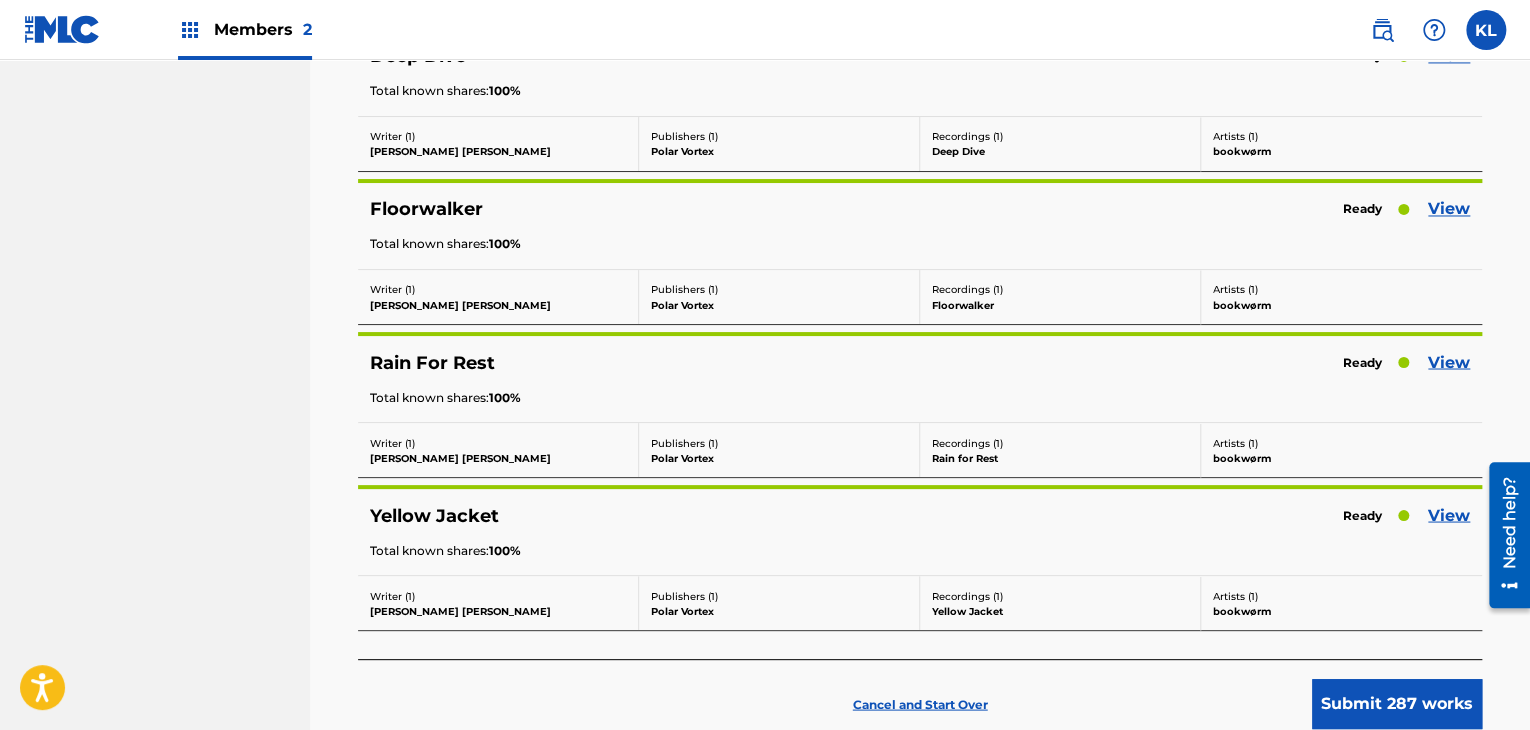 click on "Submit 287 works" at bounding box center [1397, 704] 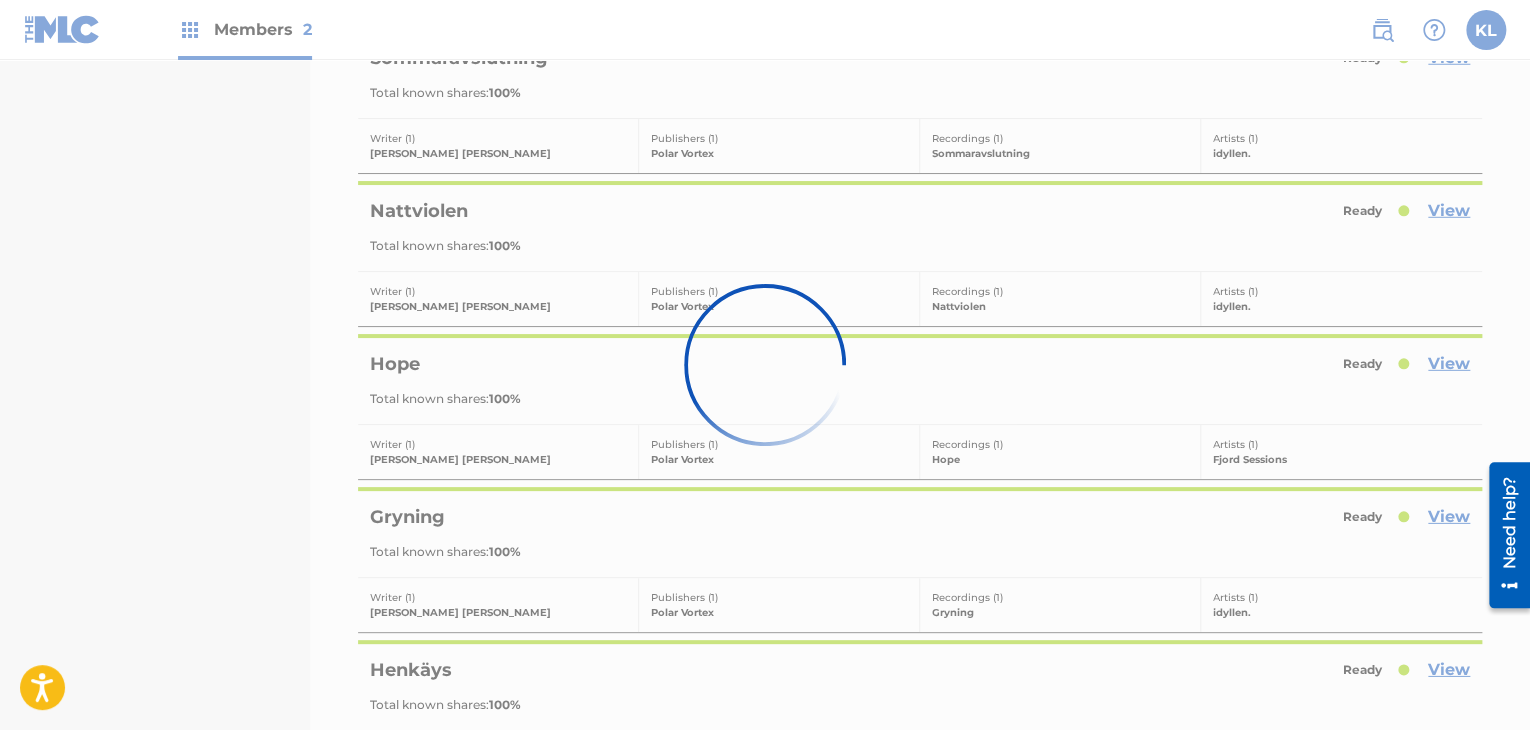 scroll, scrollTop: 33359, scrollLeft: 0, axis: vertical 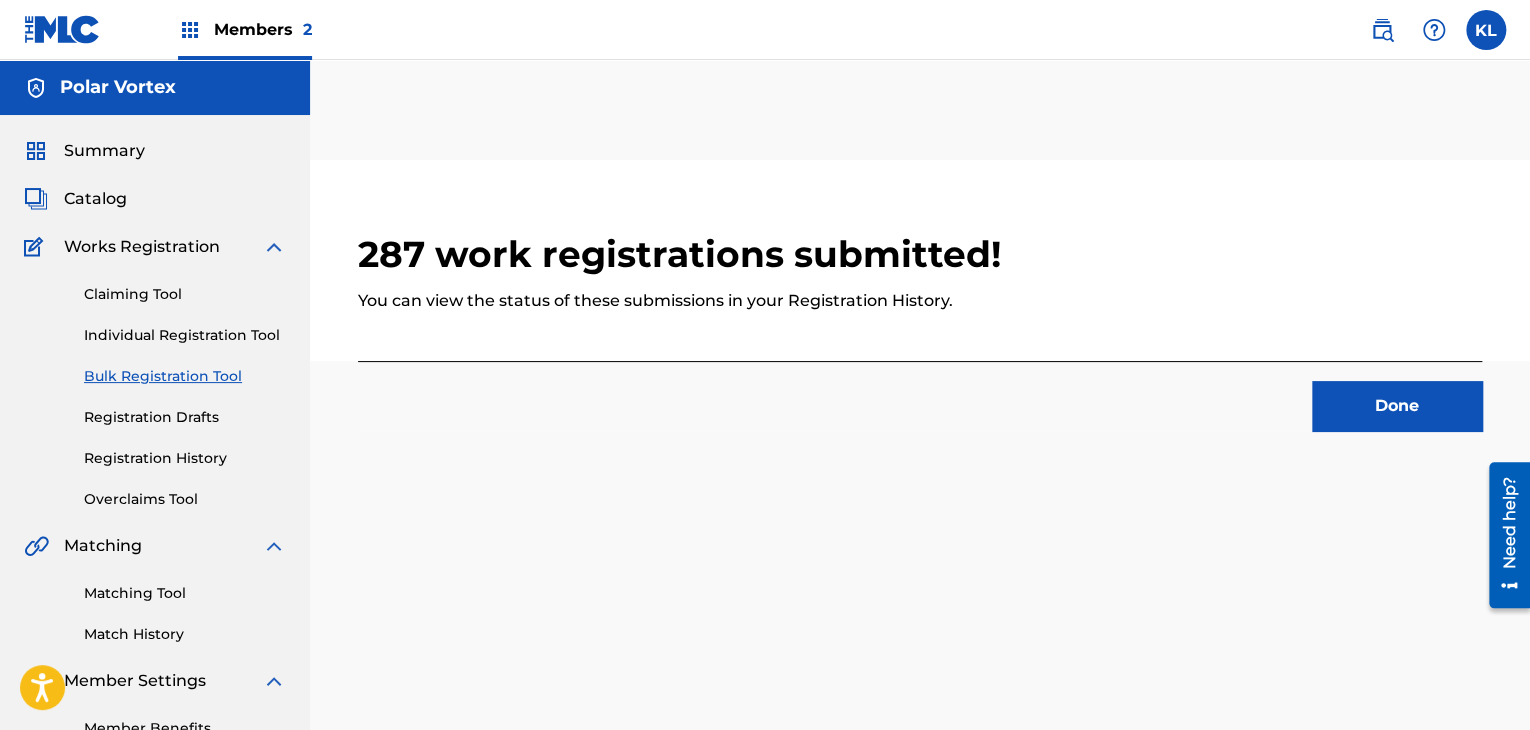click on "Done" at bounding box center (1397, 406) 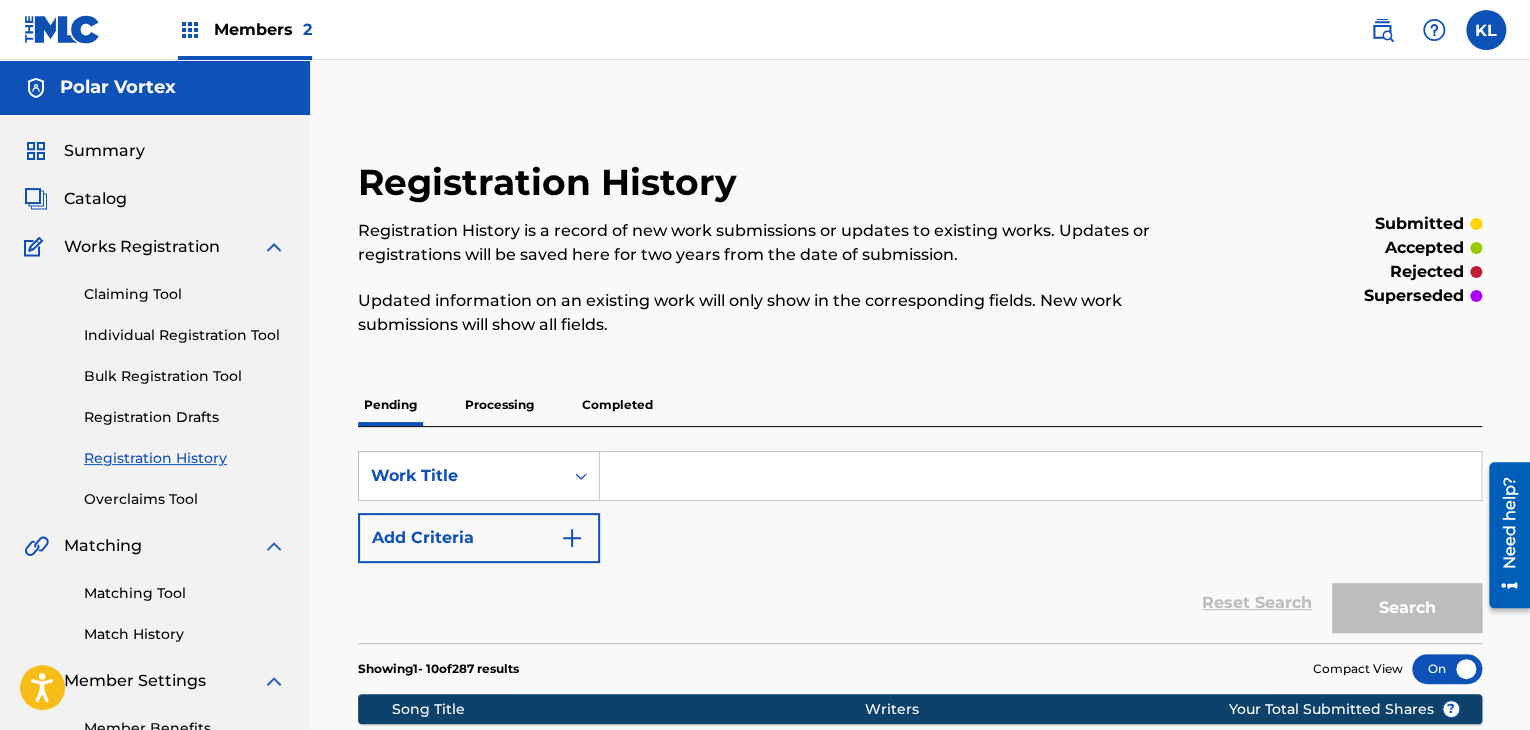 click on "Processing" at bounding box center (499, 405) 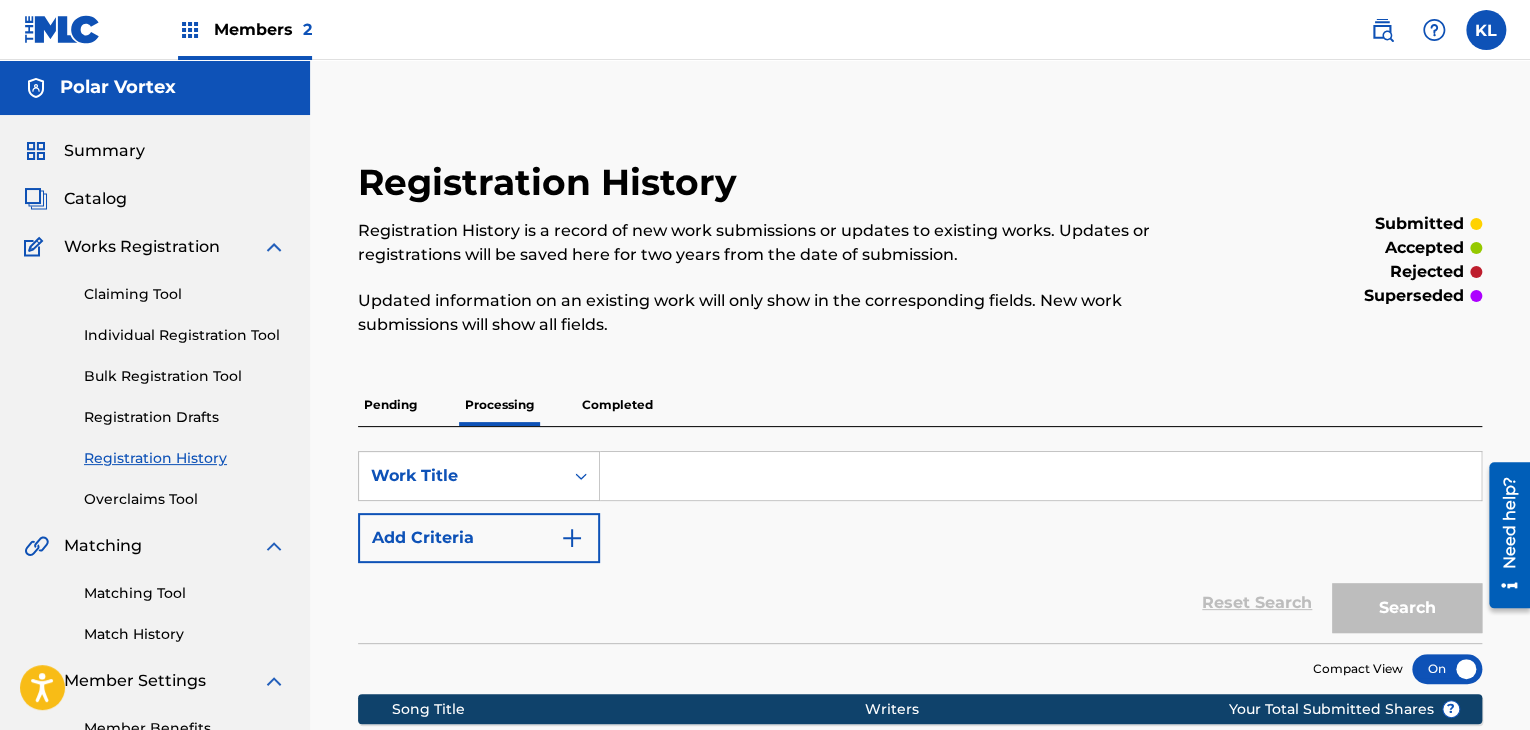 click at bounding box center (1040, 476) 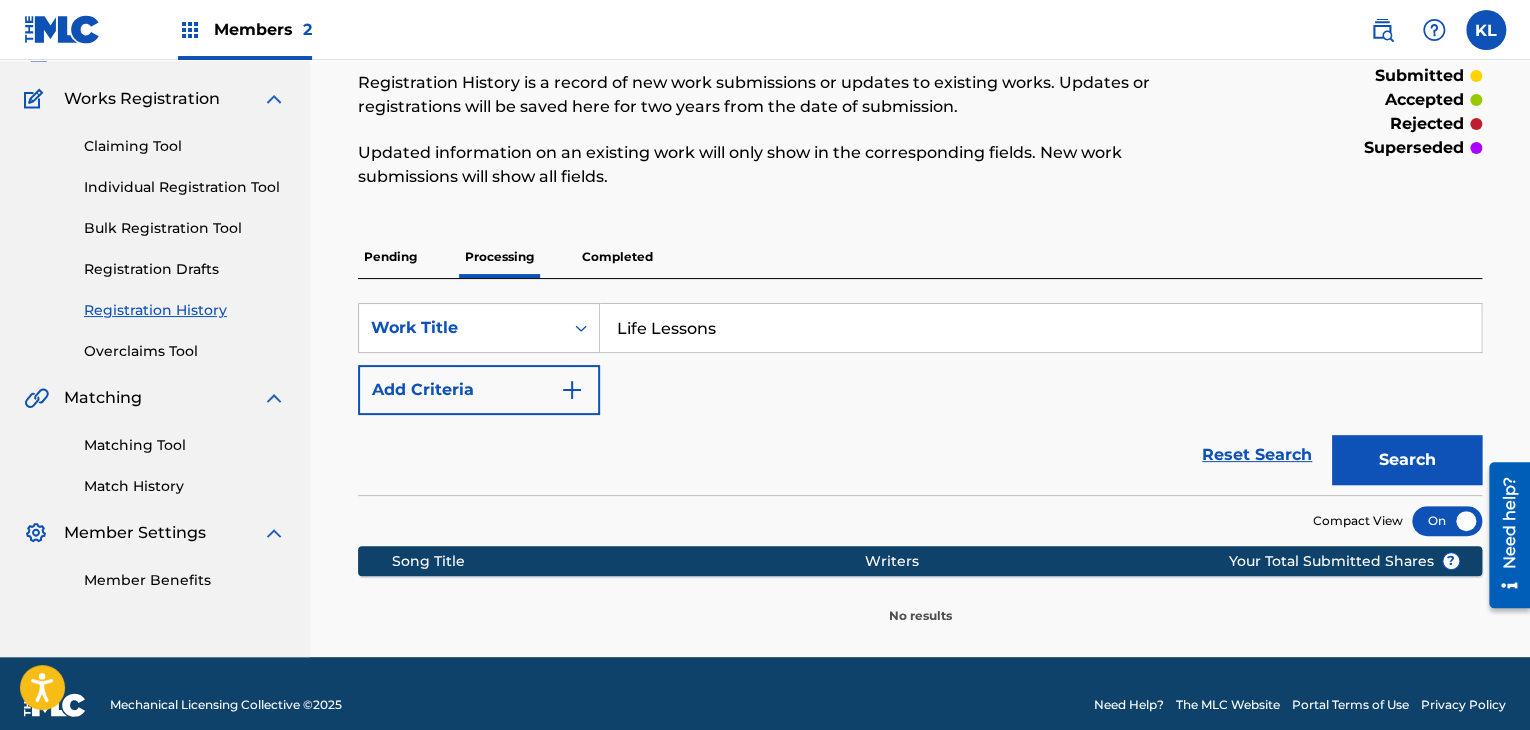 scroll, scrollTop: 171, scrollLeft: 0, axis: vertical 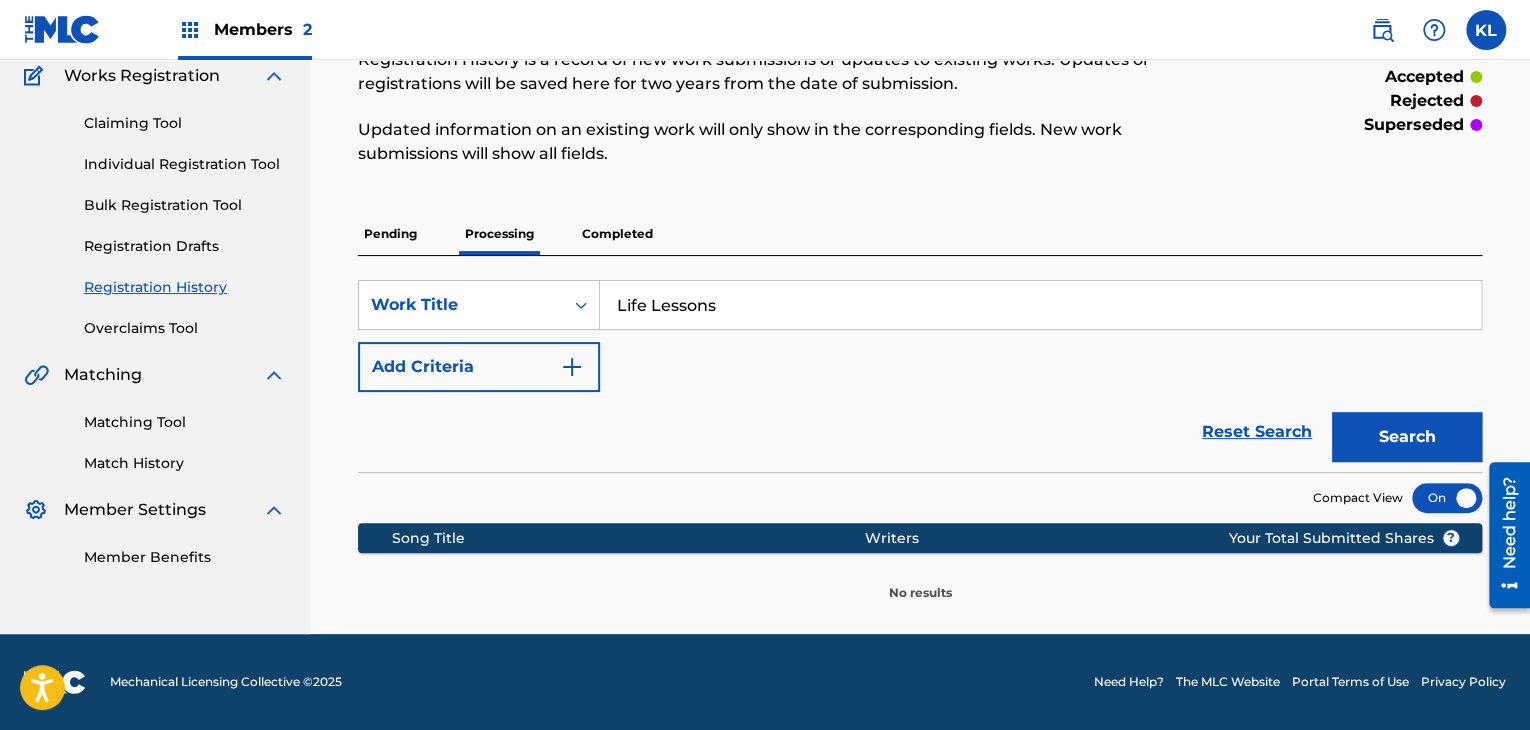 type on "Life Lessons" 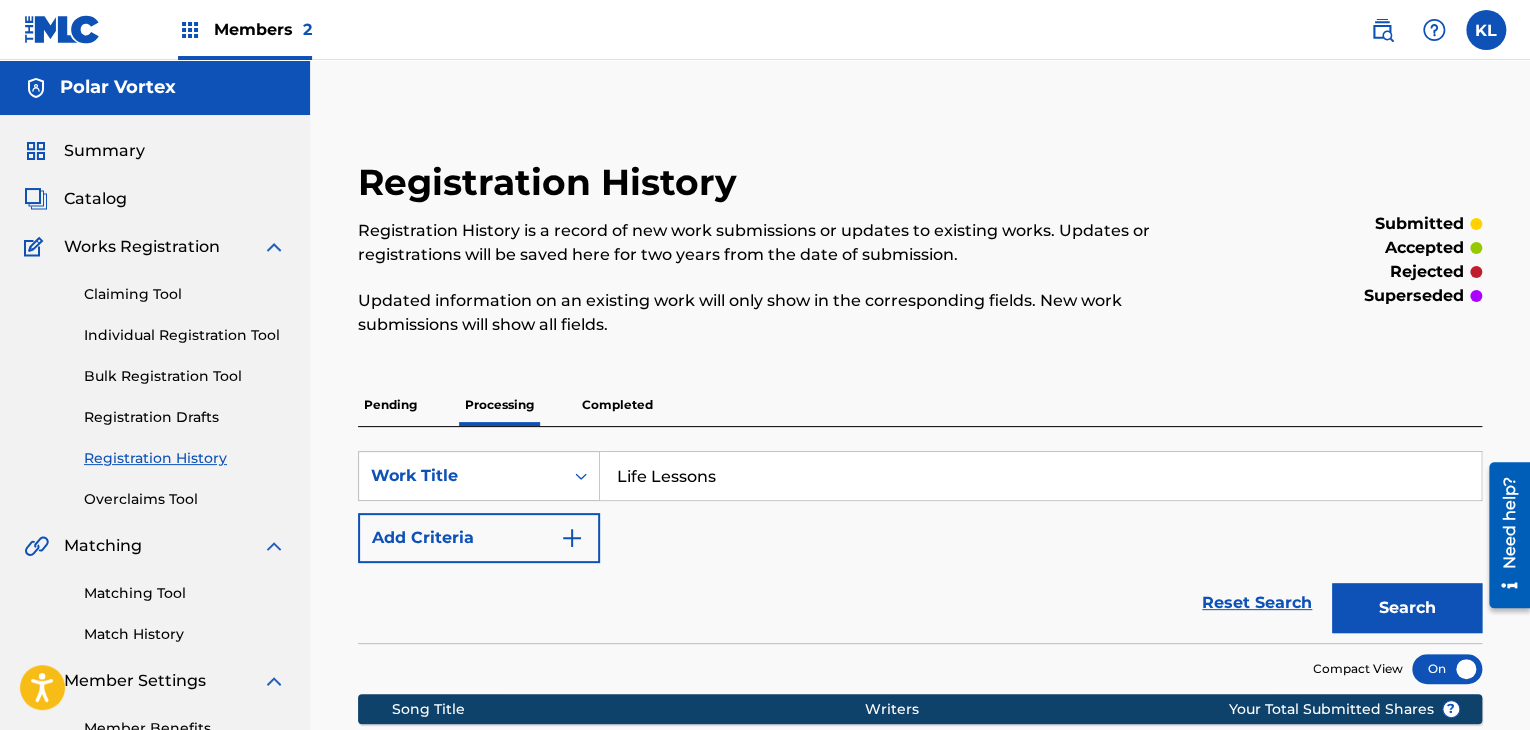 click on "Pending" at bounding box center (390, 405) 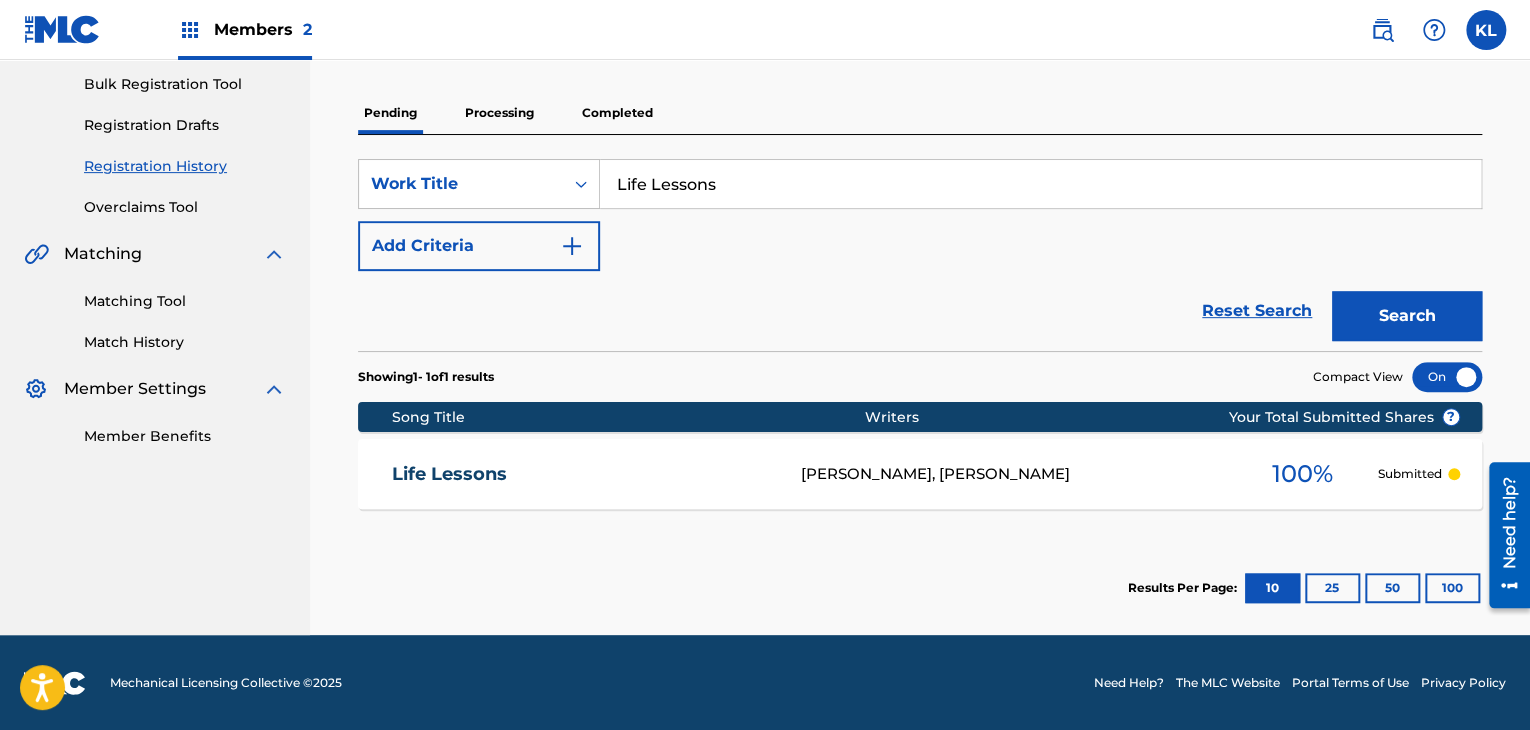 scroll, scrollTop: 292, scrollLeft: 0, axis: vertical 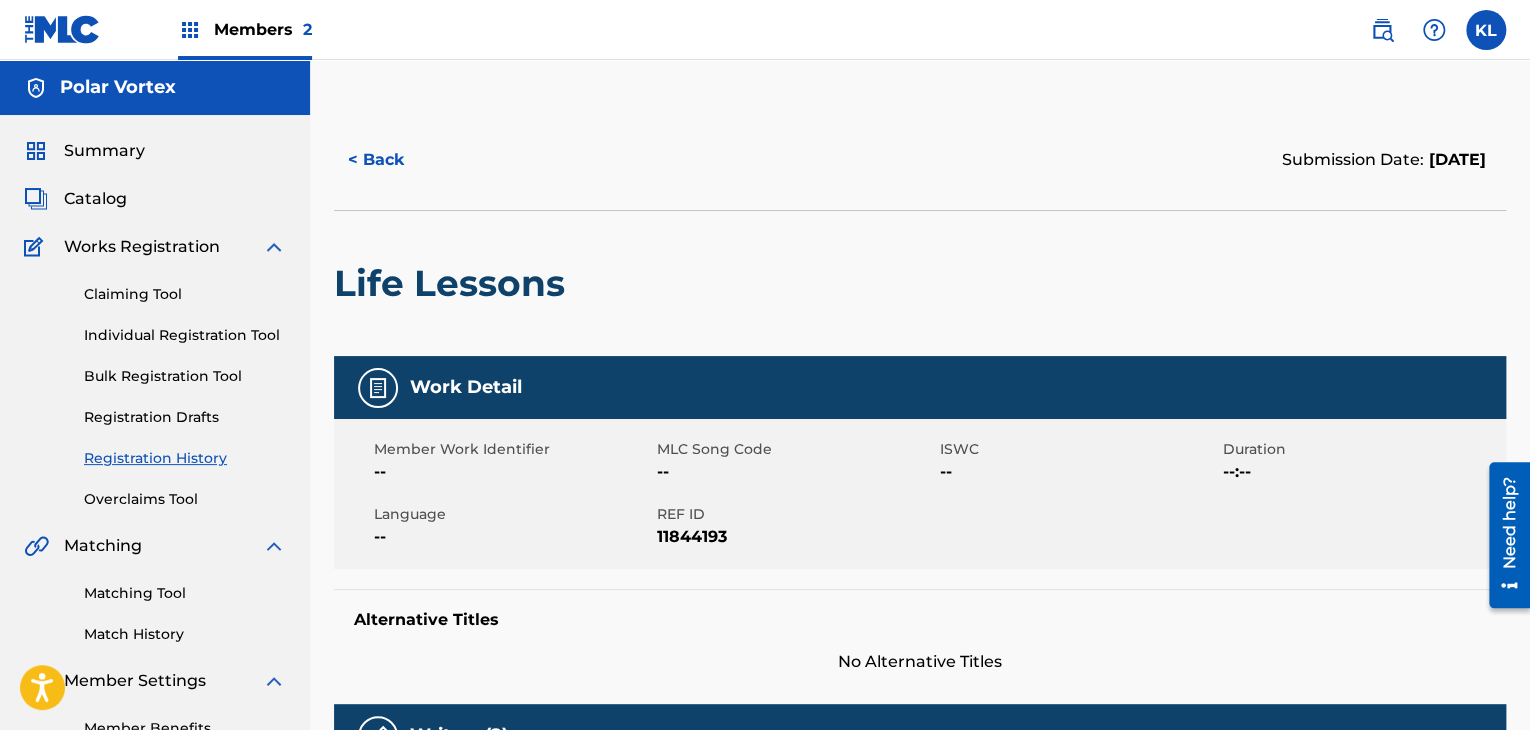 click on "< Back" at bounding box center [394, 160] 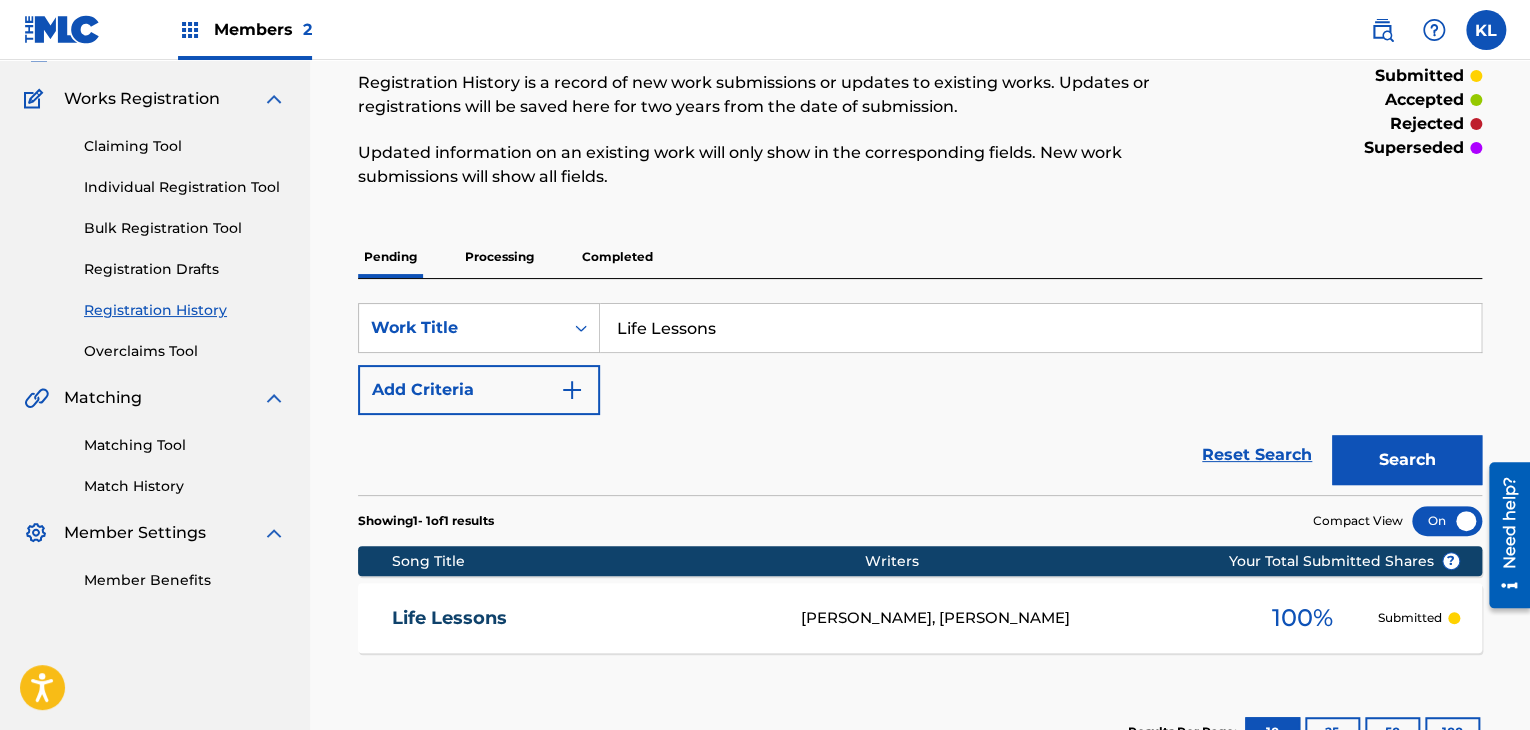 scroll, scrollTop: 0, scrollLeft: 0, axis: both 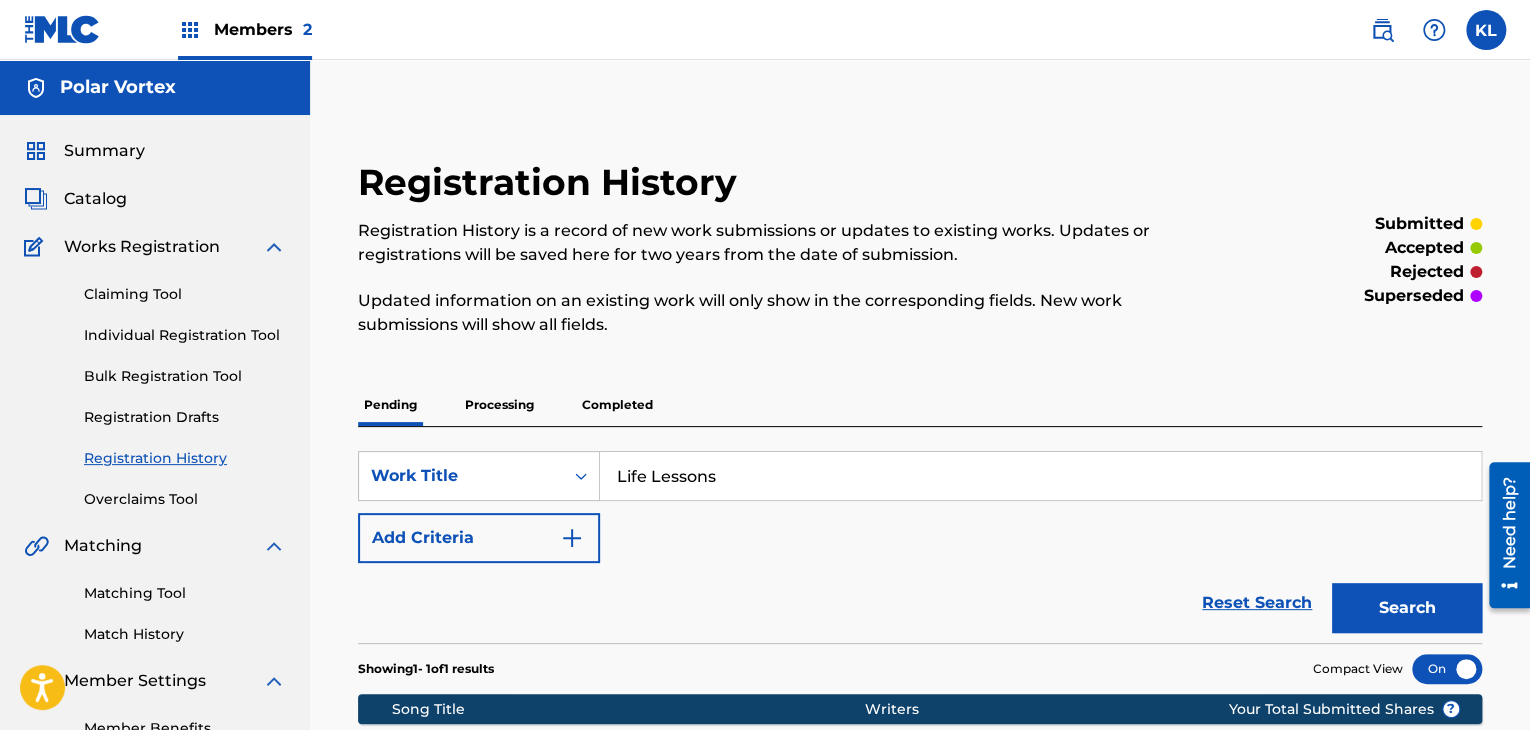click on "Bulk Registration Tool" at bounding box center [185, 376] 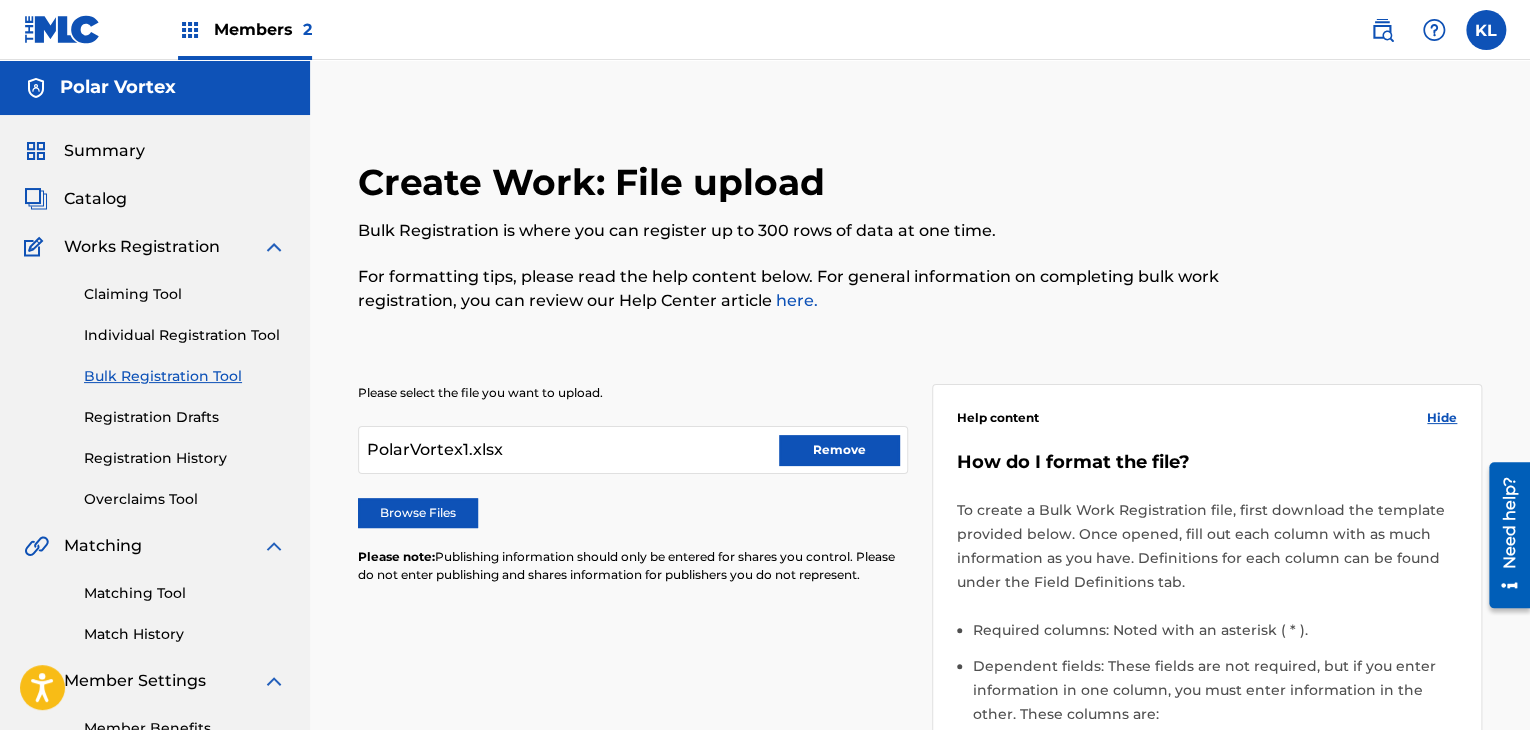 click on "Remove" at bounding box center [839, 450] 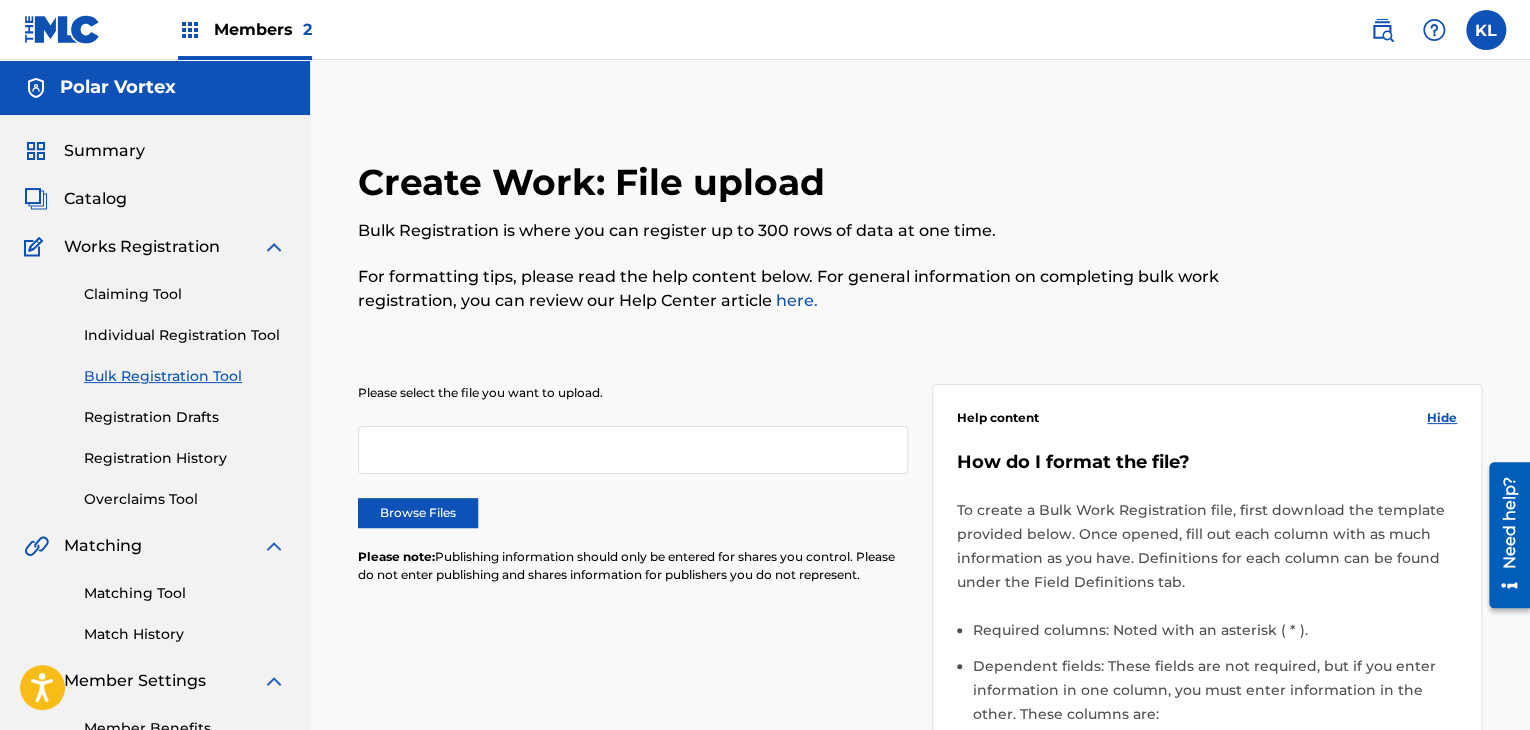 click on "Browse Files" at bounding box center (418, 513) 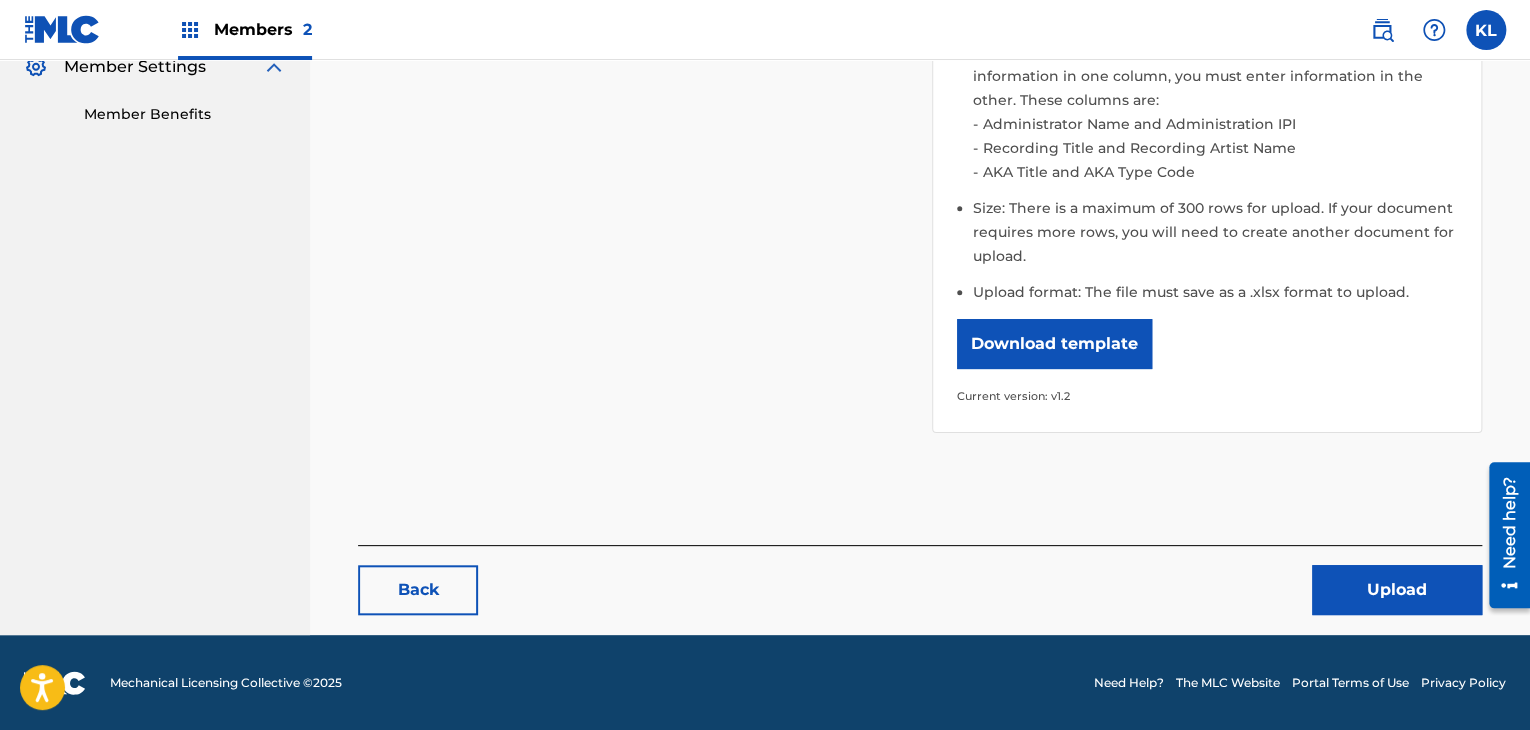 scroll, scrollTop: 612, scrollLeft: 0, axis: vertical 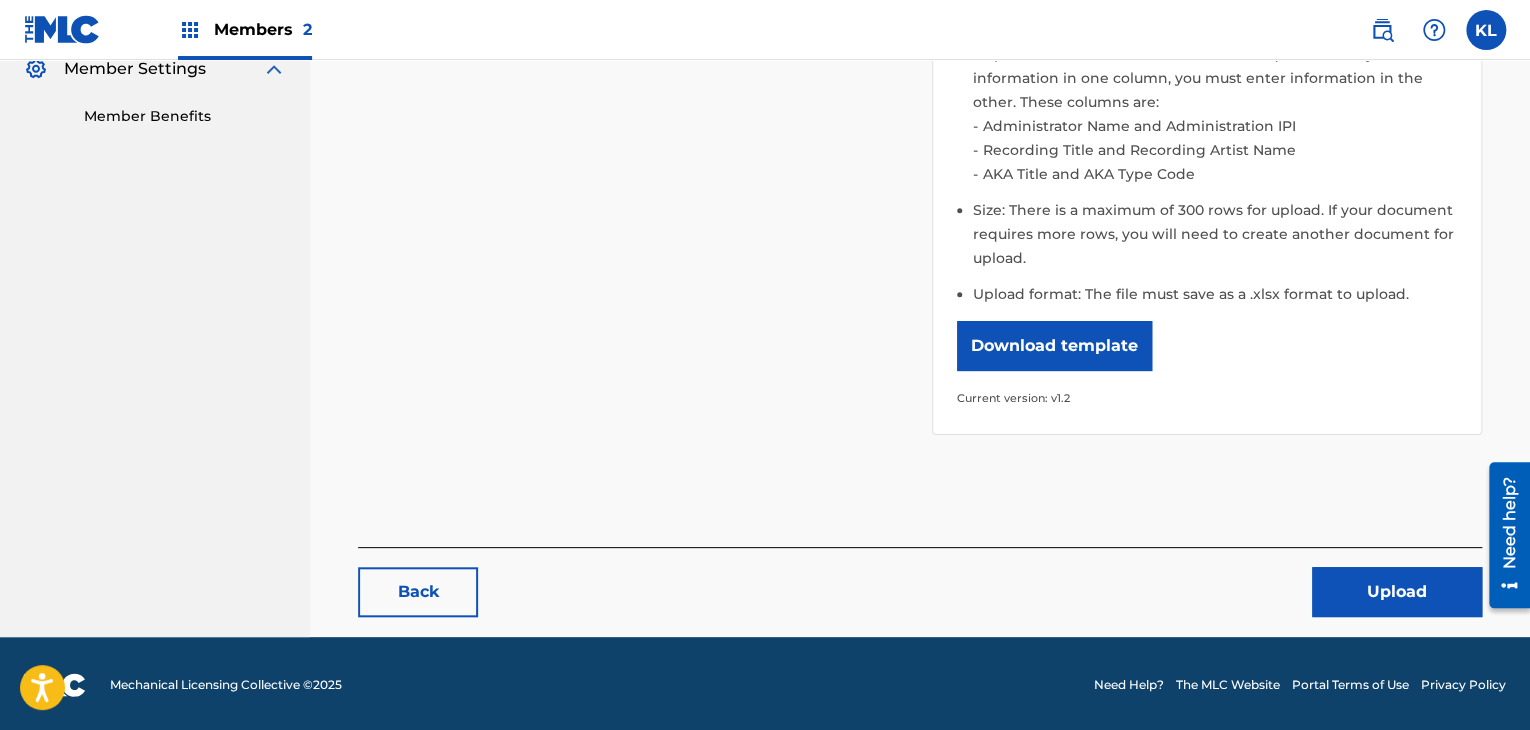 click on "Upload" at bounding box center [1397, 592] 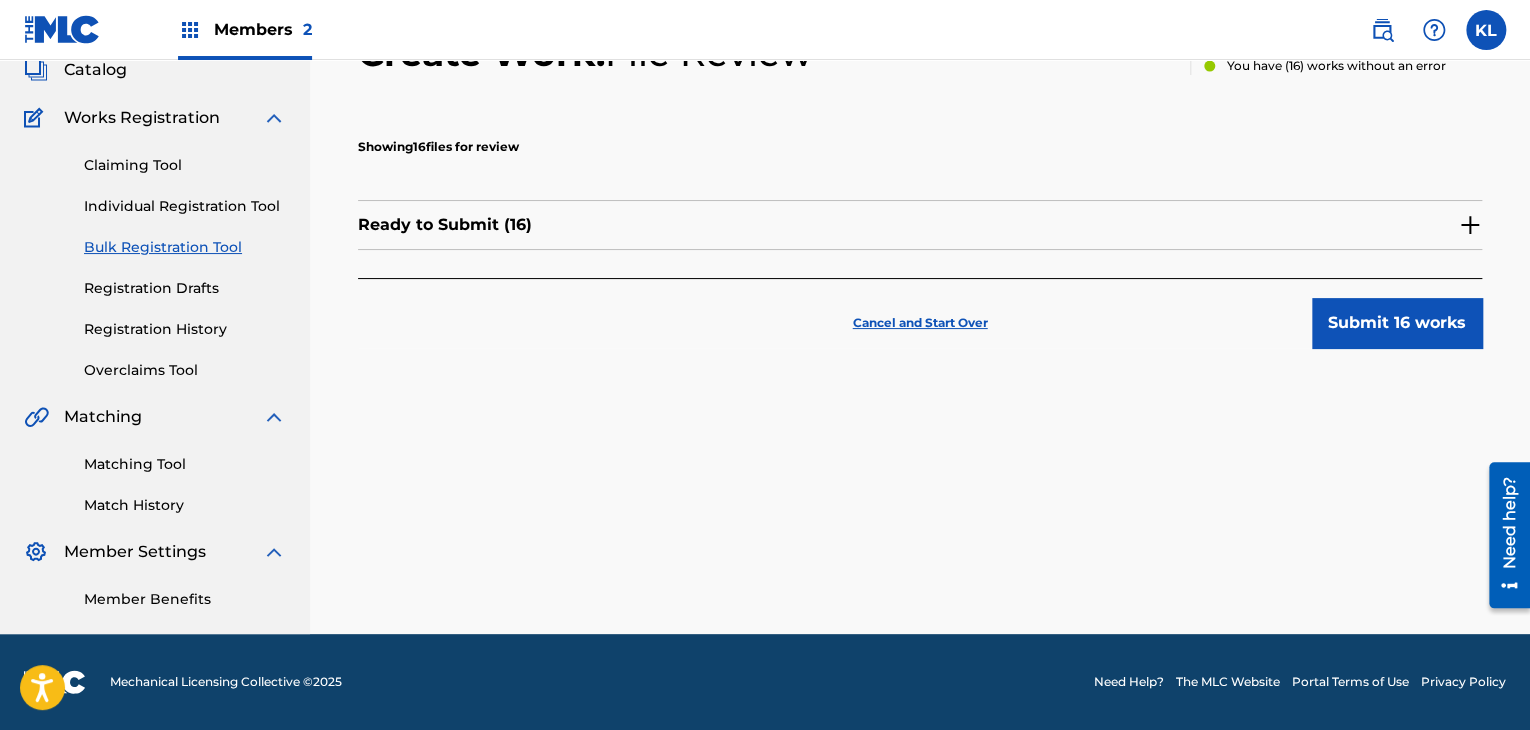 scroll, scrollTop: 0, scrollLeft: 0, axis: both 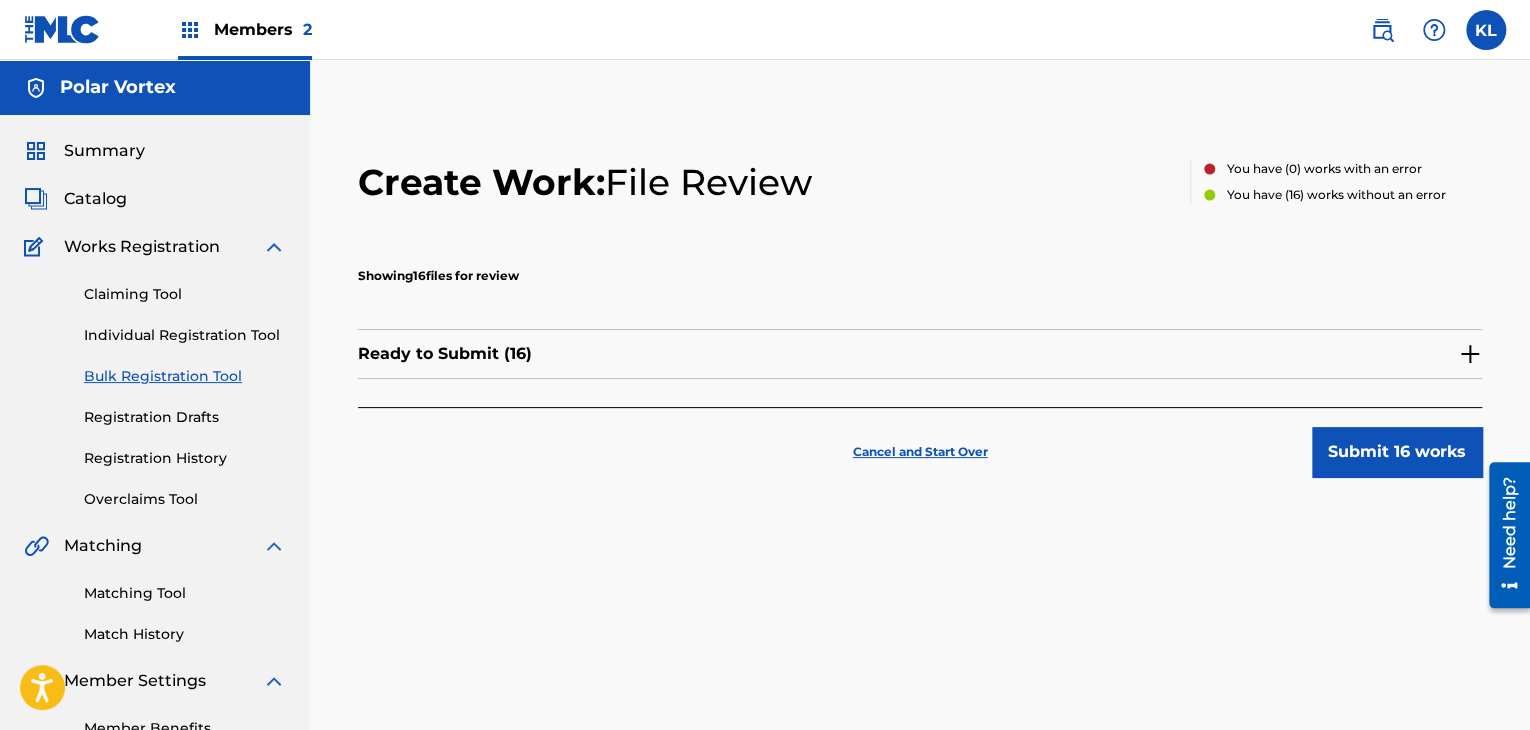 click at bounding box center [1470, 354] 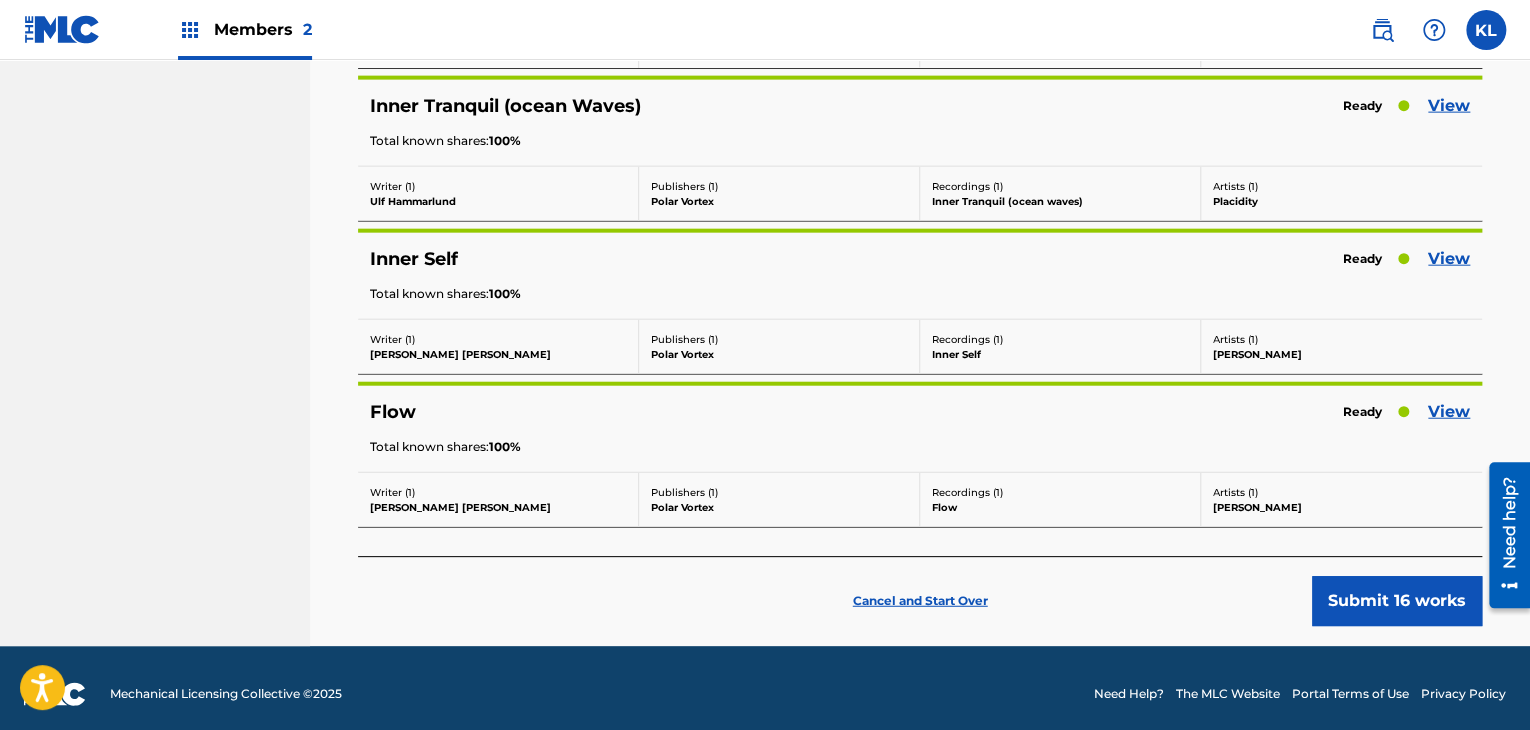 scroll, scrollTop: 2304, scrollLeft: 0, axis: vertical 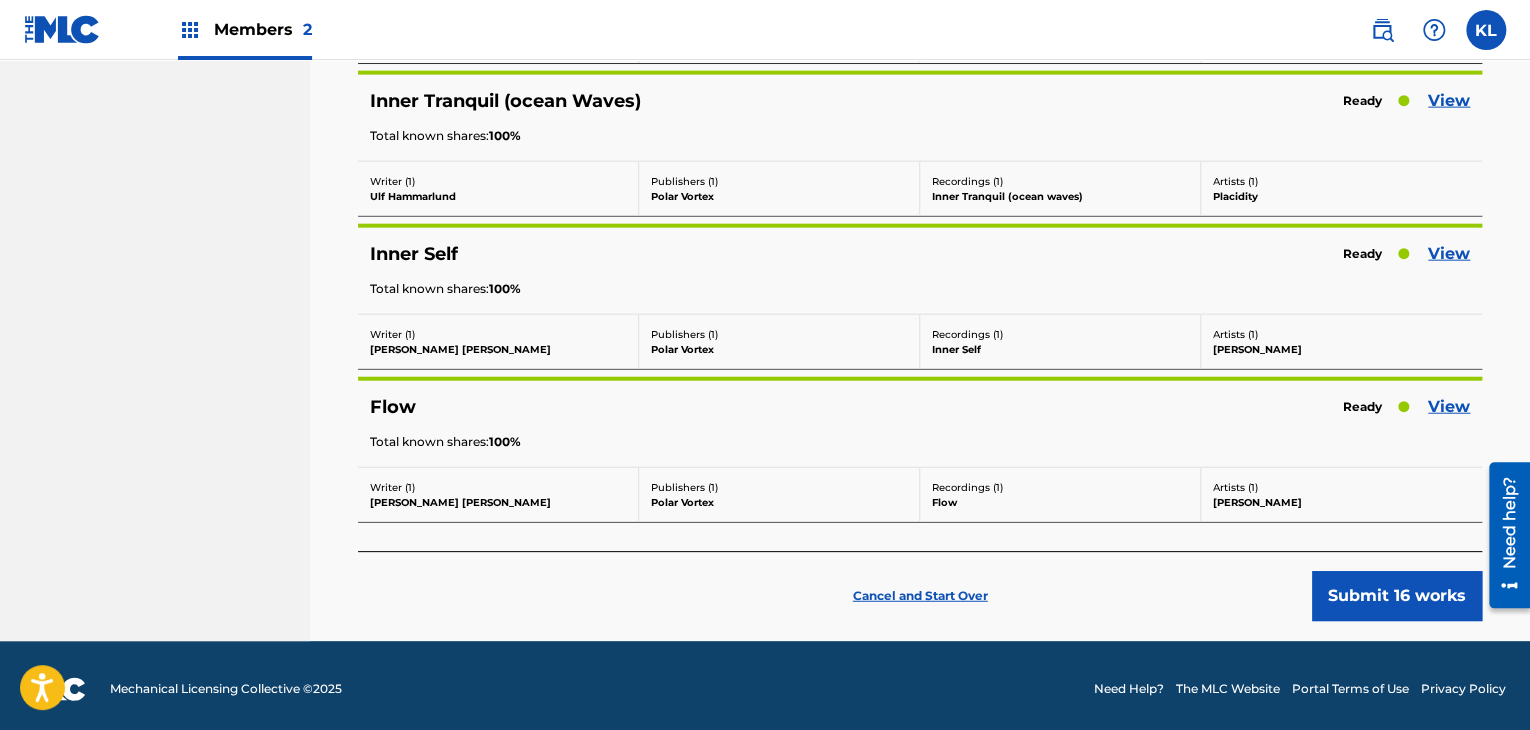 click on "Submit 16 works" at bounding box center [1397, 596] 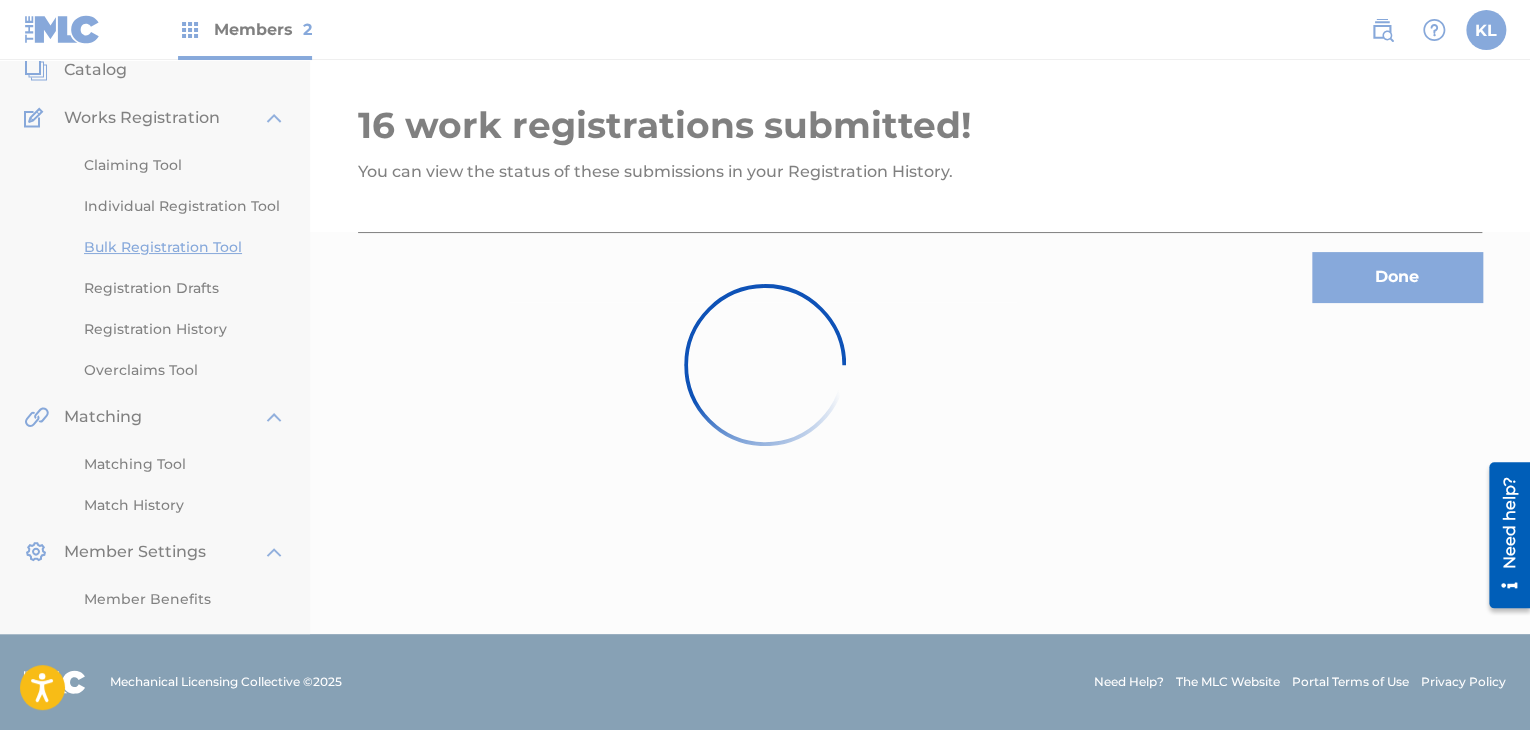 scroll, scrollTop: 0, scrollLeft: 0, axis: both 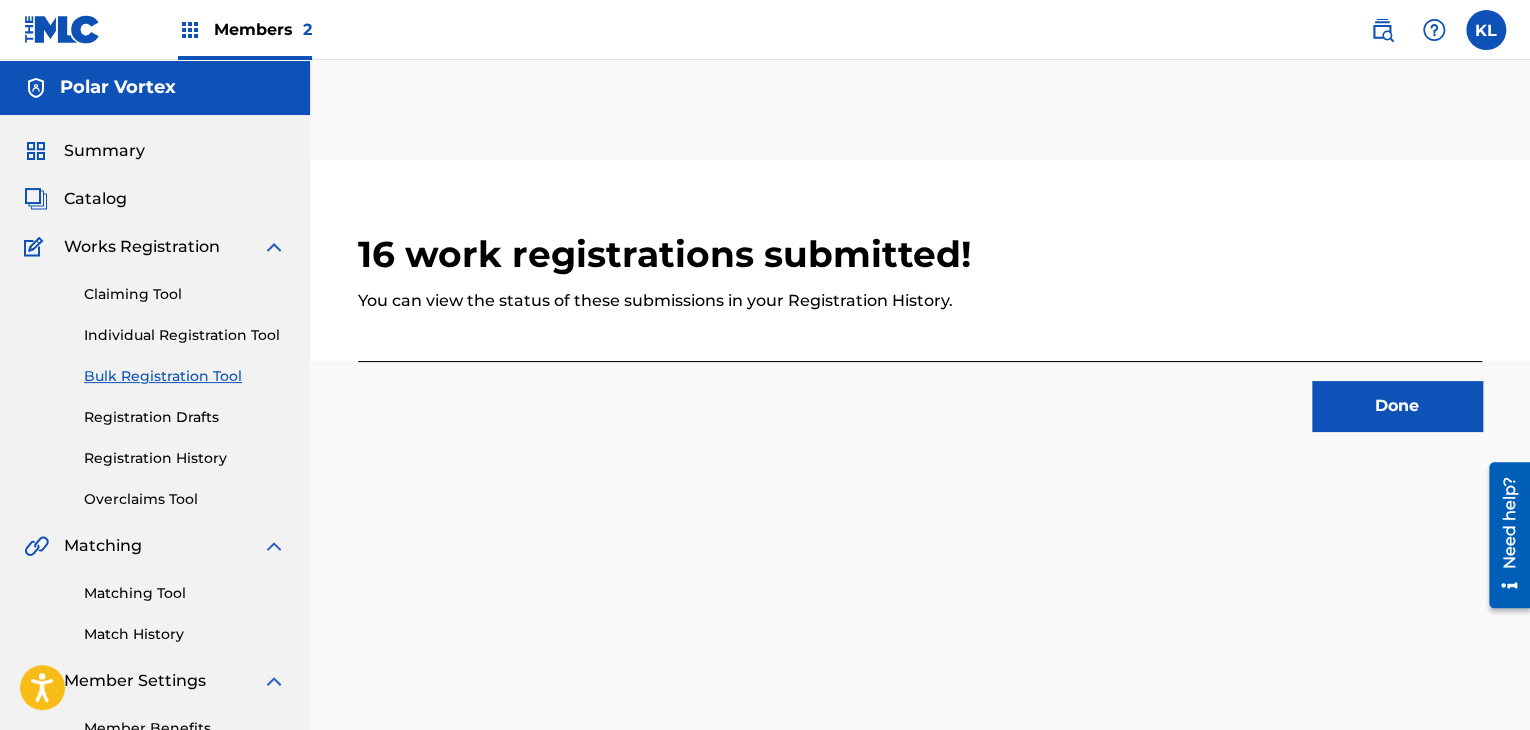 click on "Done" at bounding box center (1397, 406) 